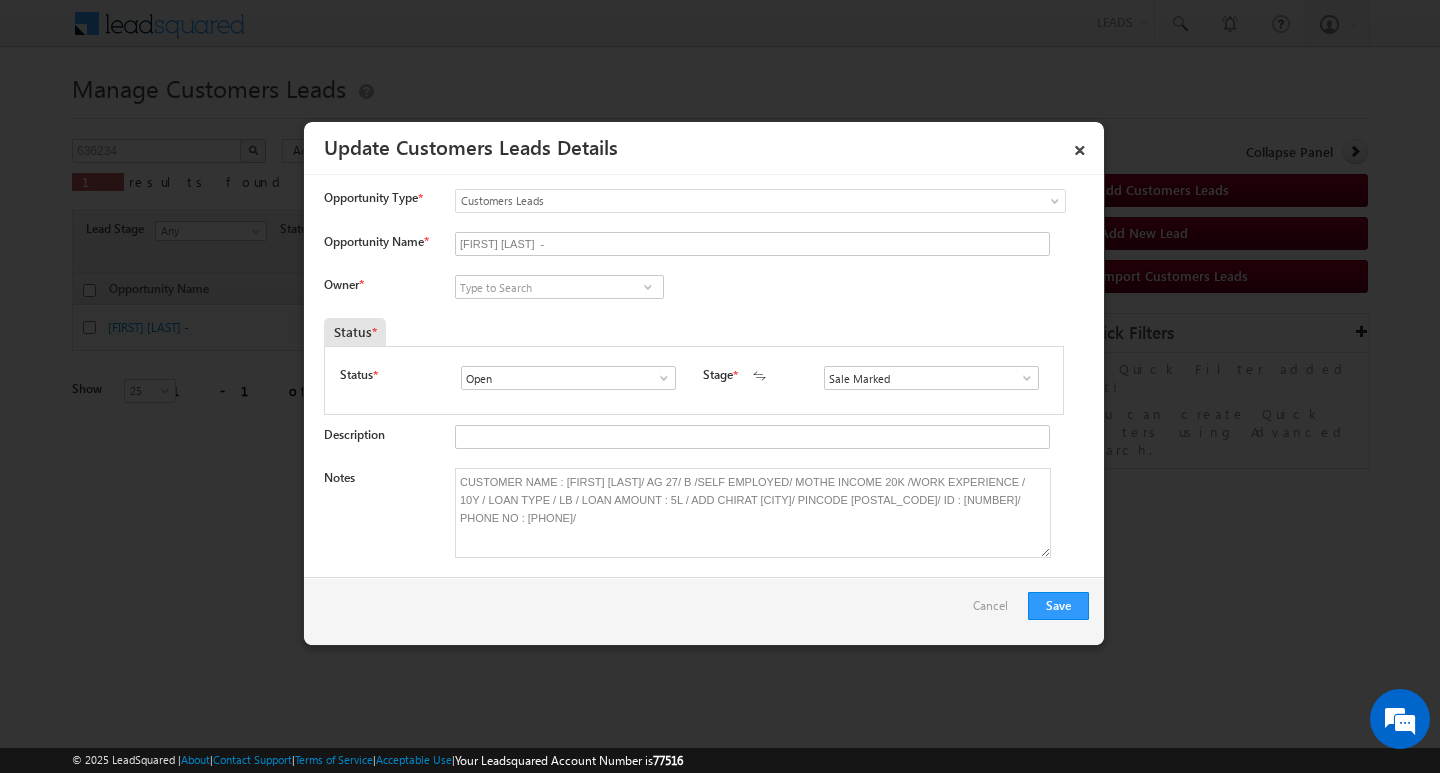 scroll, scrollTop: 0, scrollLeft: 0, axis: both 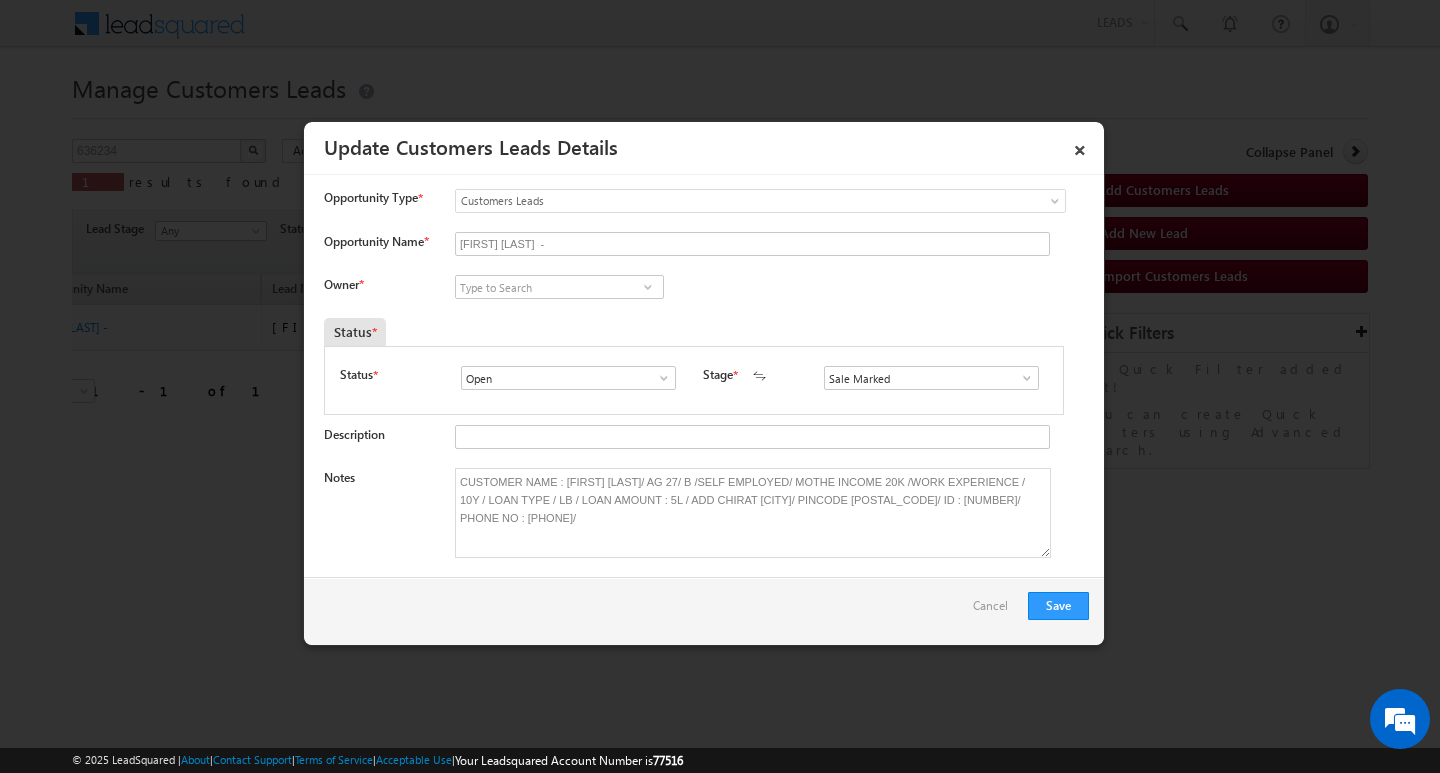 click at bounding box center (648, 287) 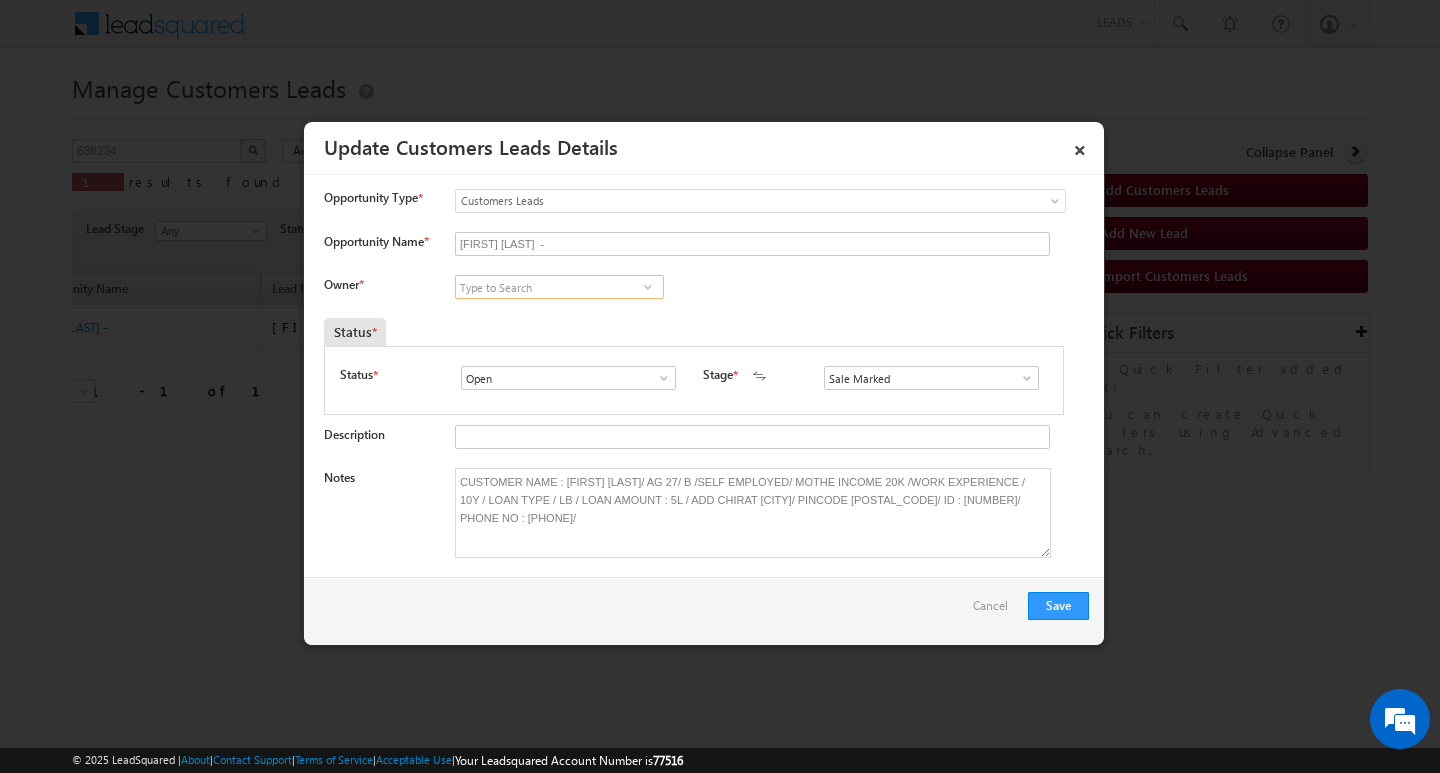 click at bounding box center [559, 287] 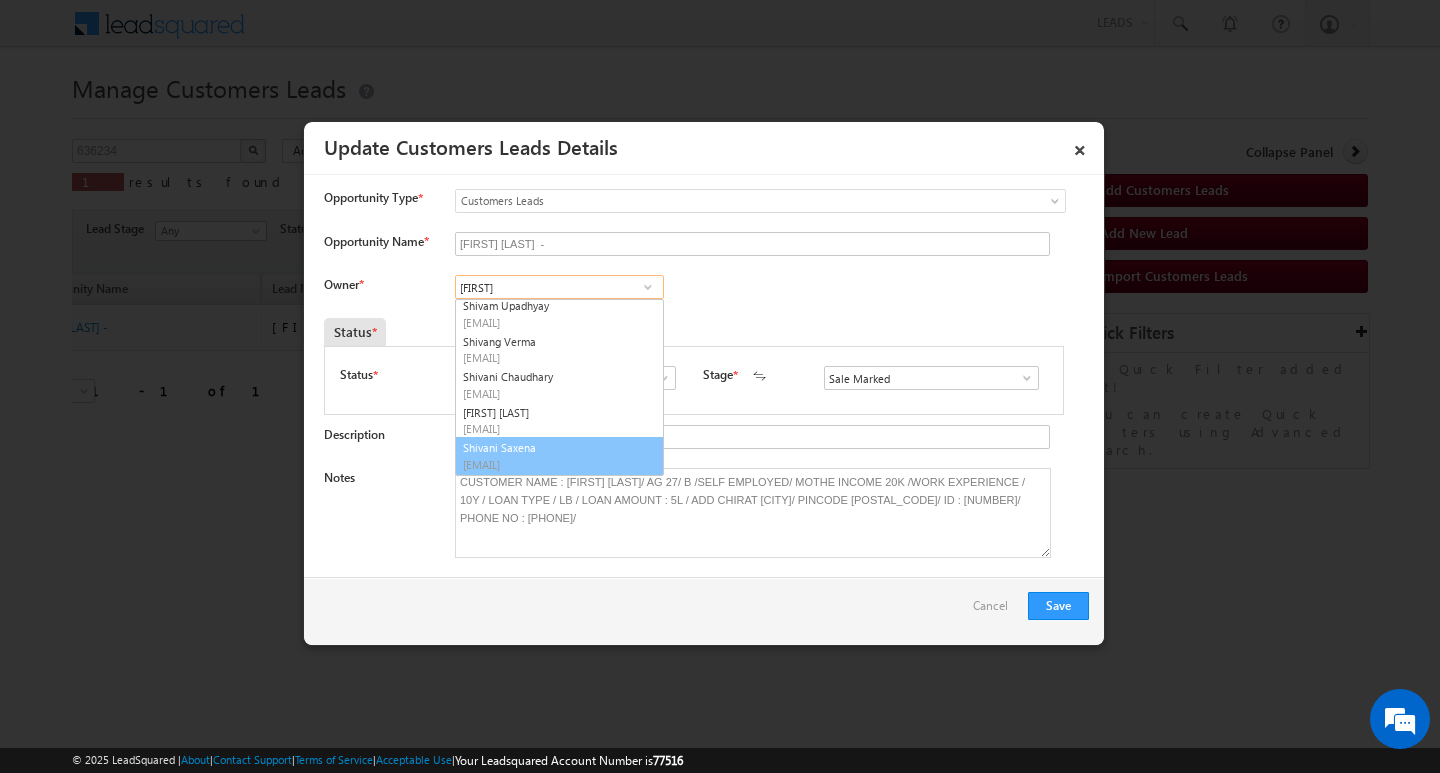 scroll, scrollTop: 74, scrollLeft: 0, axis: vertical 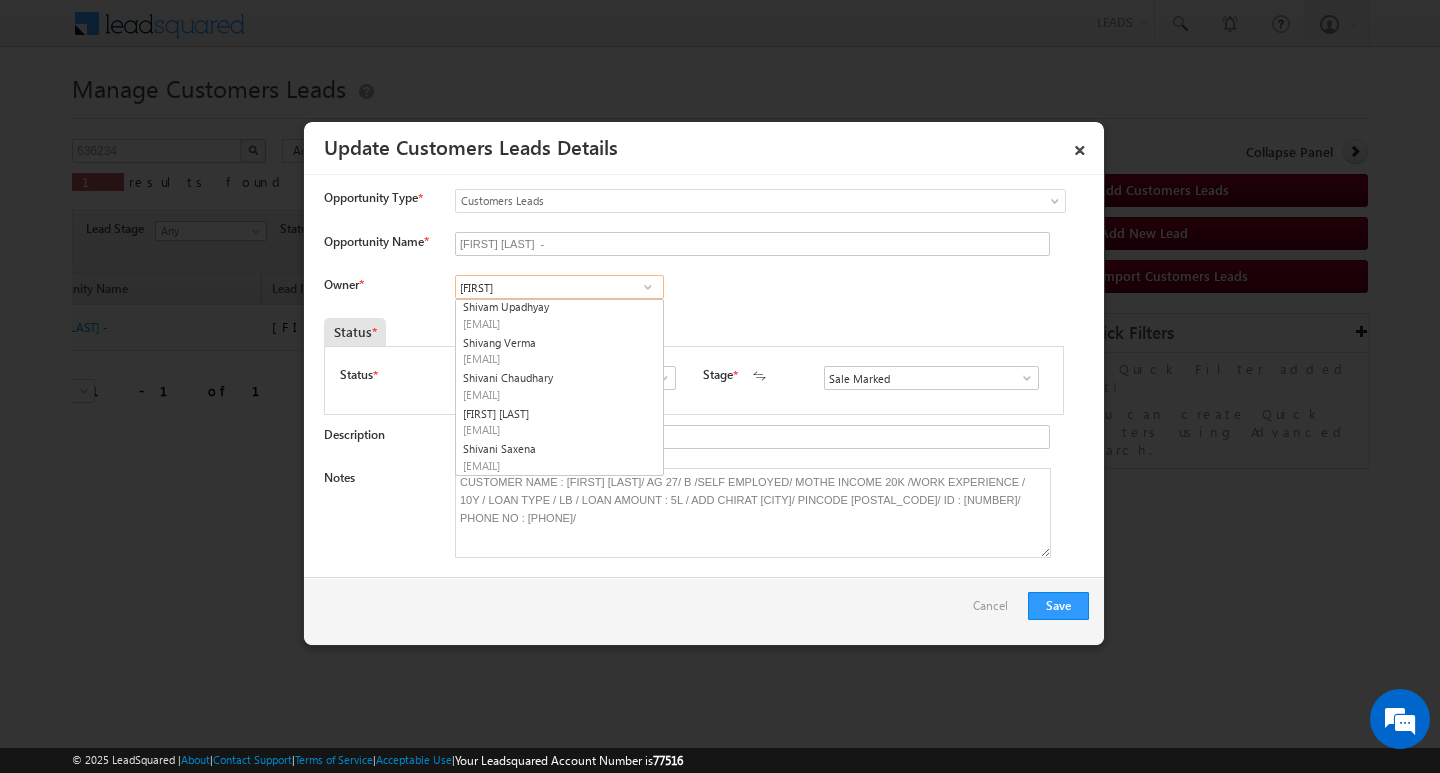 type on "SHIVA" 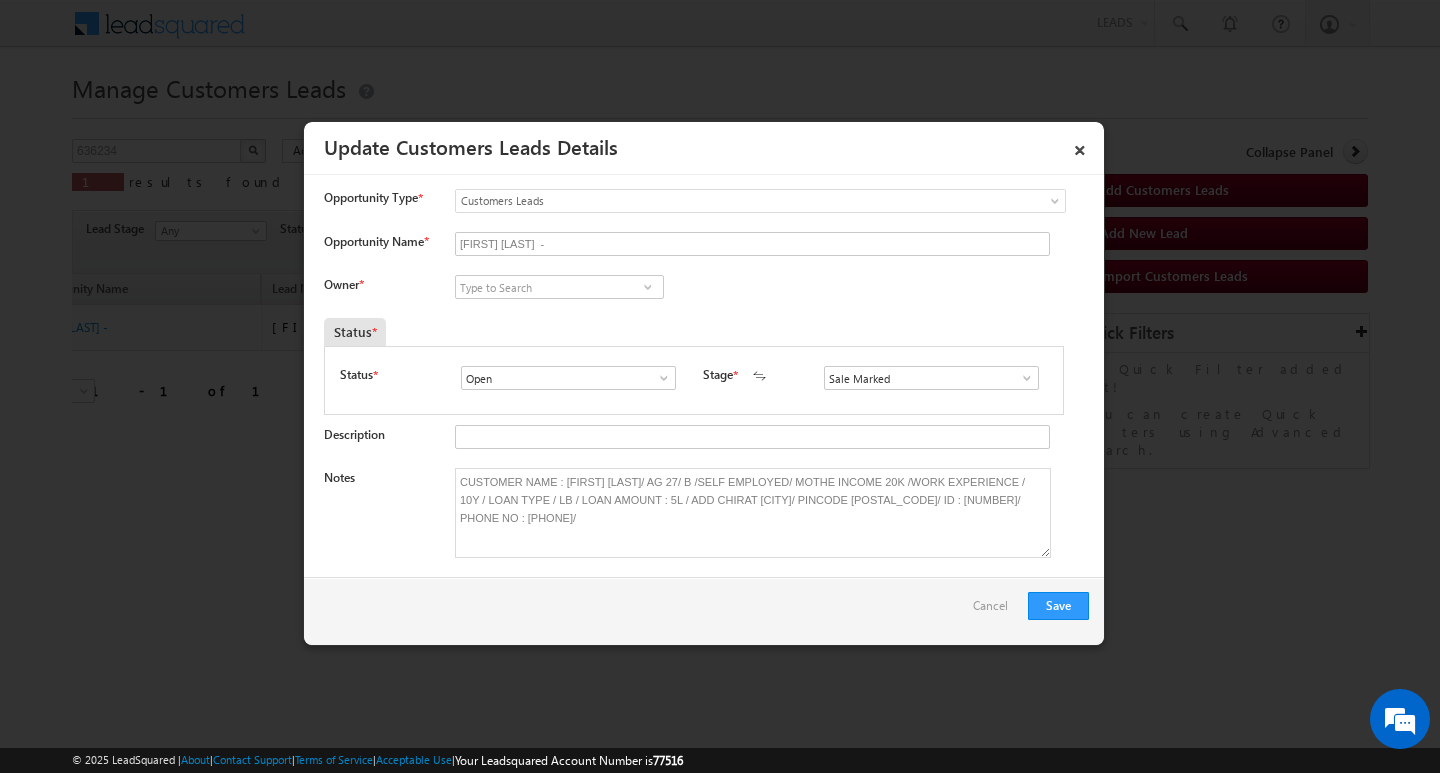 click at bounding box center (647, 287) 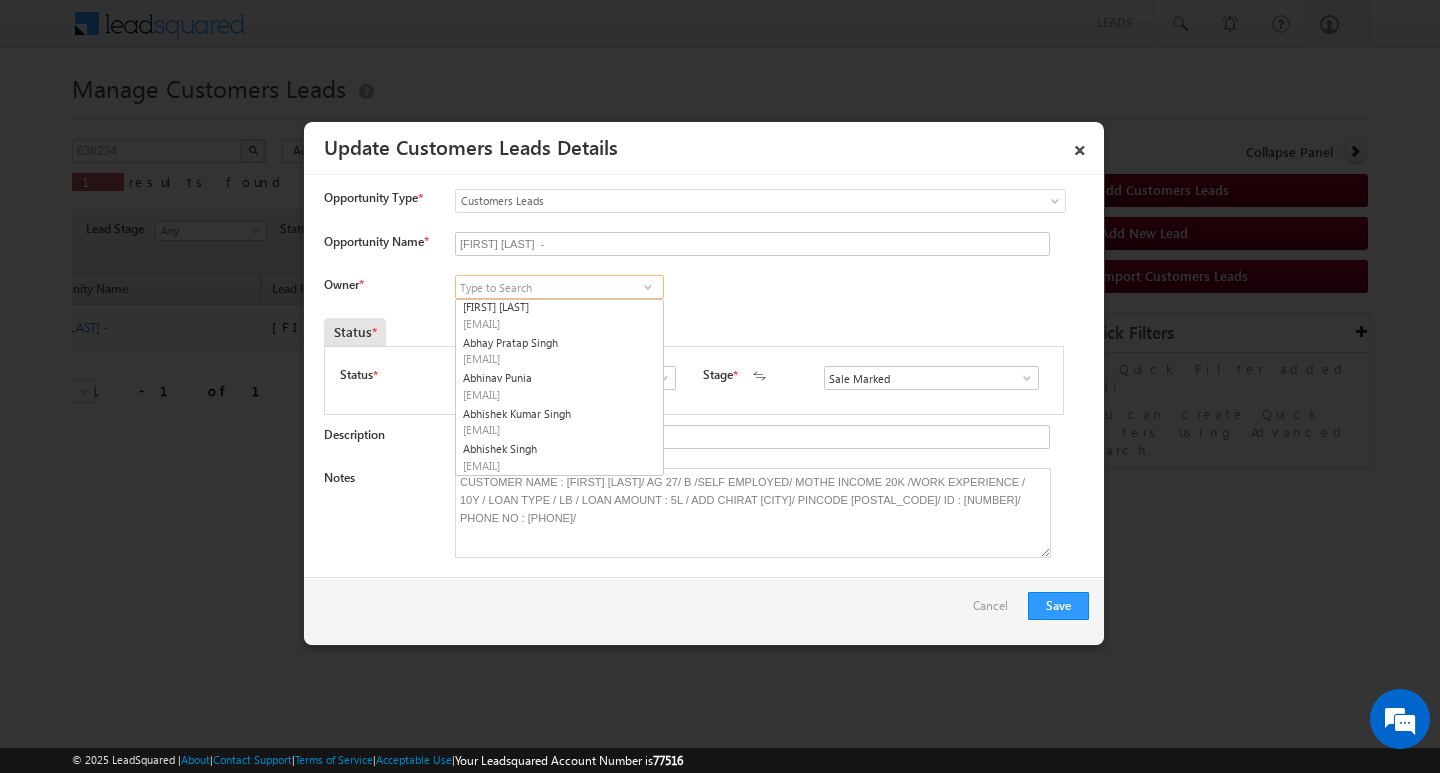 click at bounding box center (559, 287) 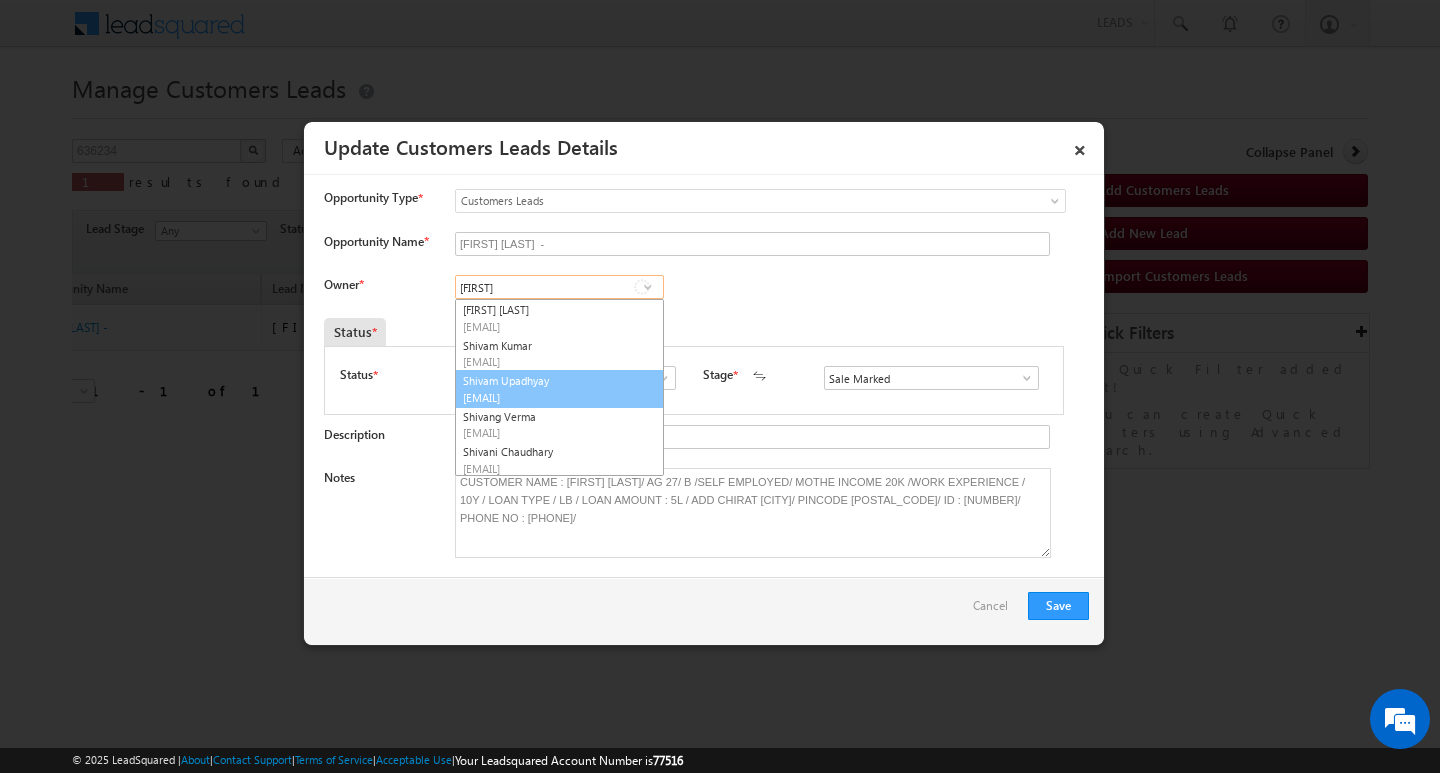 scroll, scrollTop: 74, scrollLeft: 0, axis: vertical 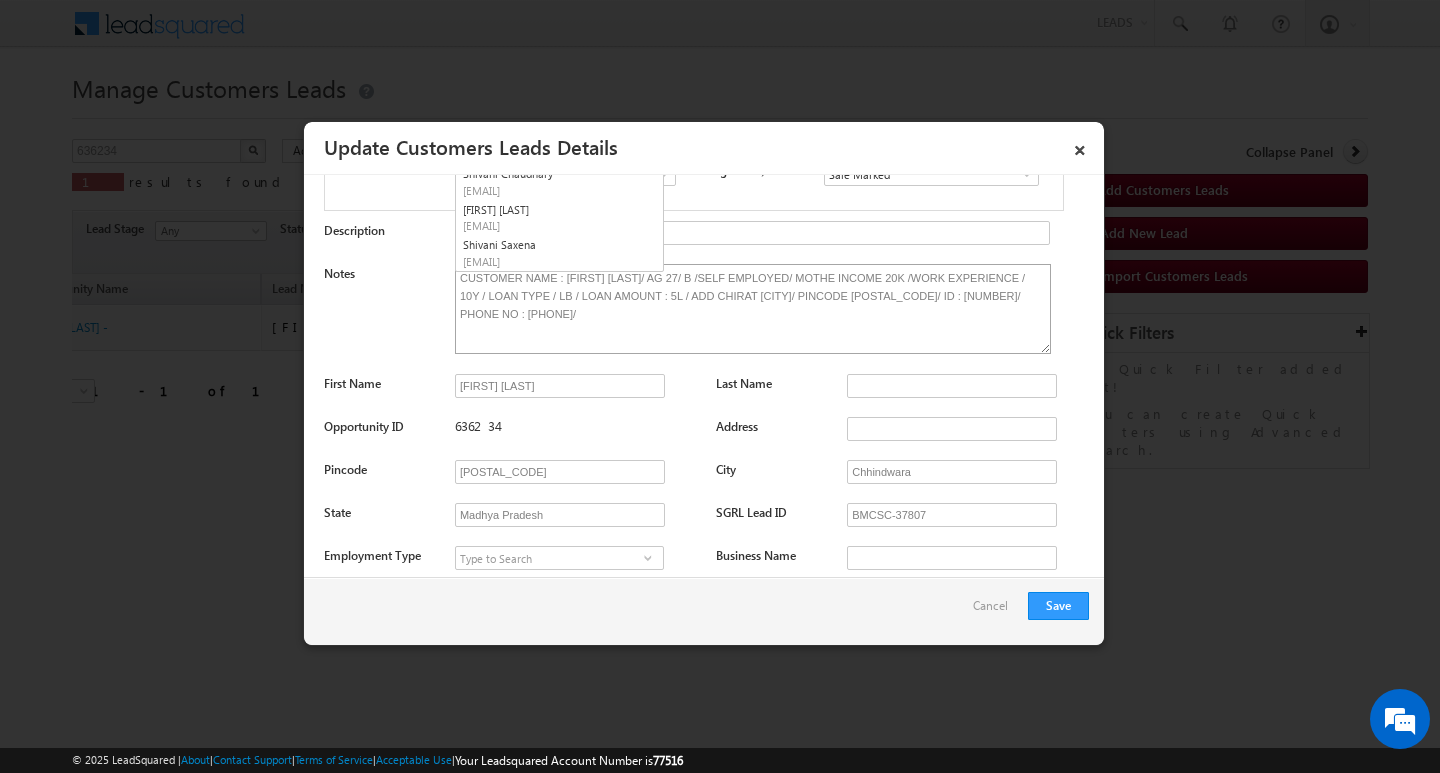 type on "SHIVA" 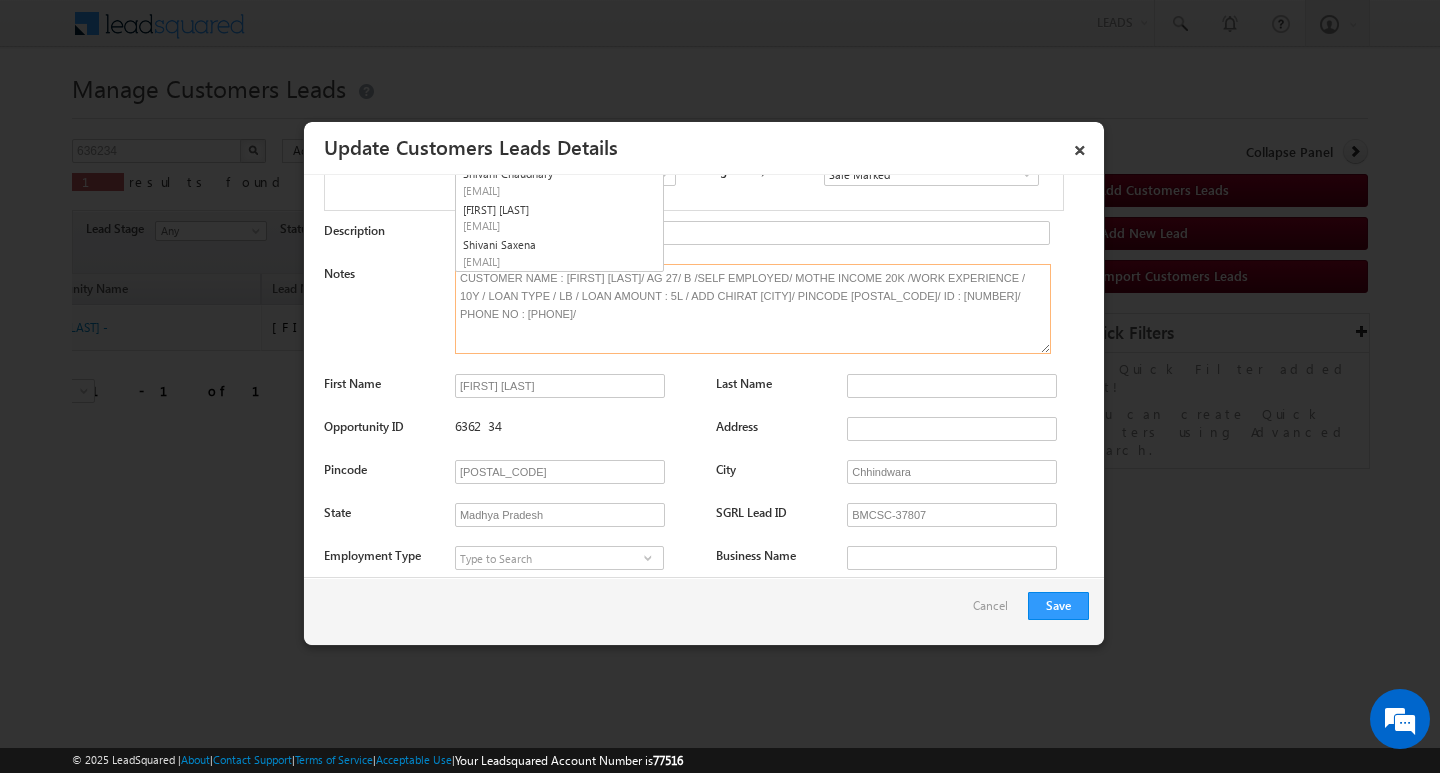 click on "CUSTOMER NAME : Shubham Sahu/ AG 27/ B / SELF EMPLOYED/ MOTHE INCOME 20K / WORK EXPERIENCE / 10Y / LOAN TYPE / LB / LOAN AMOUNT : 5L / ADD CHIRAT  Chhindwara/ PINCODE  480115/ ID : 636234/ PHONE NO : 7067700884/" at bounding box center [753, 309] 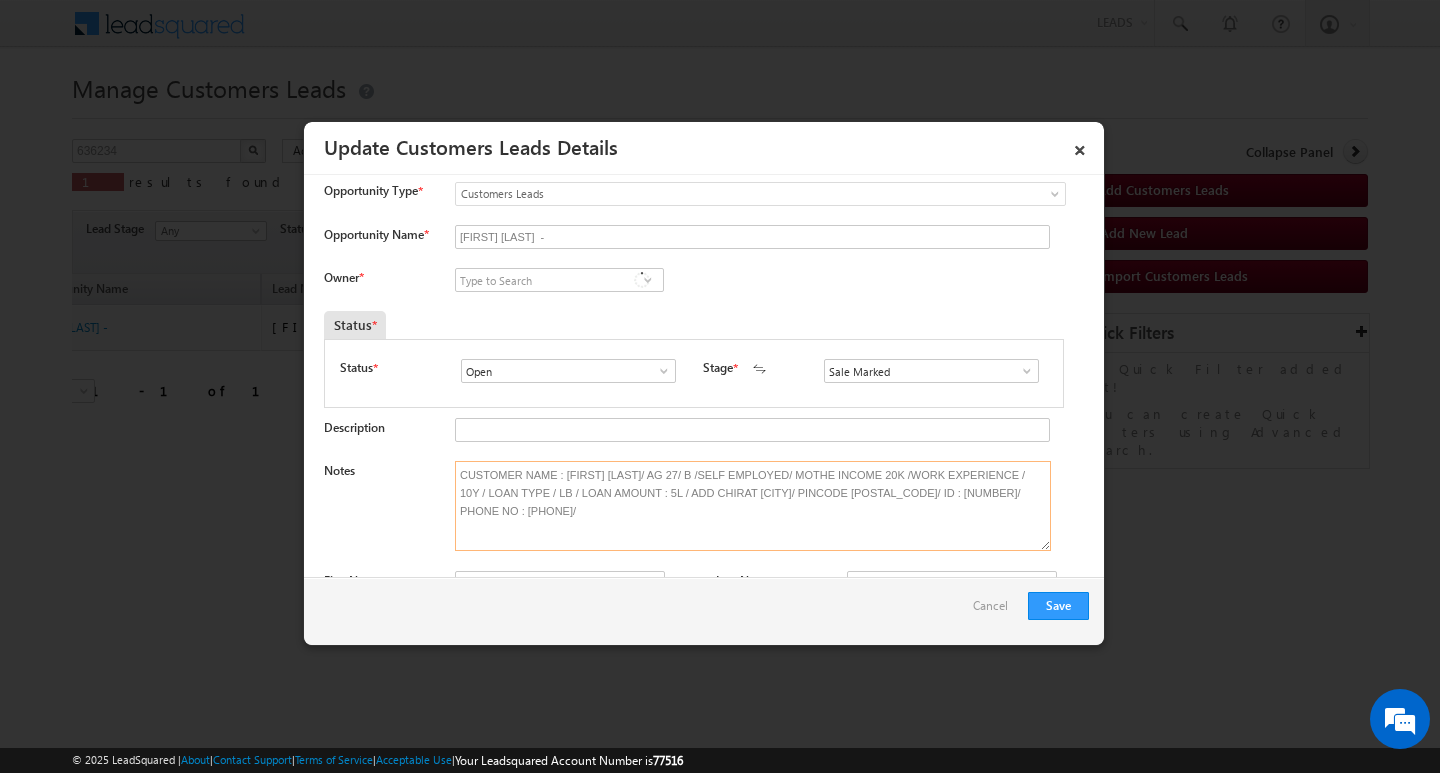 scroll, scrollTop: 0, scrollLeft: 0, axis: both 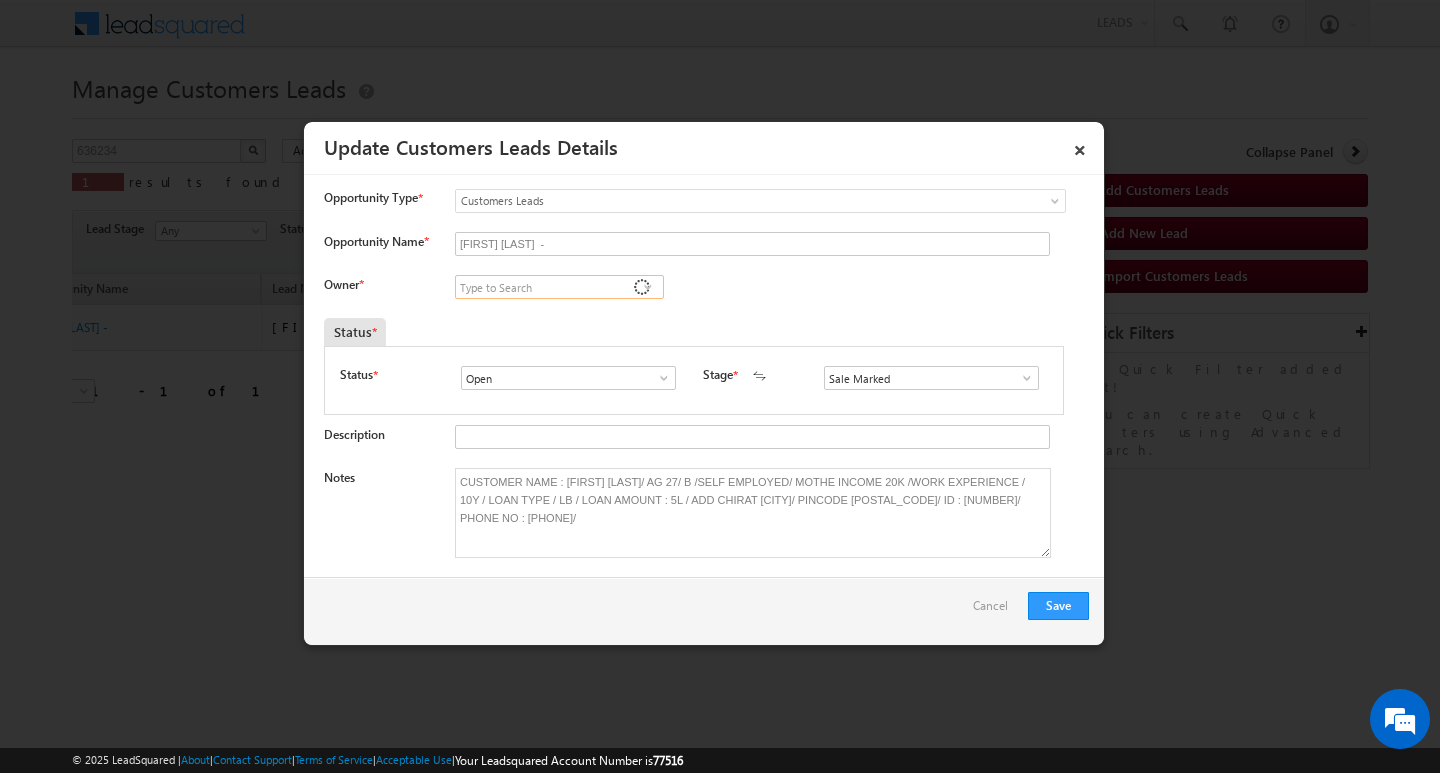 click at bounding box center (559, 287) 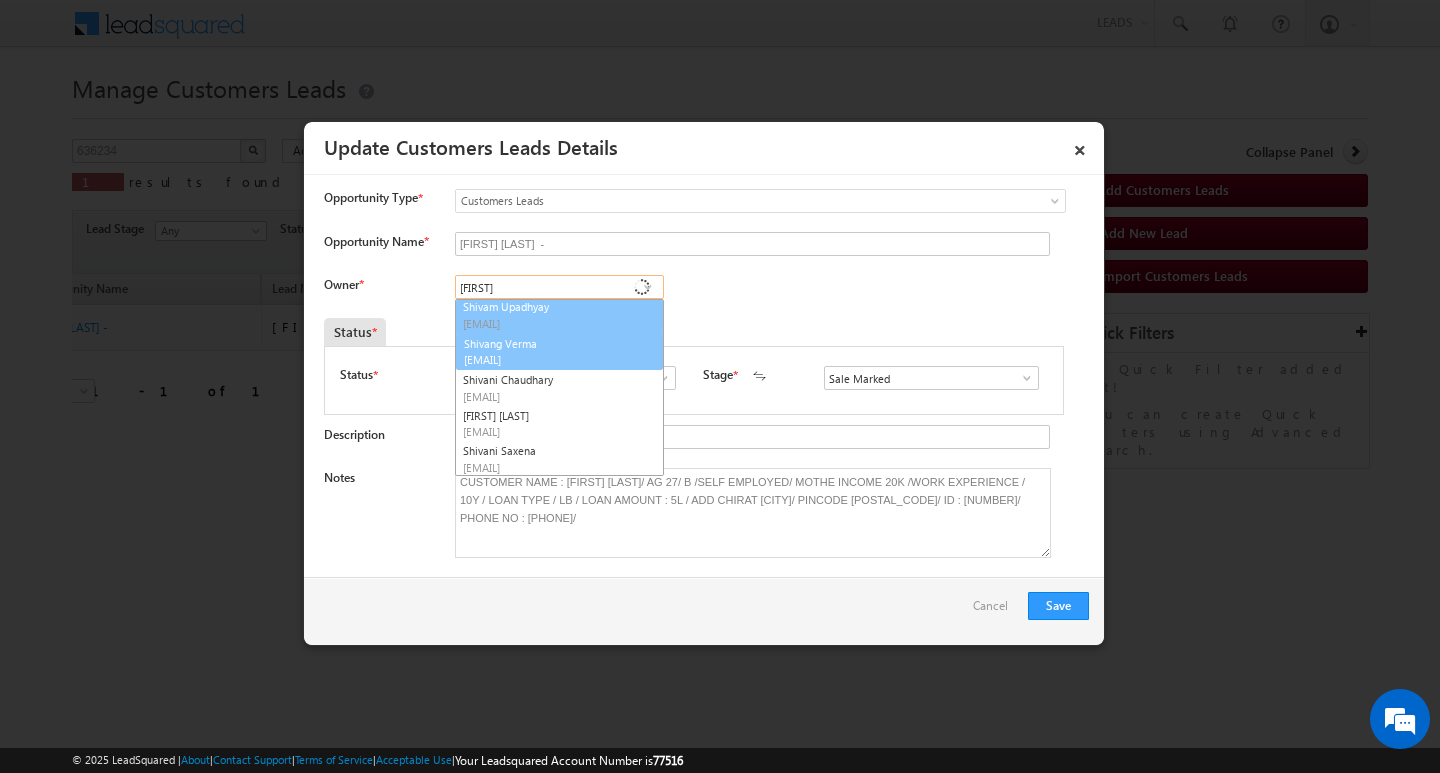 scroll, scrollTop: 71, scrollLeft: 0, axis: vertical 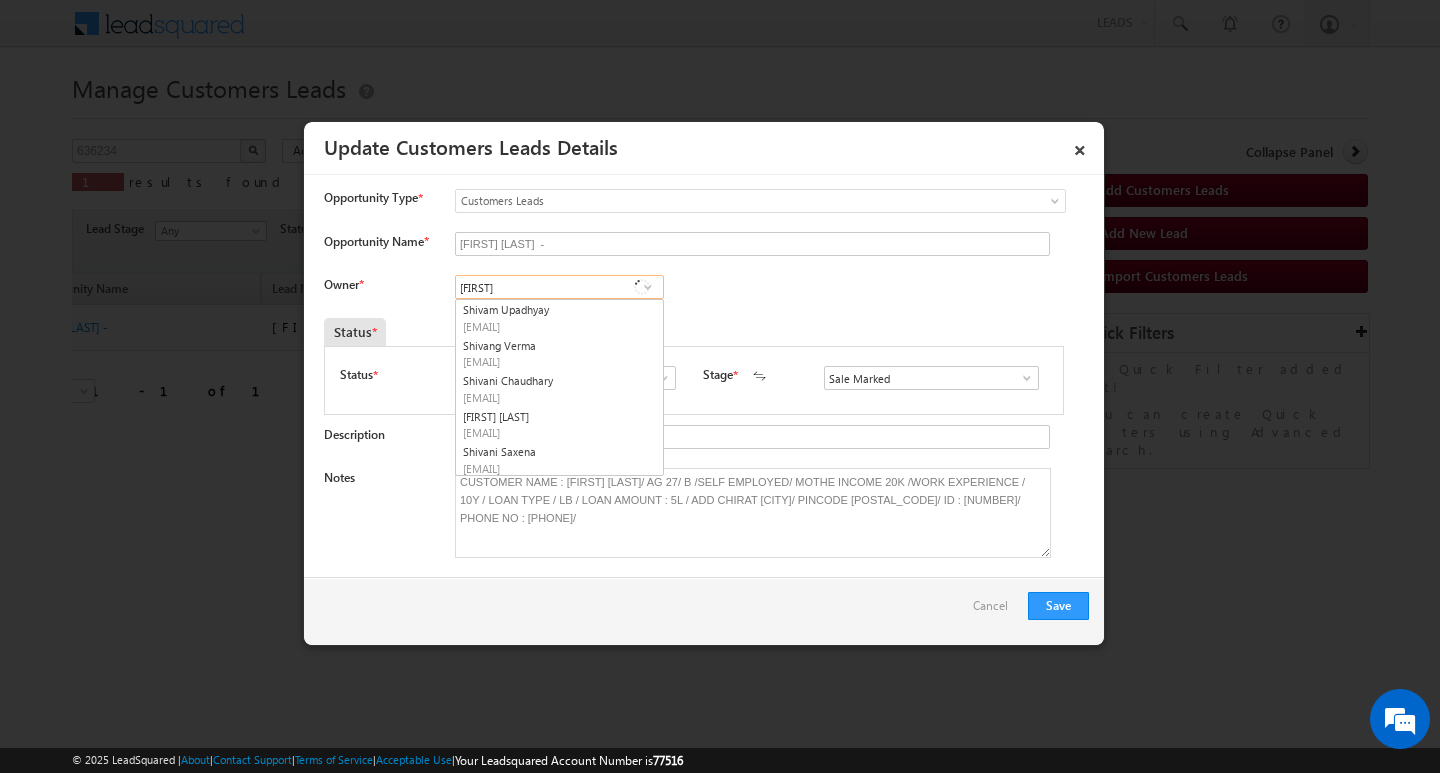type on "SHIVA" 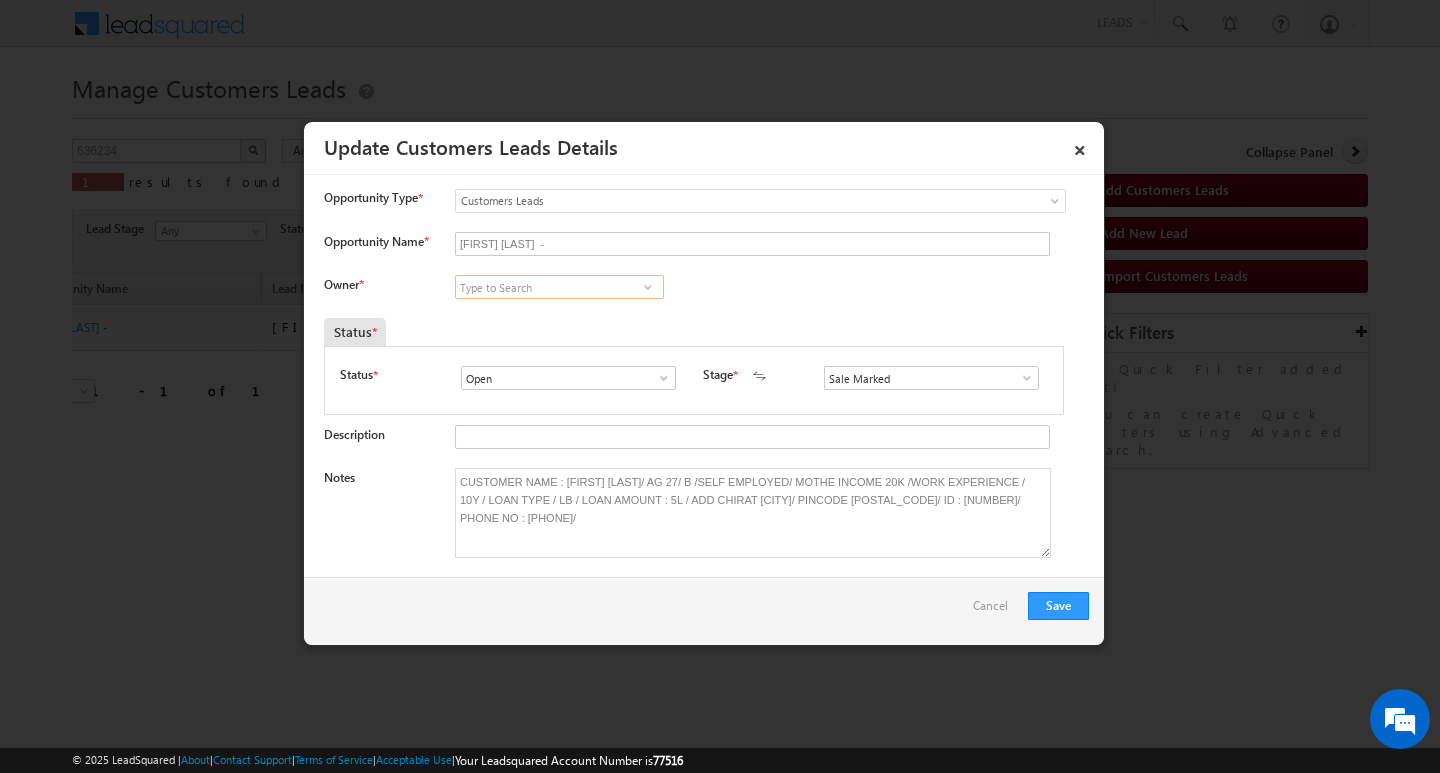 click at bounding box center (559, 287) 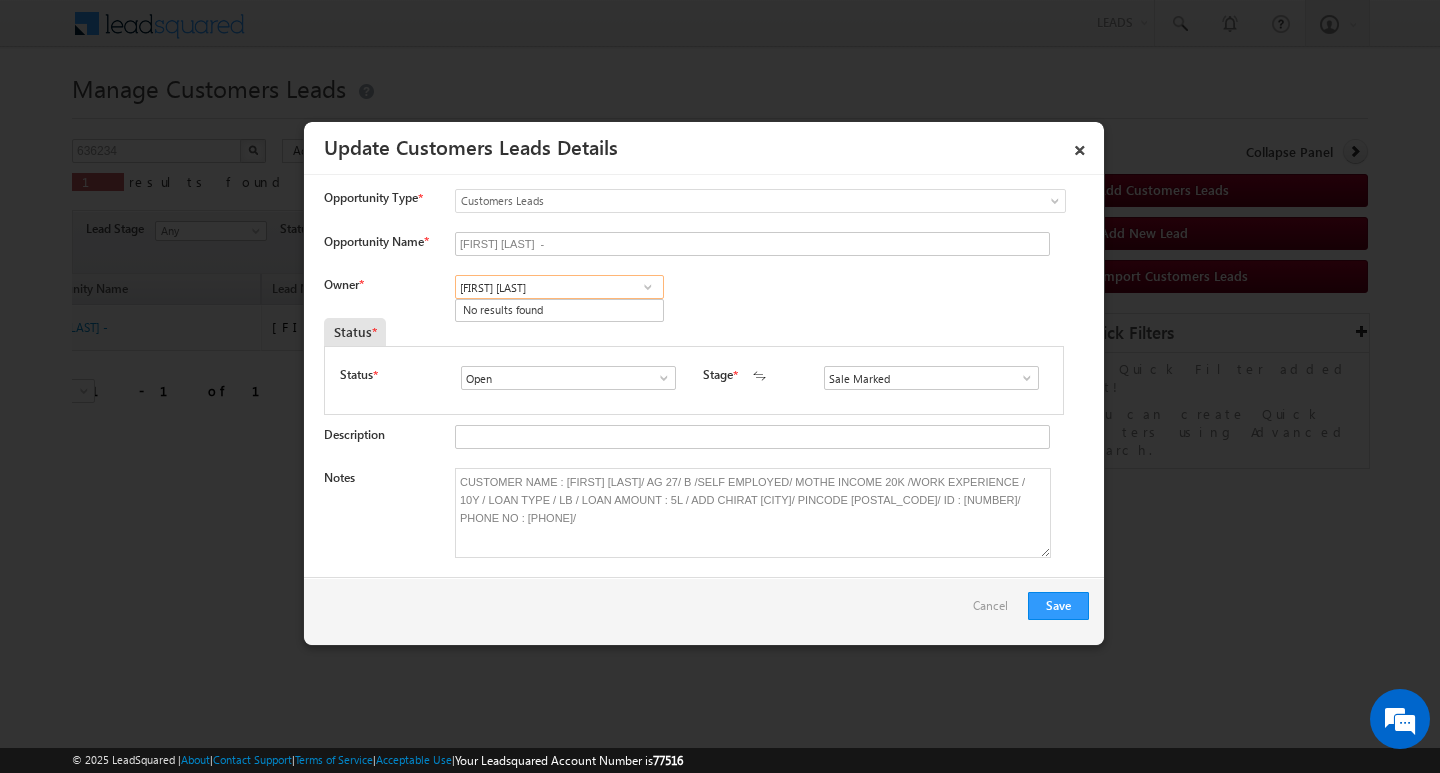scroll, scrollTop: 0, scrollLeft: 0, axis: both 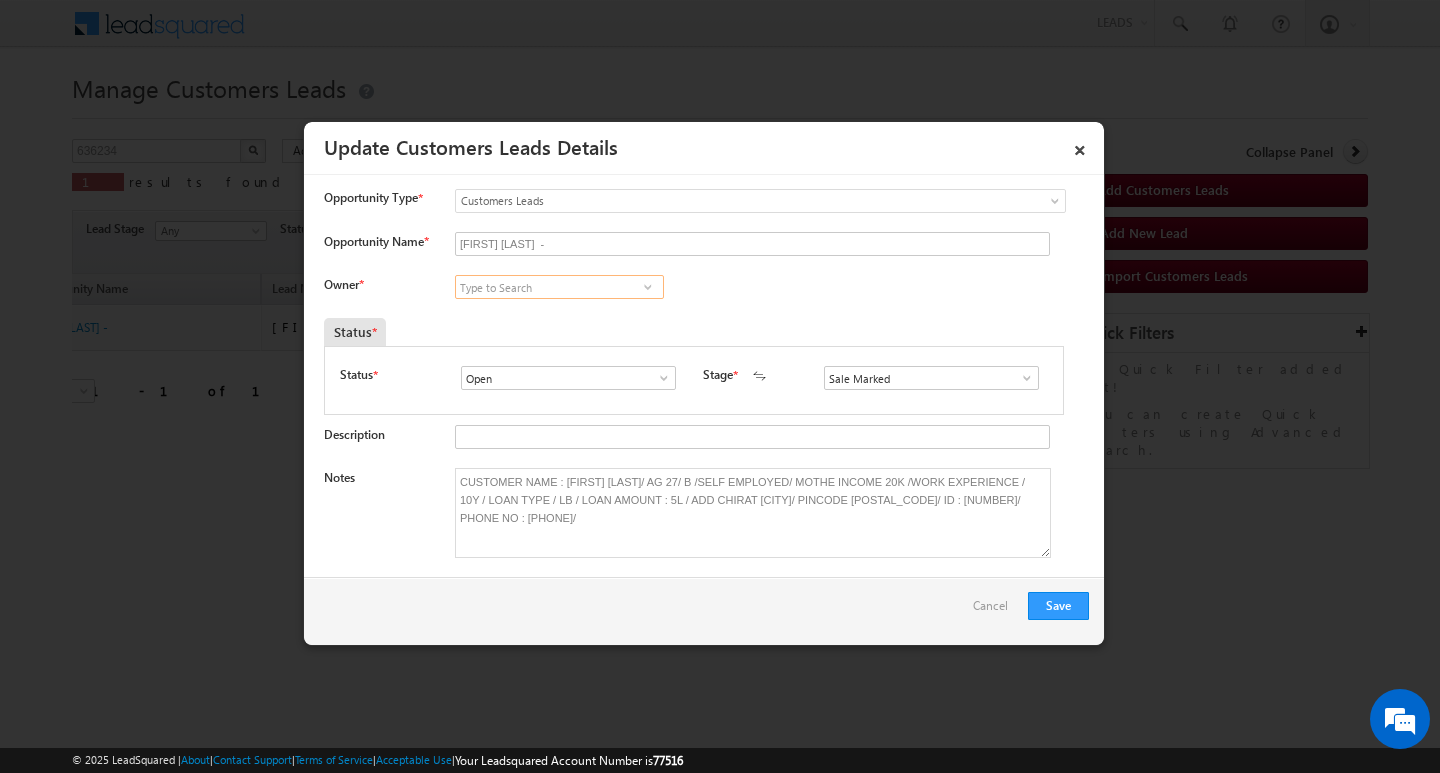 click at bounding box center (559, 287) 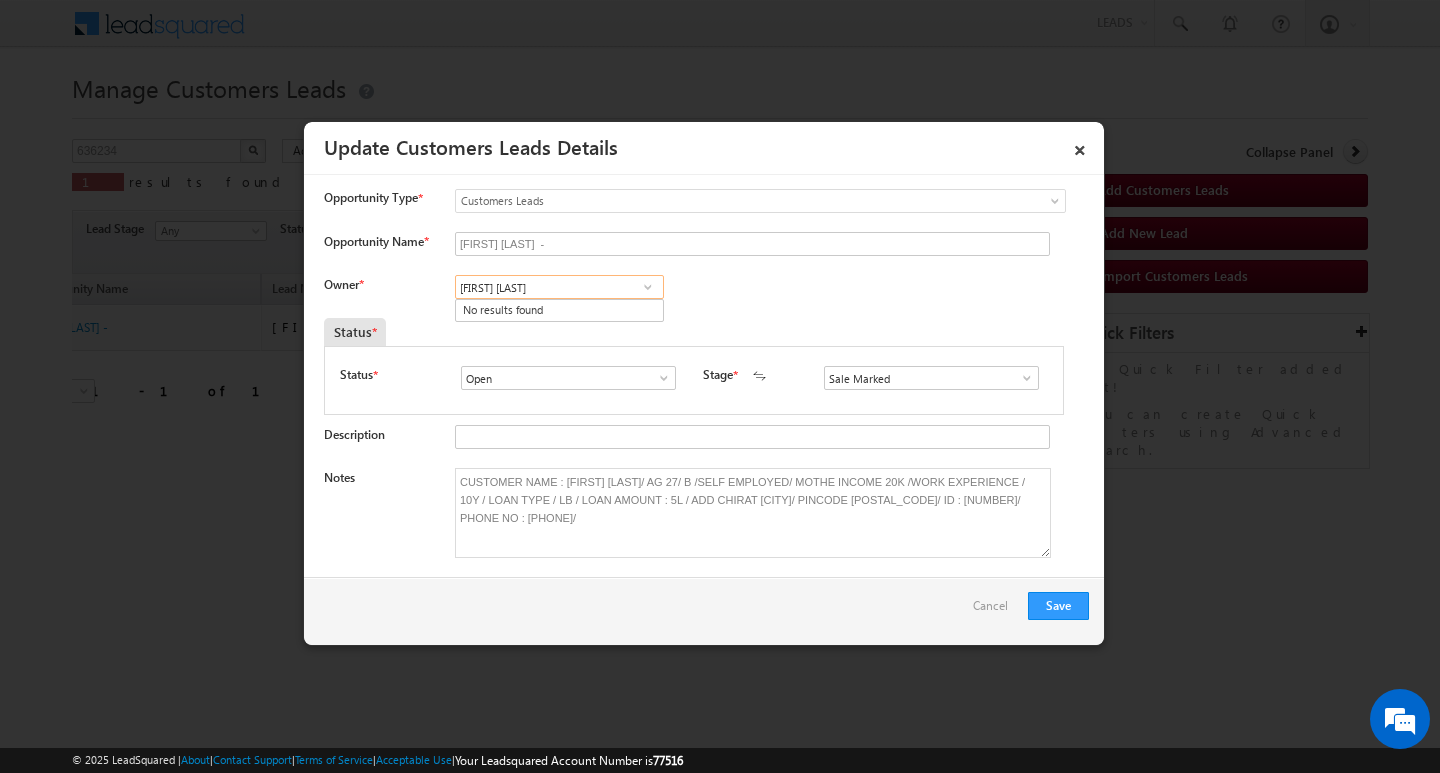 type on "SHIV NA" 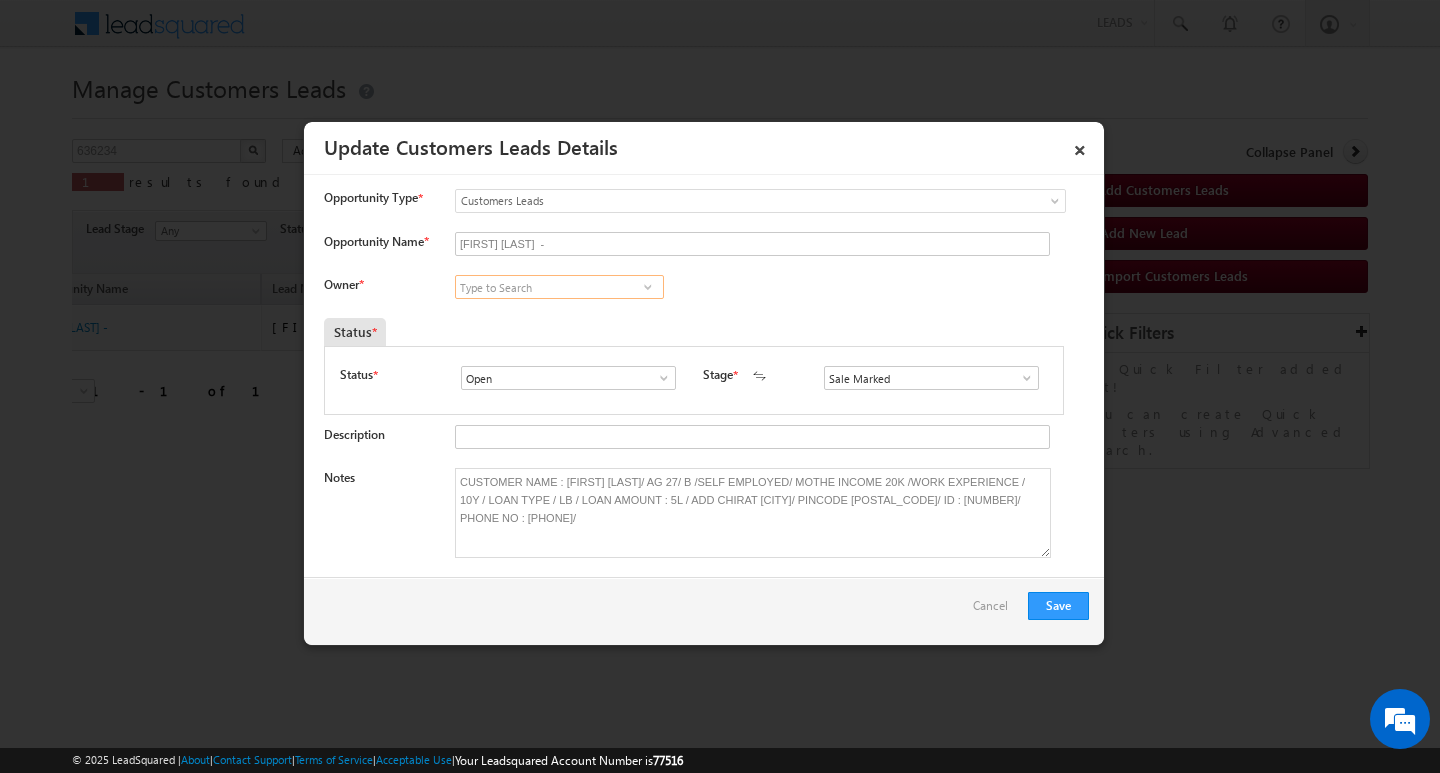click at bounding box center [559, 287] 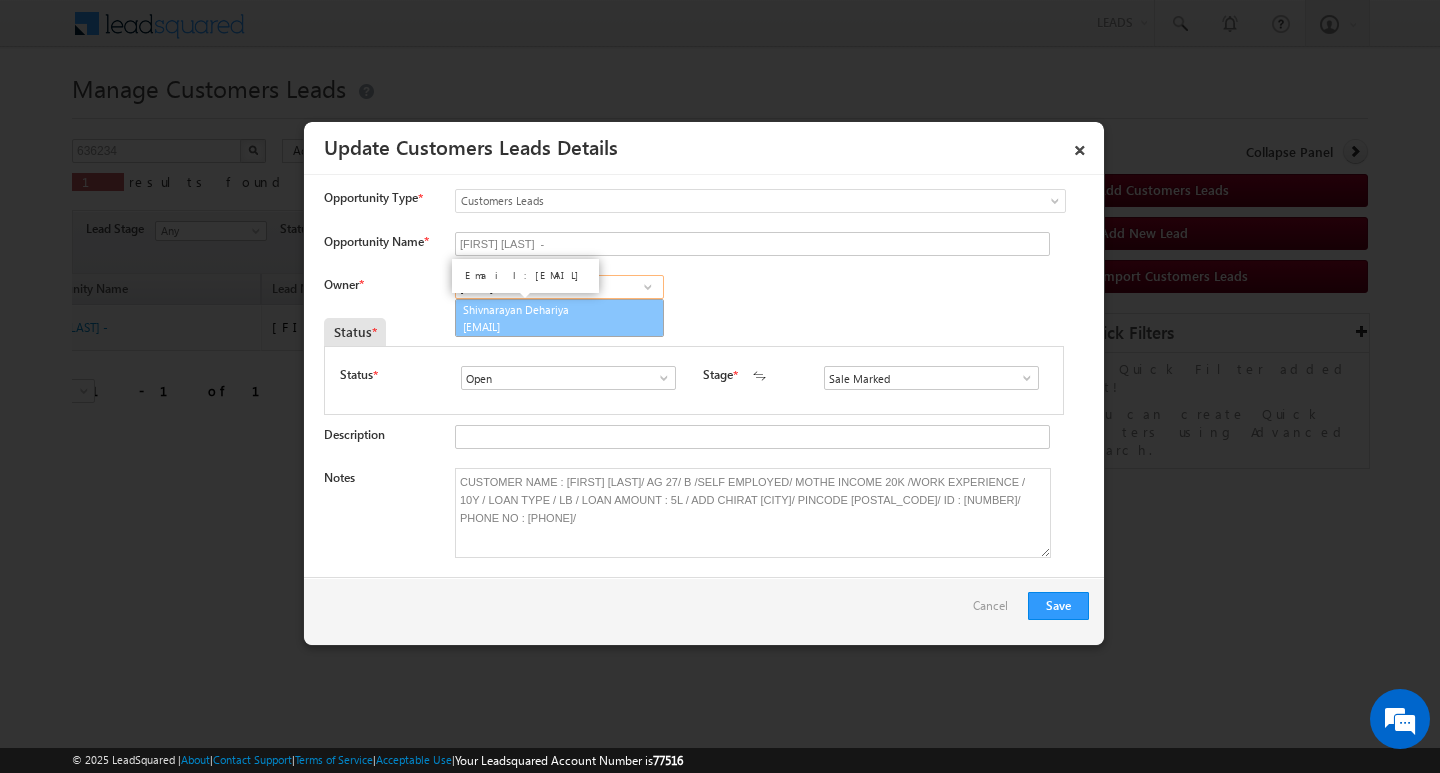 click on "shivnarayan.dehariya@sgrlimited.in" at bounding box center (553, 326) 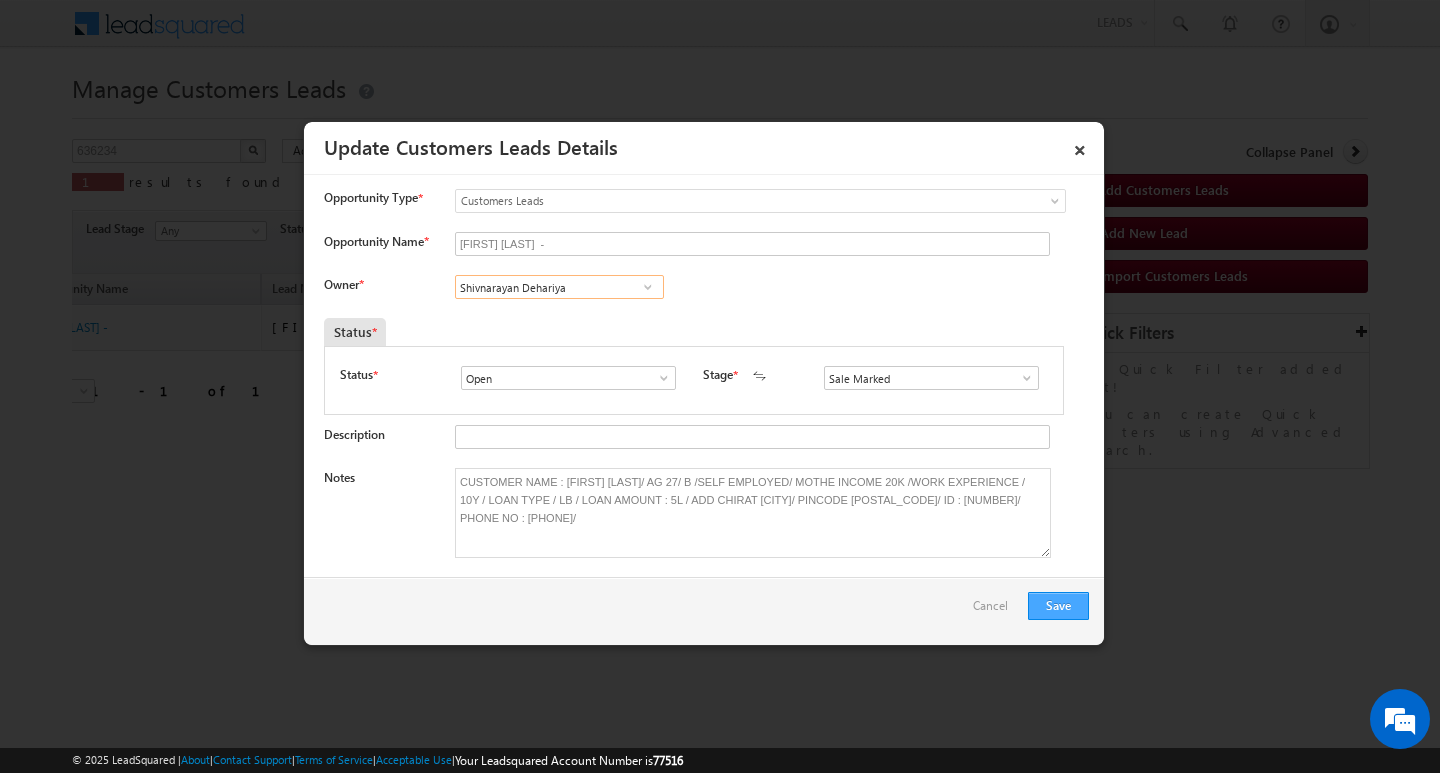 type on "Shivnarayan Dehariya" 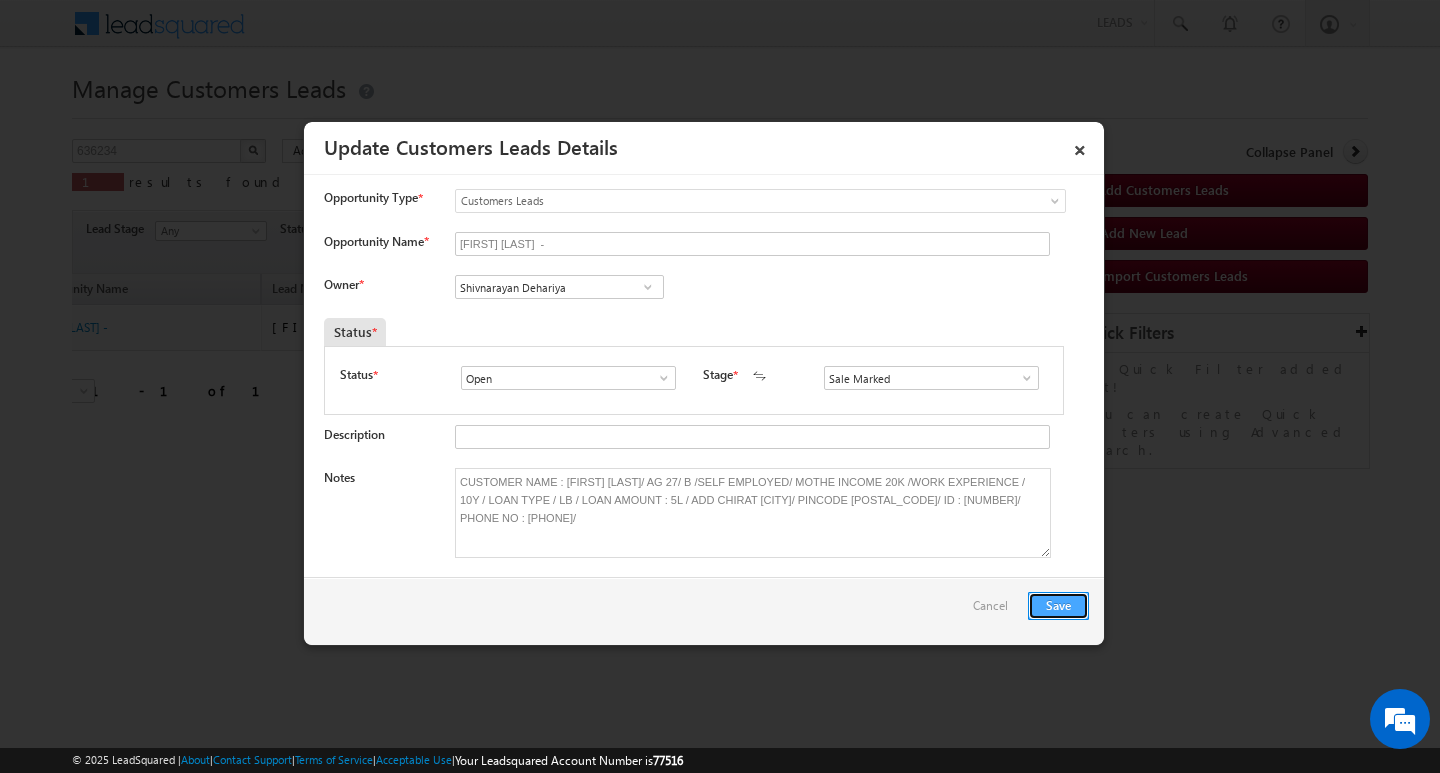 click on "Save" at bounding box center (1058, 606) 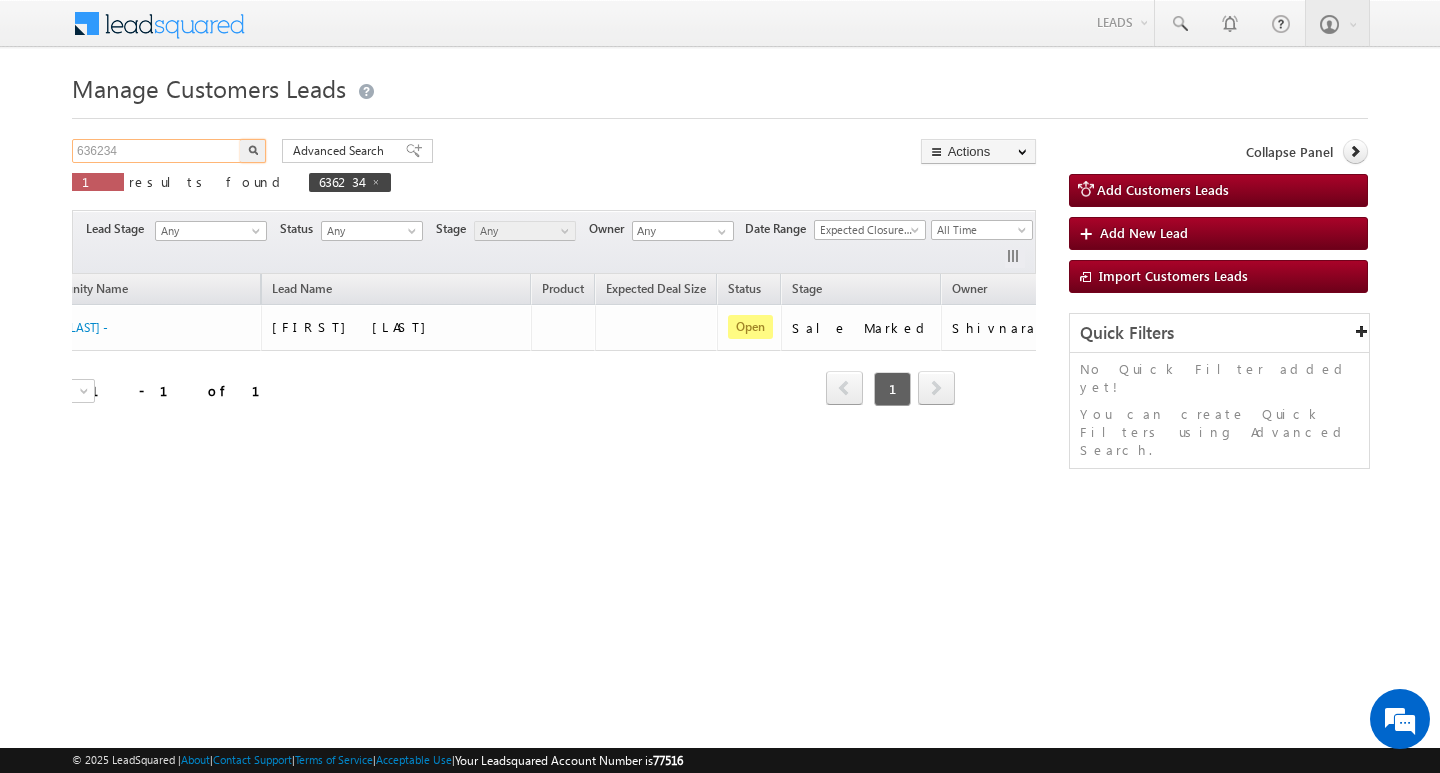 click on "636234" at bounding box center (157, 151) 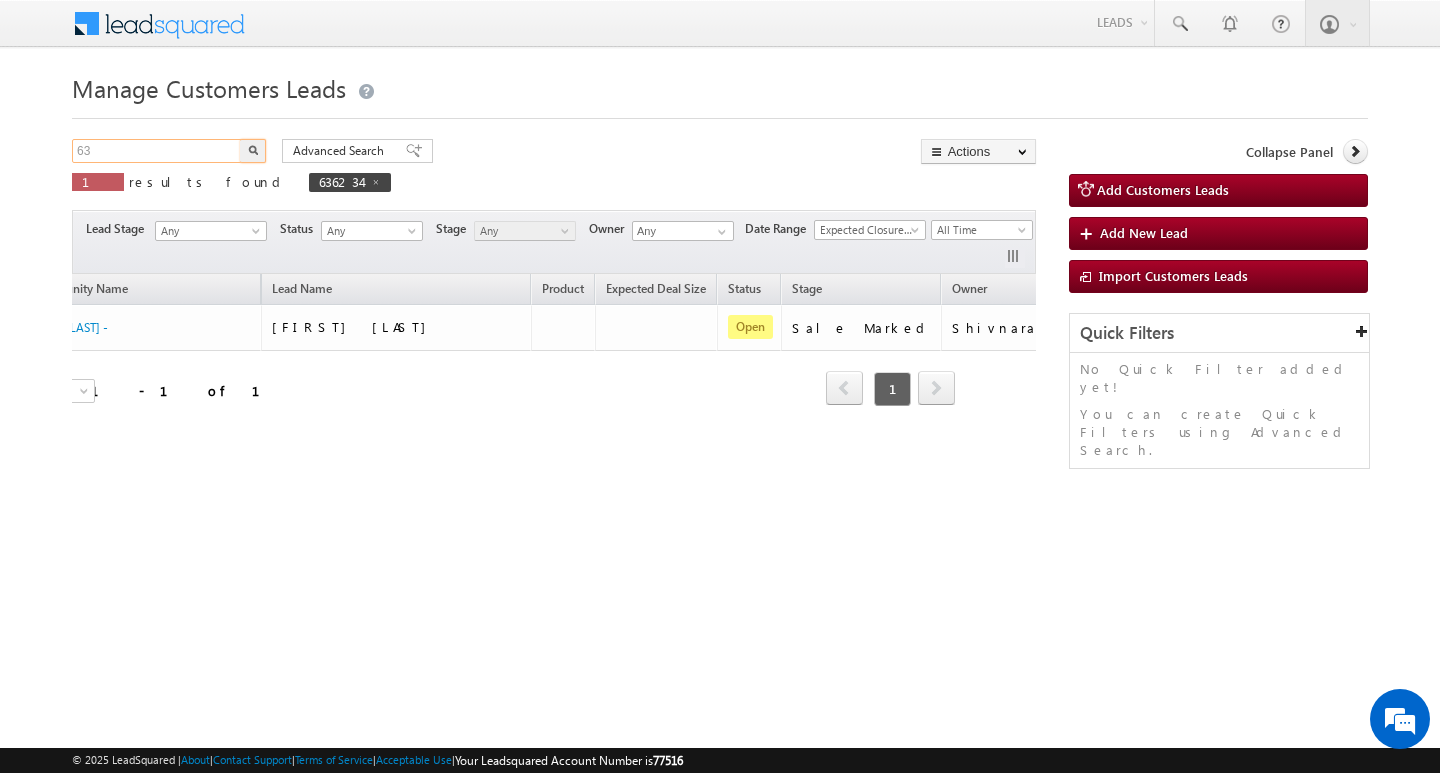 type on "6" 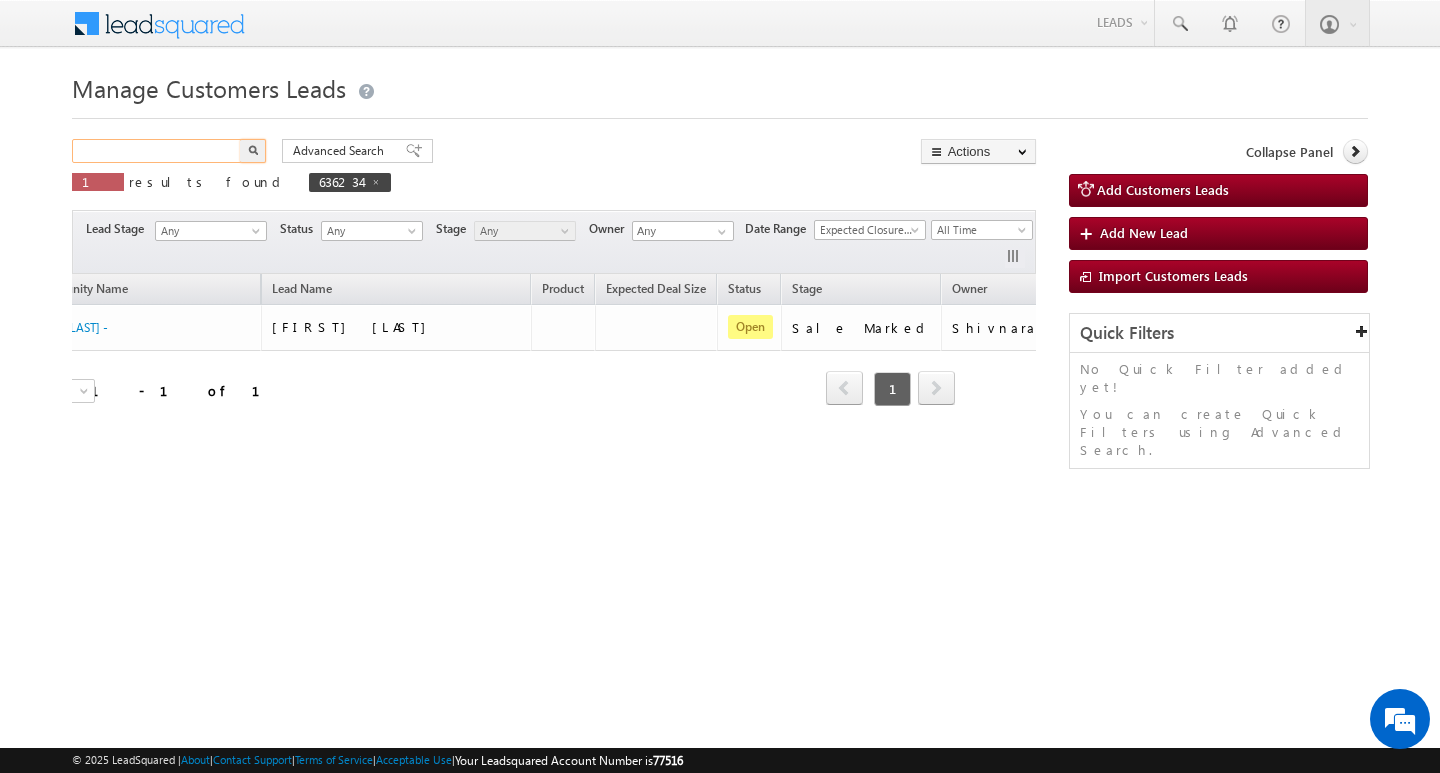 paste on "635294" 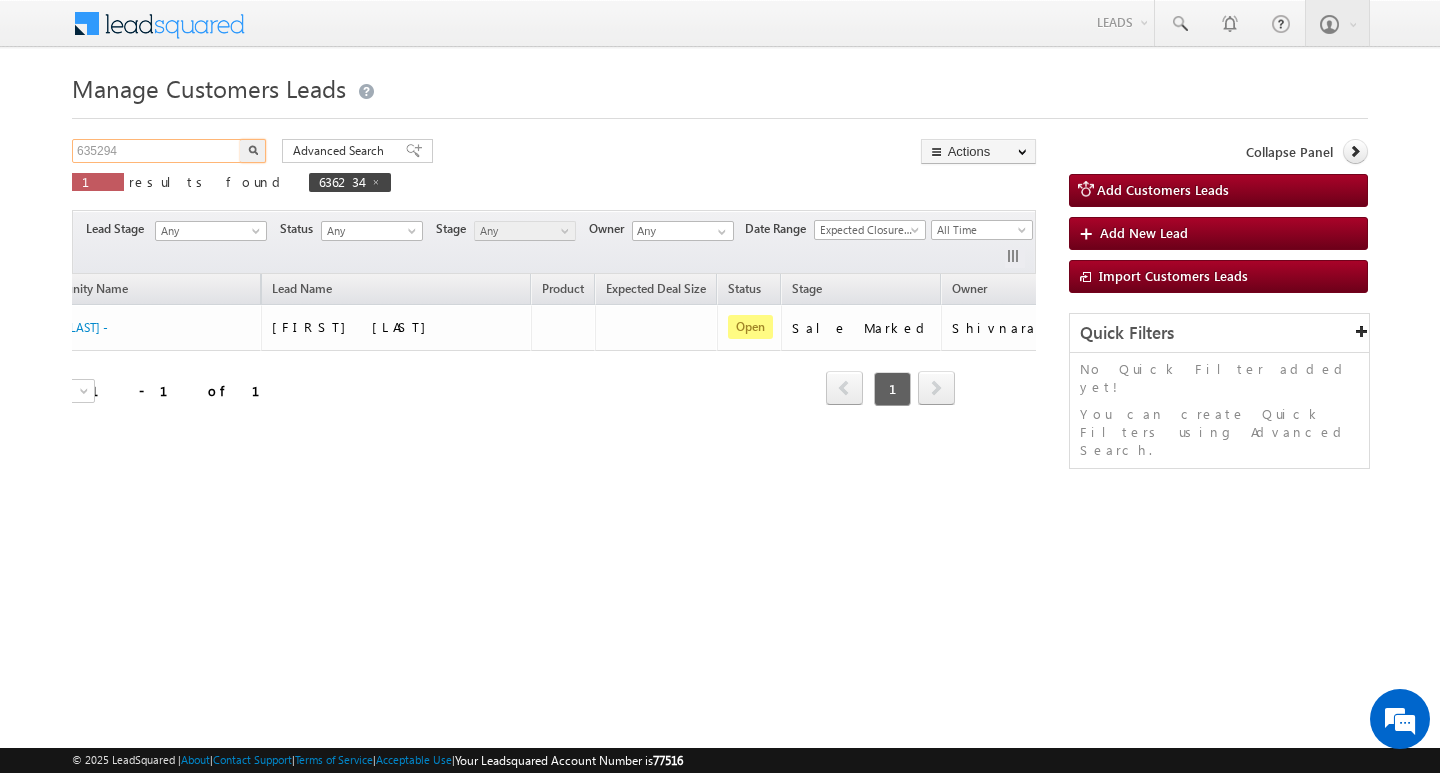 type on "635294" 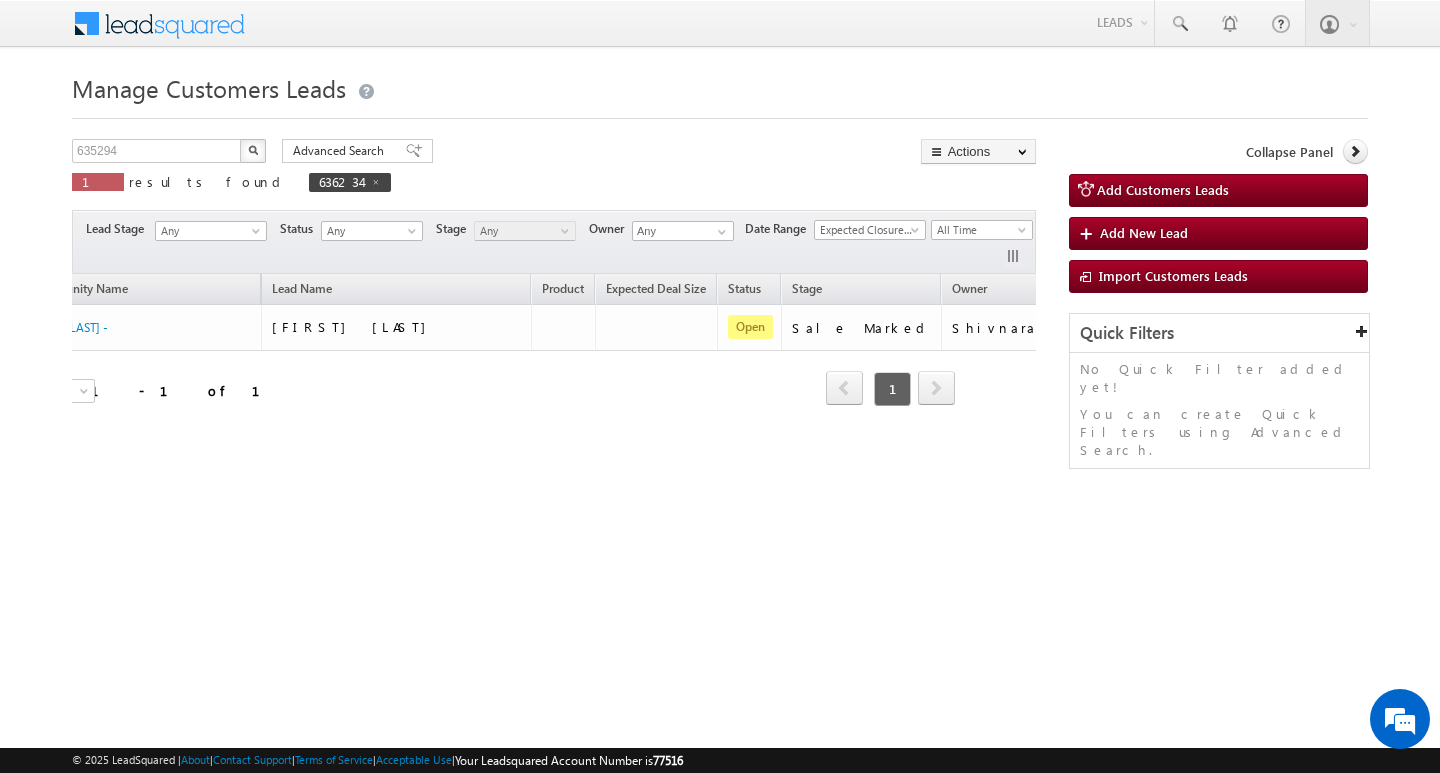 click at bounding box center (253, 150) 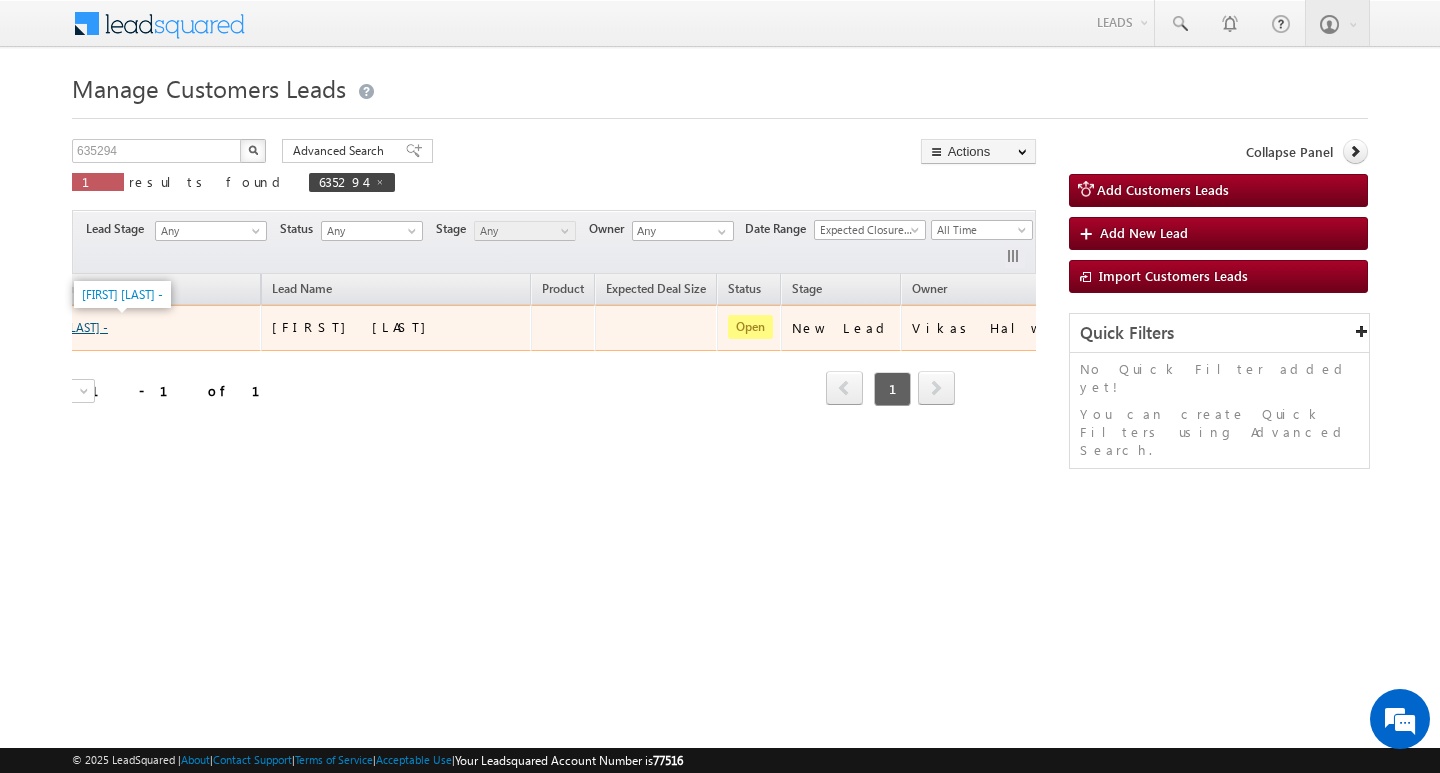click on "Jitendra Minote  -" at bounding box center [67, 327] 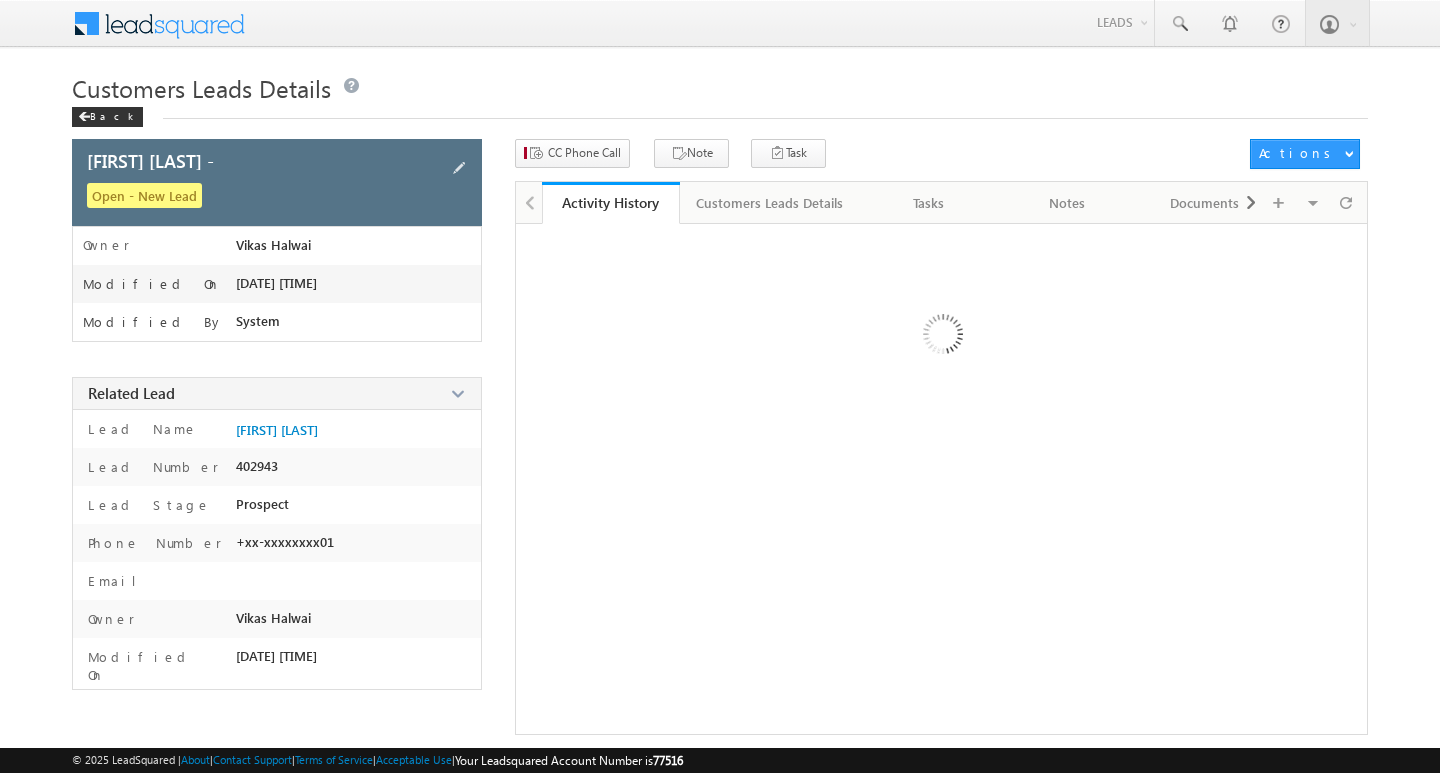 scroll, scrollTop: 0, scrollLeft: 0, axis: both 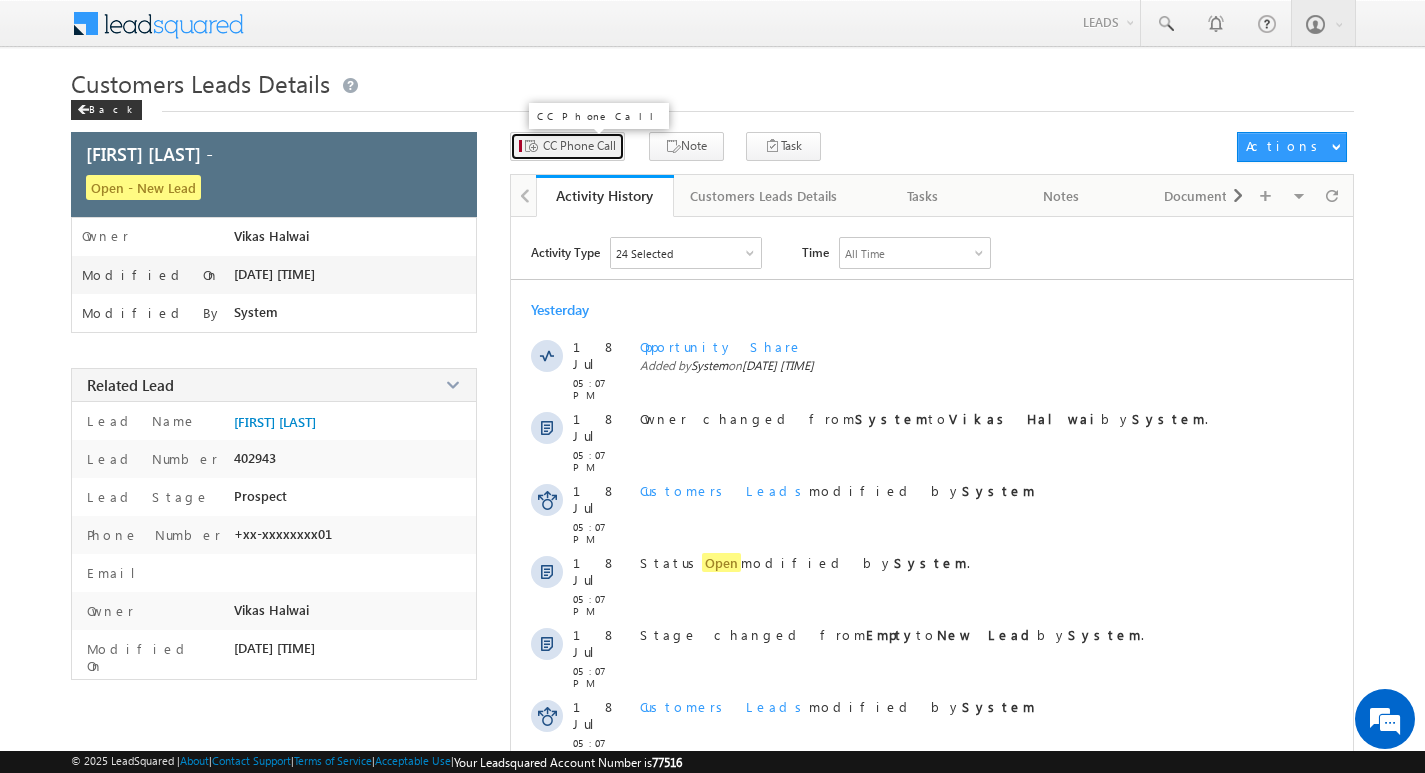 click on "CC Phone Call" at bounding box center (579, 146) 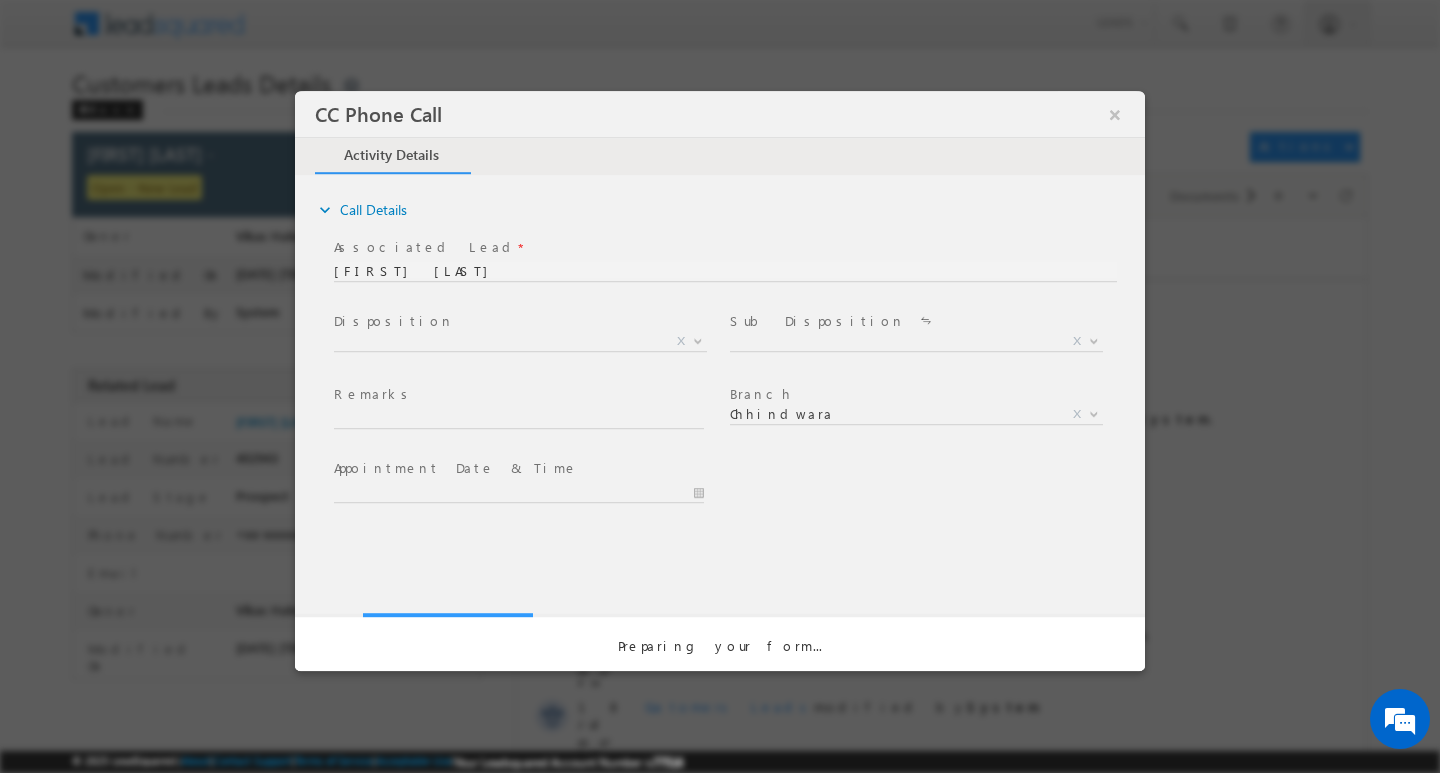 scroll, scrollTop: 0, scrollLeft: 0, axis: both 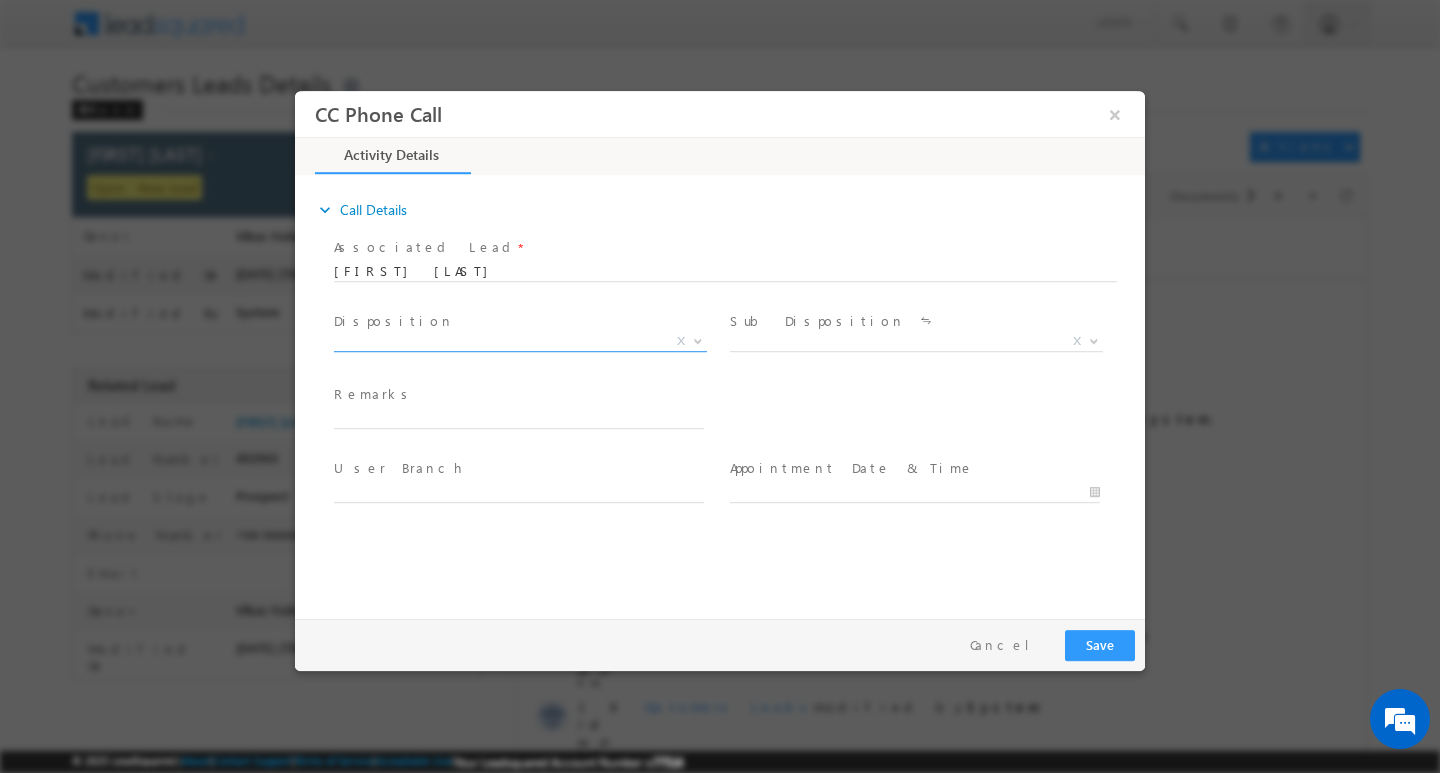click at bounding box center [698, 339] 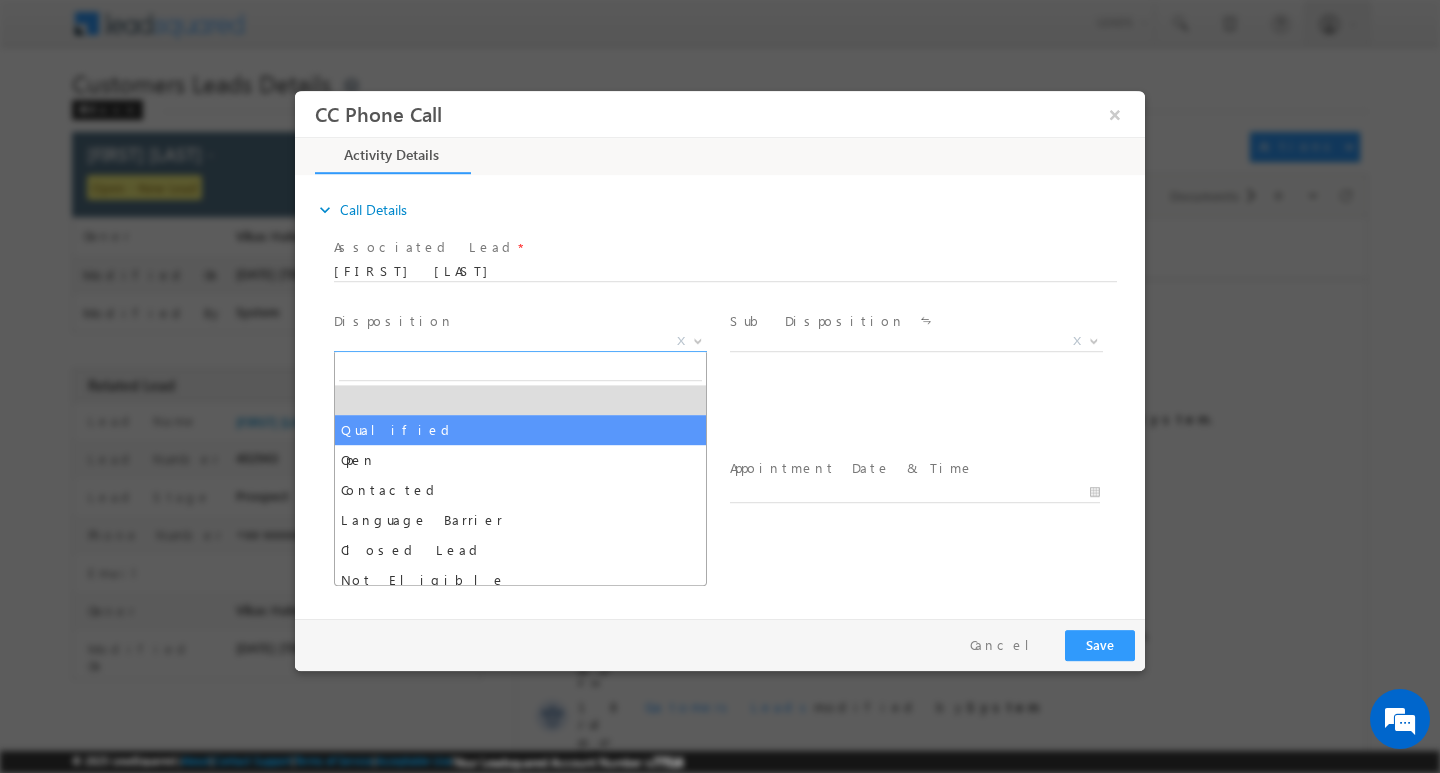 select on "Qualified" 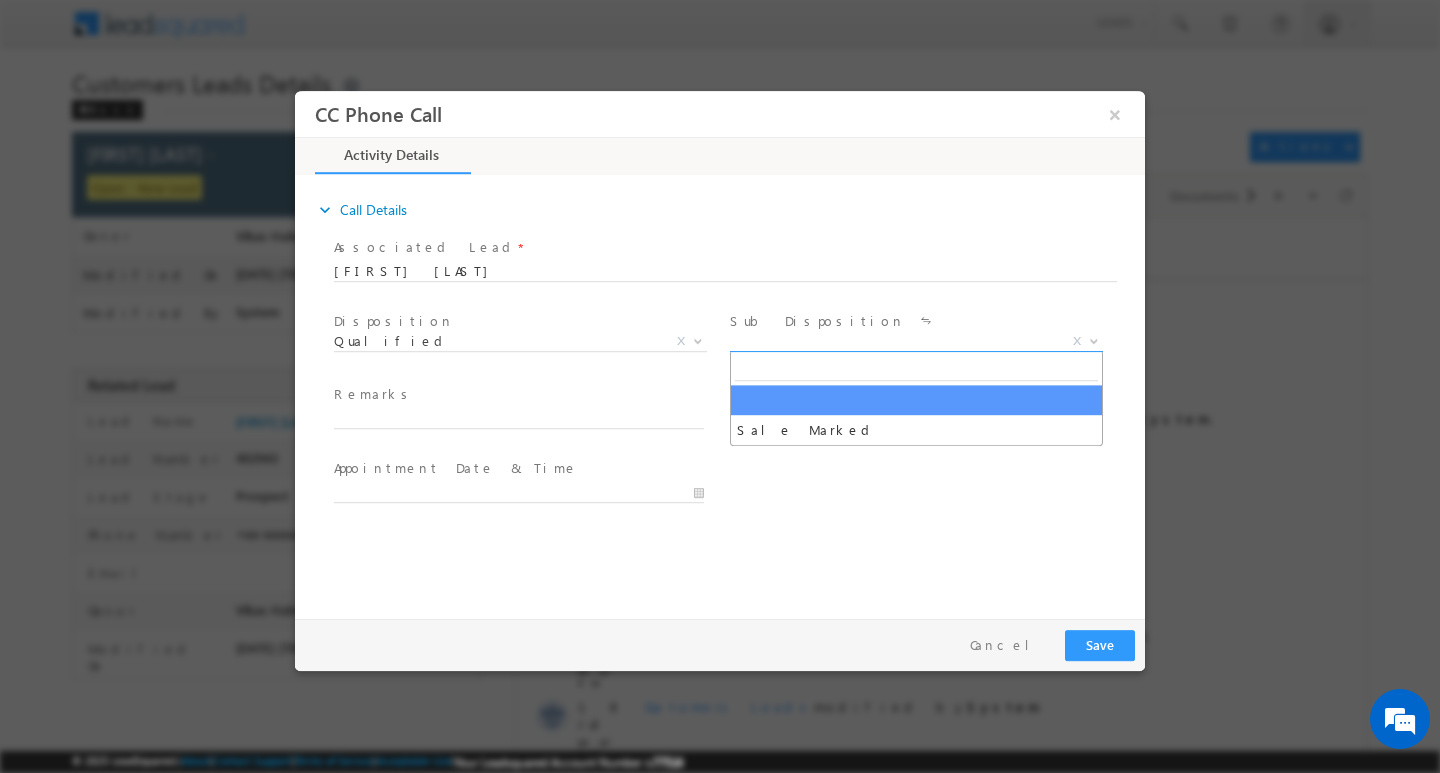 click at bounding box center (1092, 340) 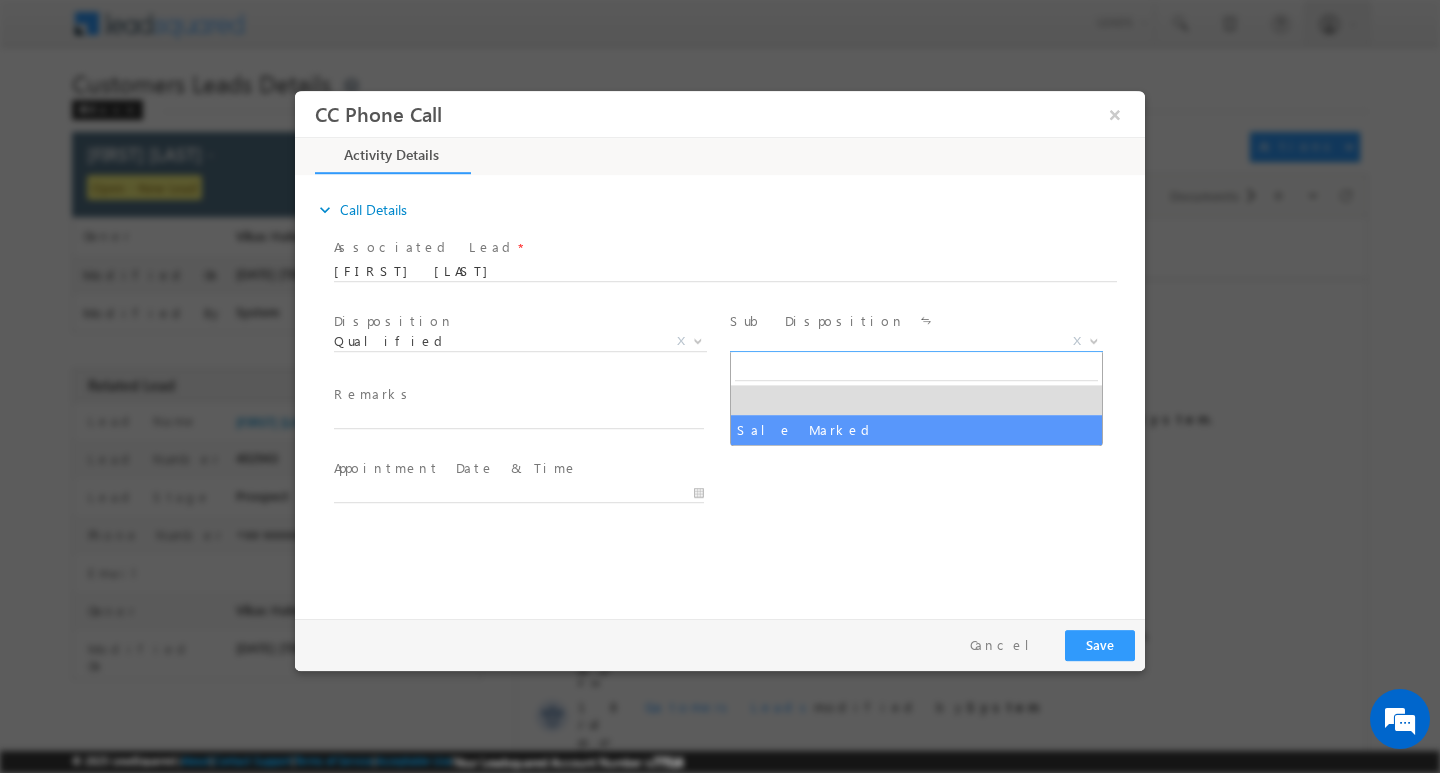 select on "Sale Marked" 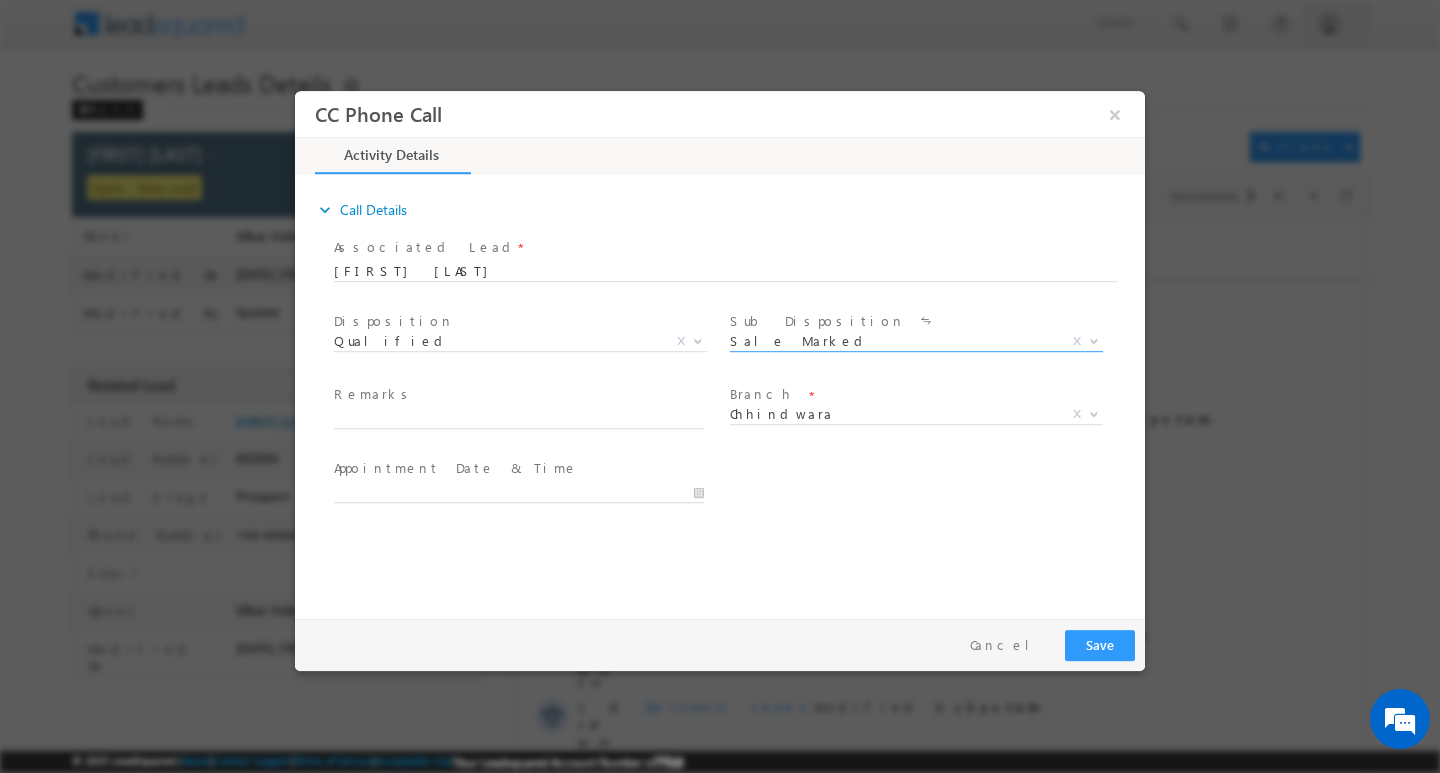 scroll, scrollTop: 0, scrollLeft: 0, axis: both 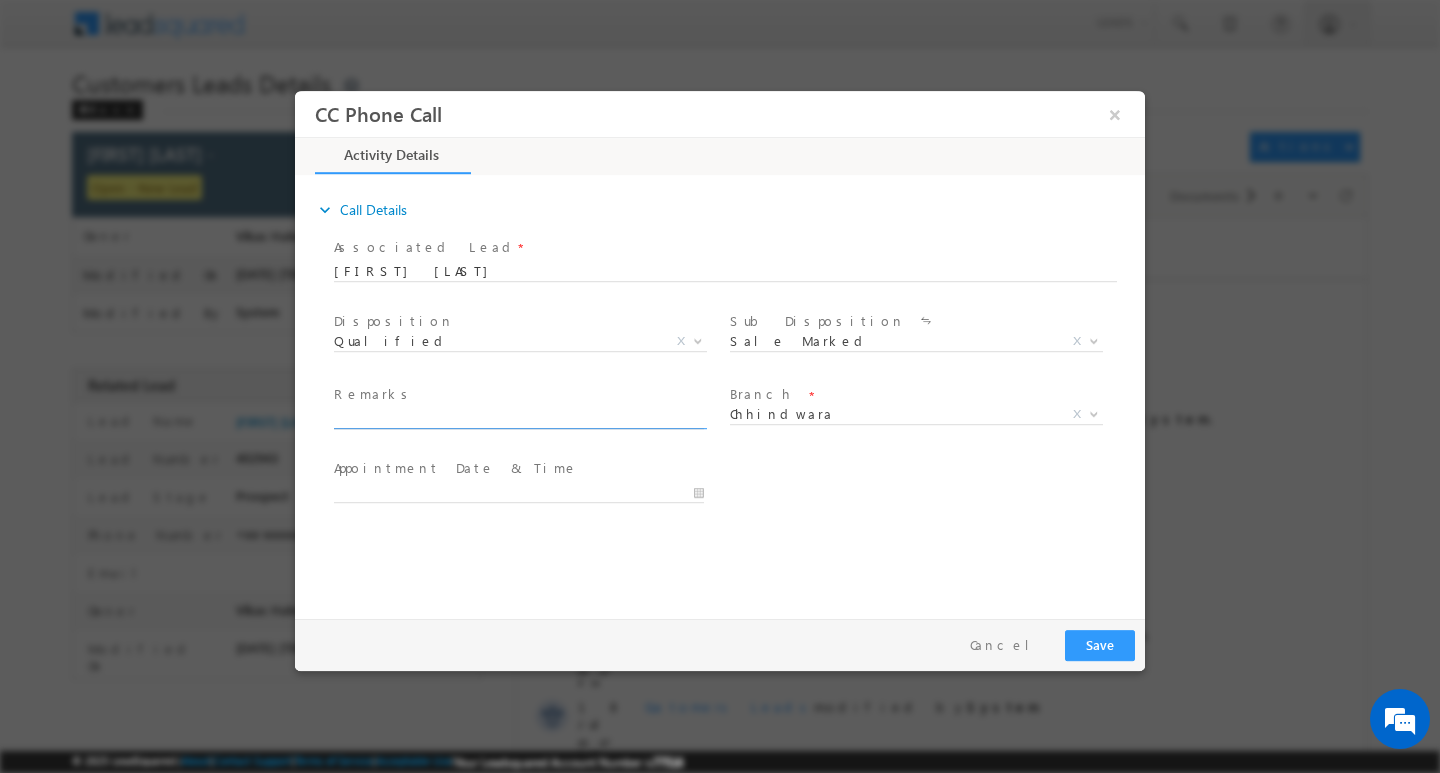 click at bounding box center (519, 418) 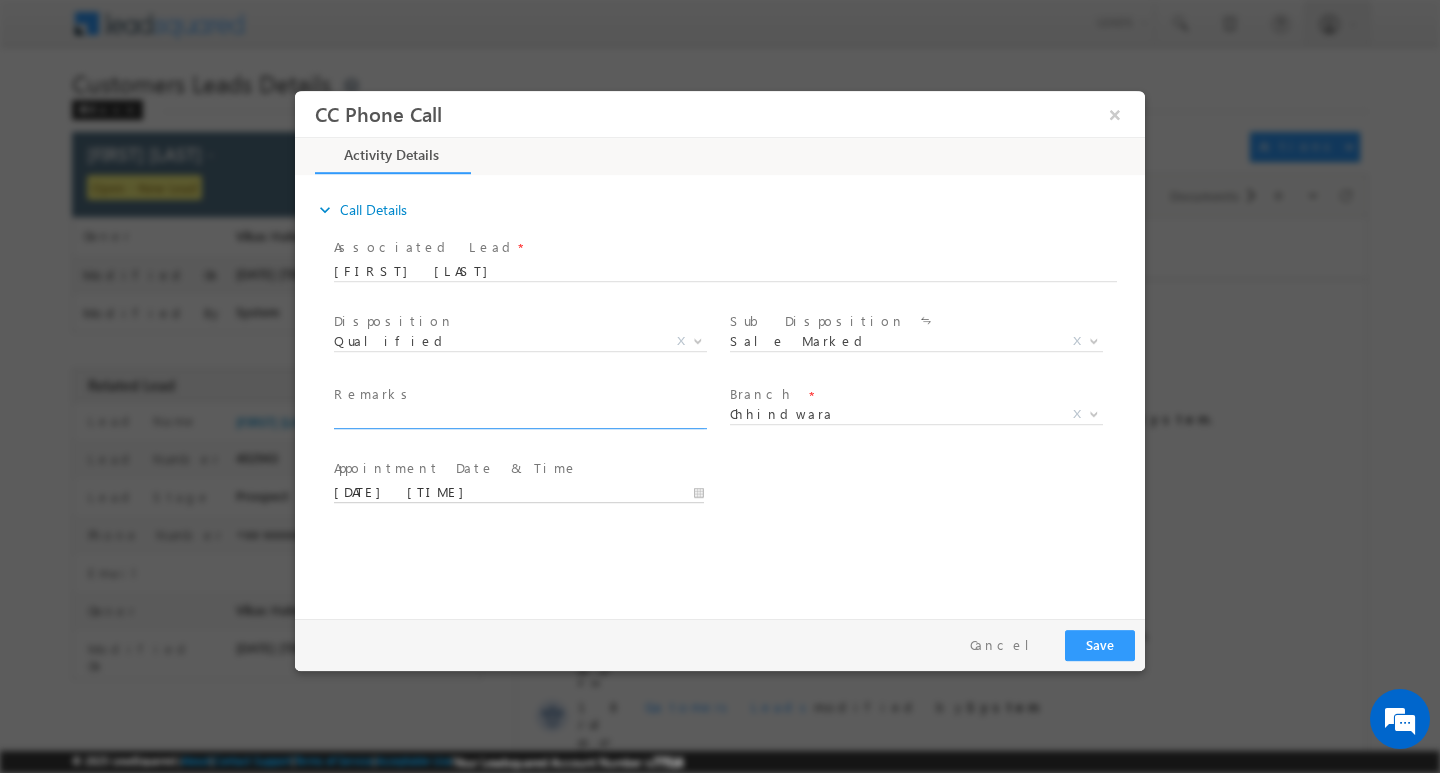 click on "07/19/2025 4:16 PM" at bounding box center (519, 492) 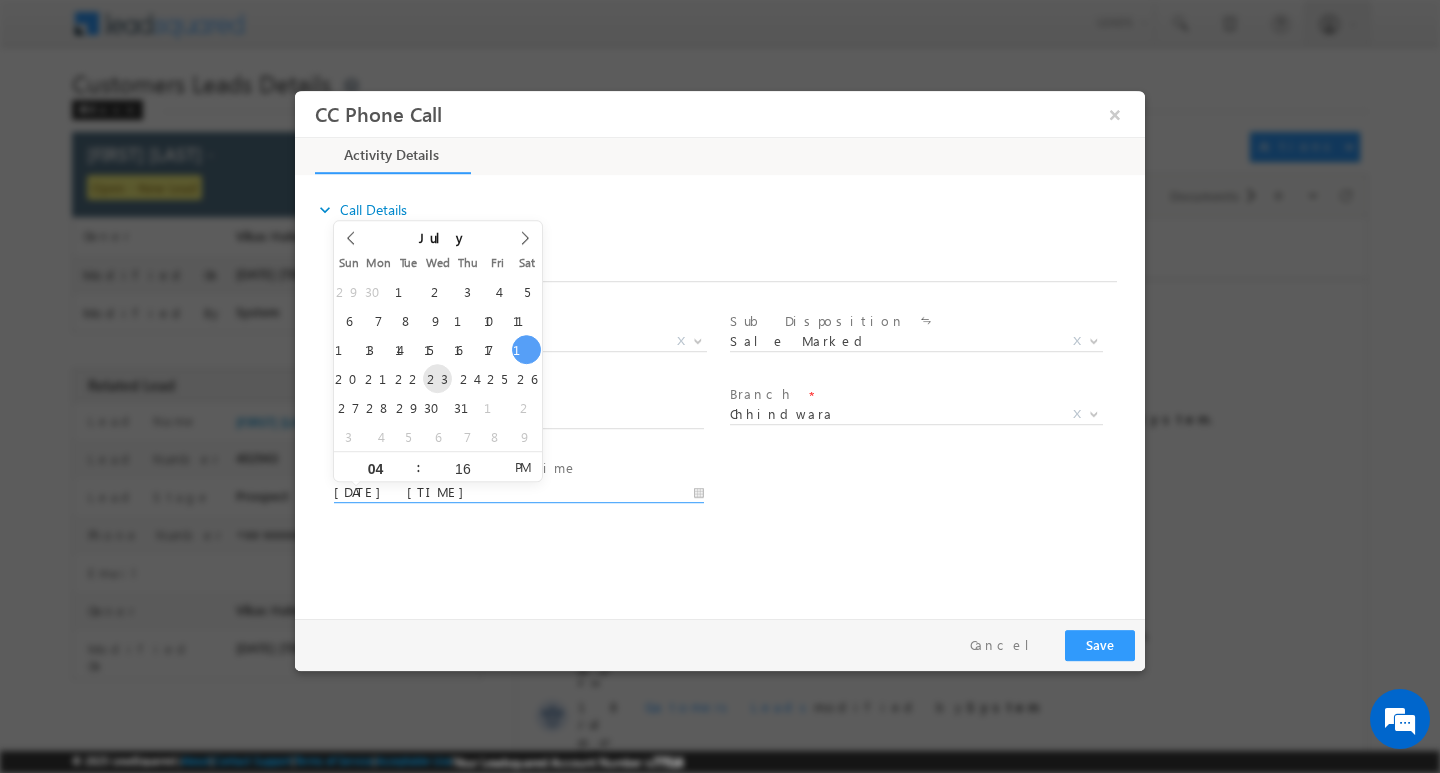 type on "07/23/2025 4:16 PM" 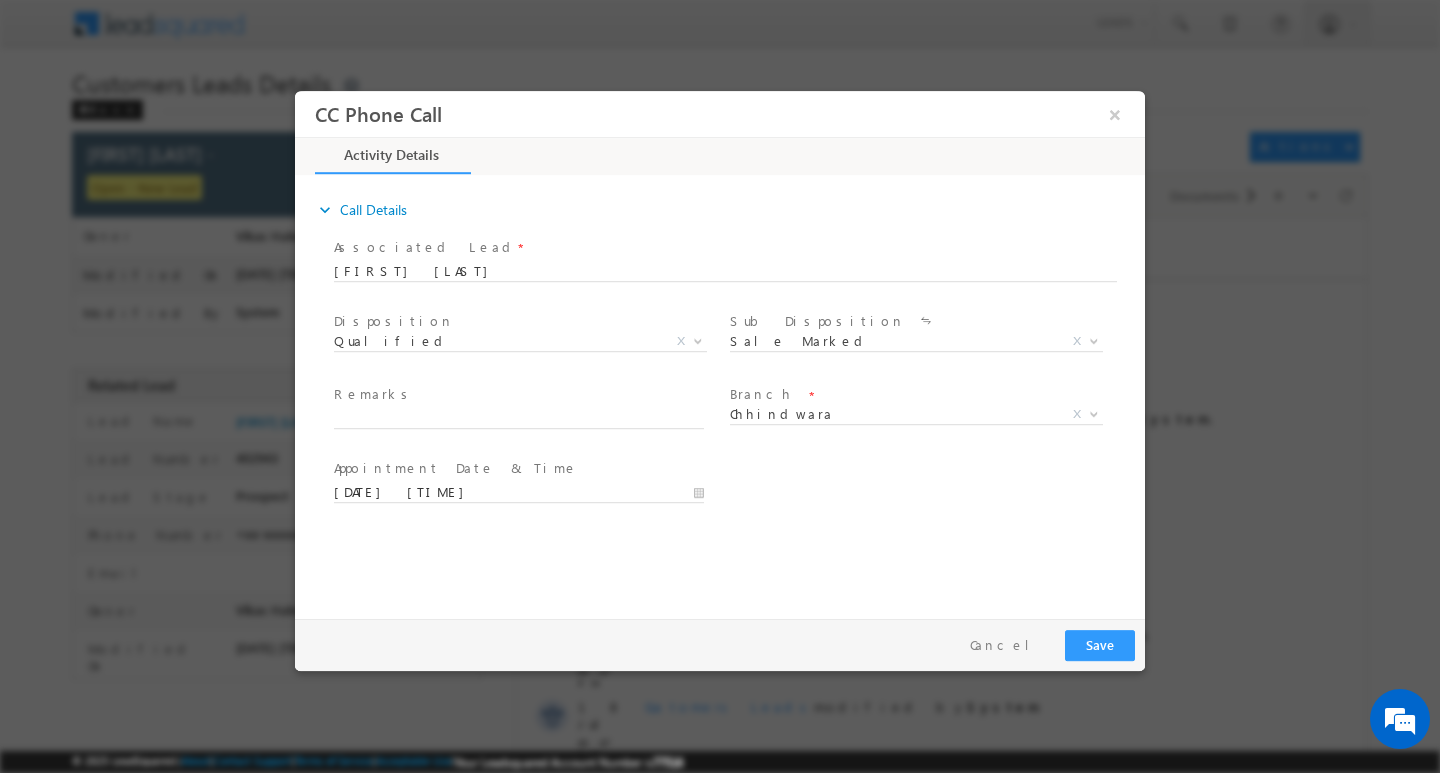 click on "Pay & Save
Save
Cancel" at bounding box center (725, 644) 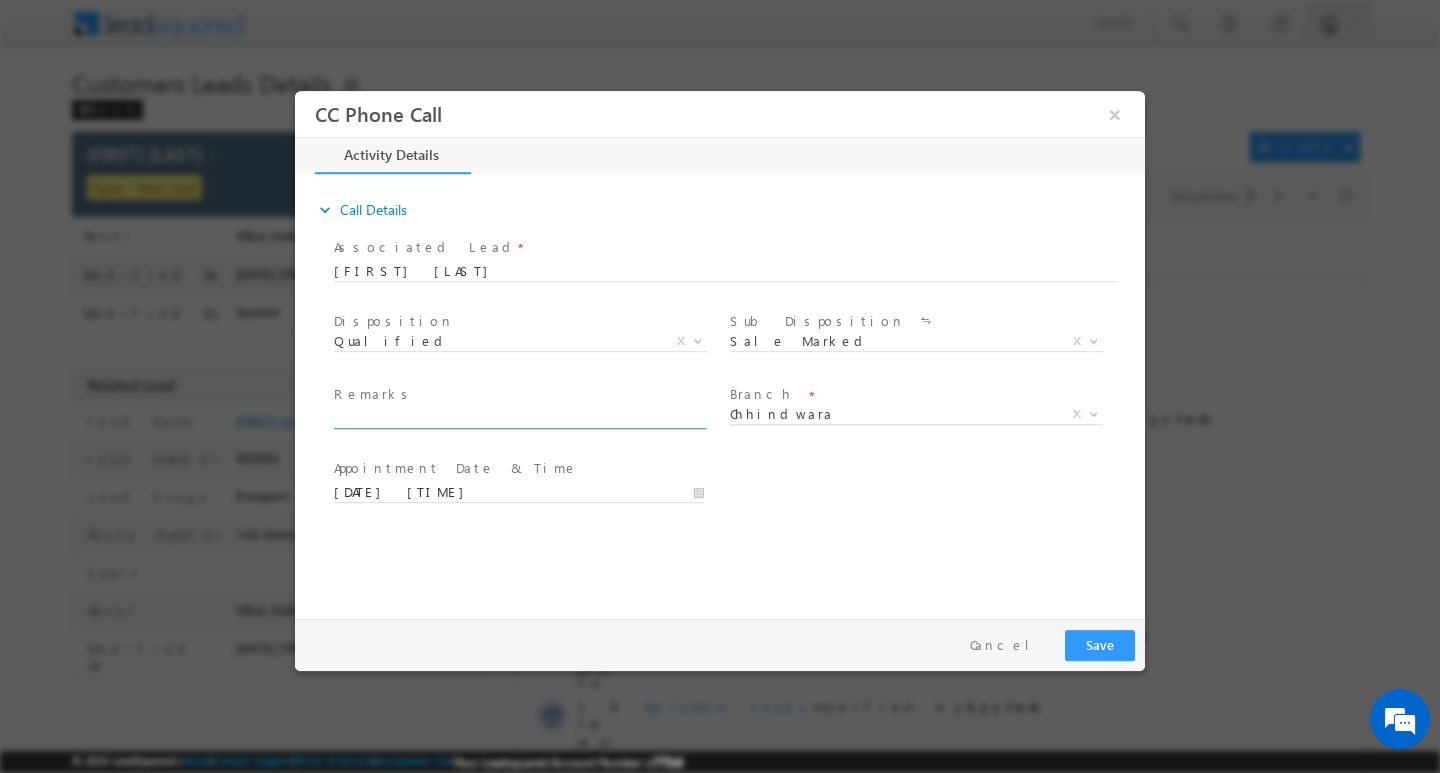 click at bounding box center [519, 418] 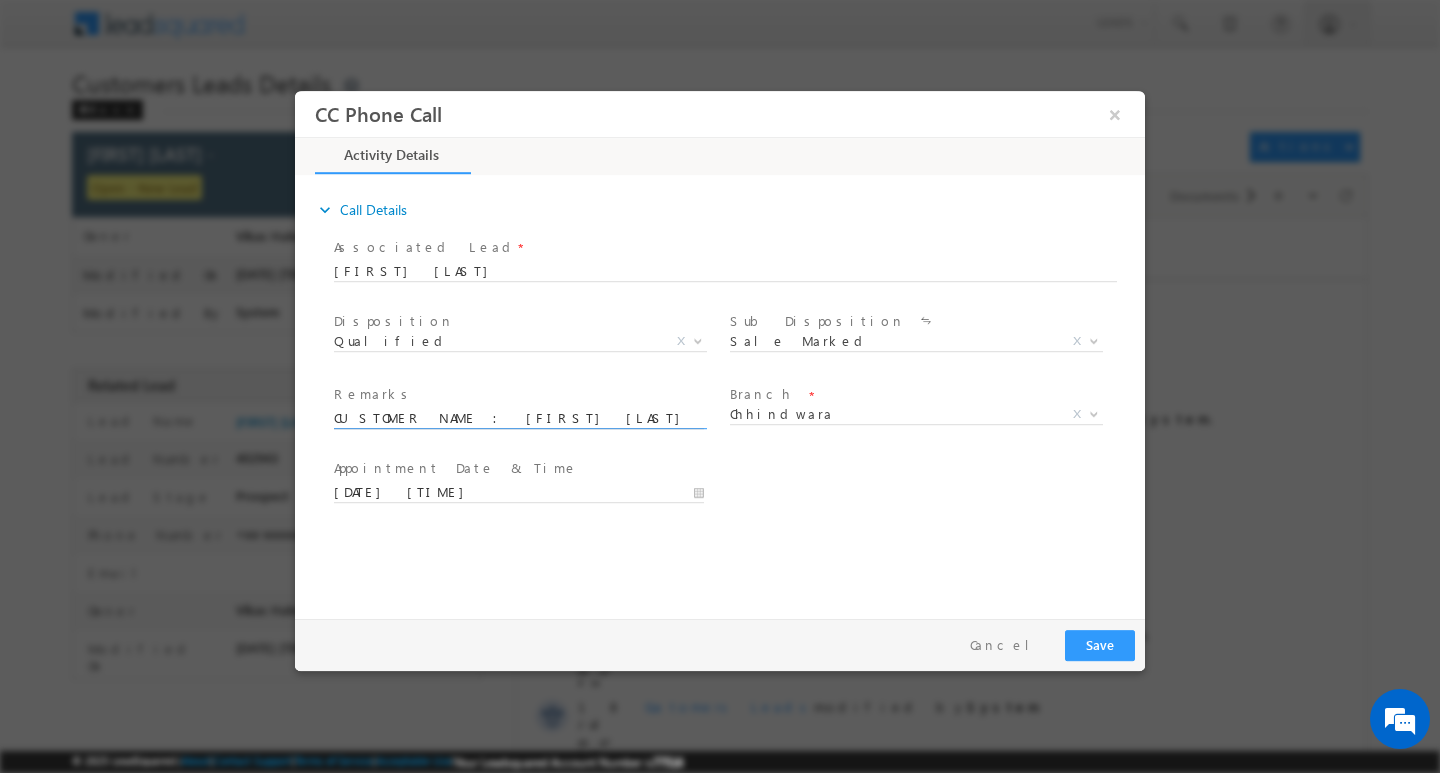 scroll, scrollTop: 0, scrollLeft: 992, axis: horizontal 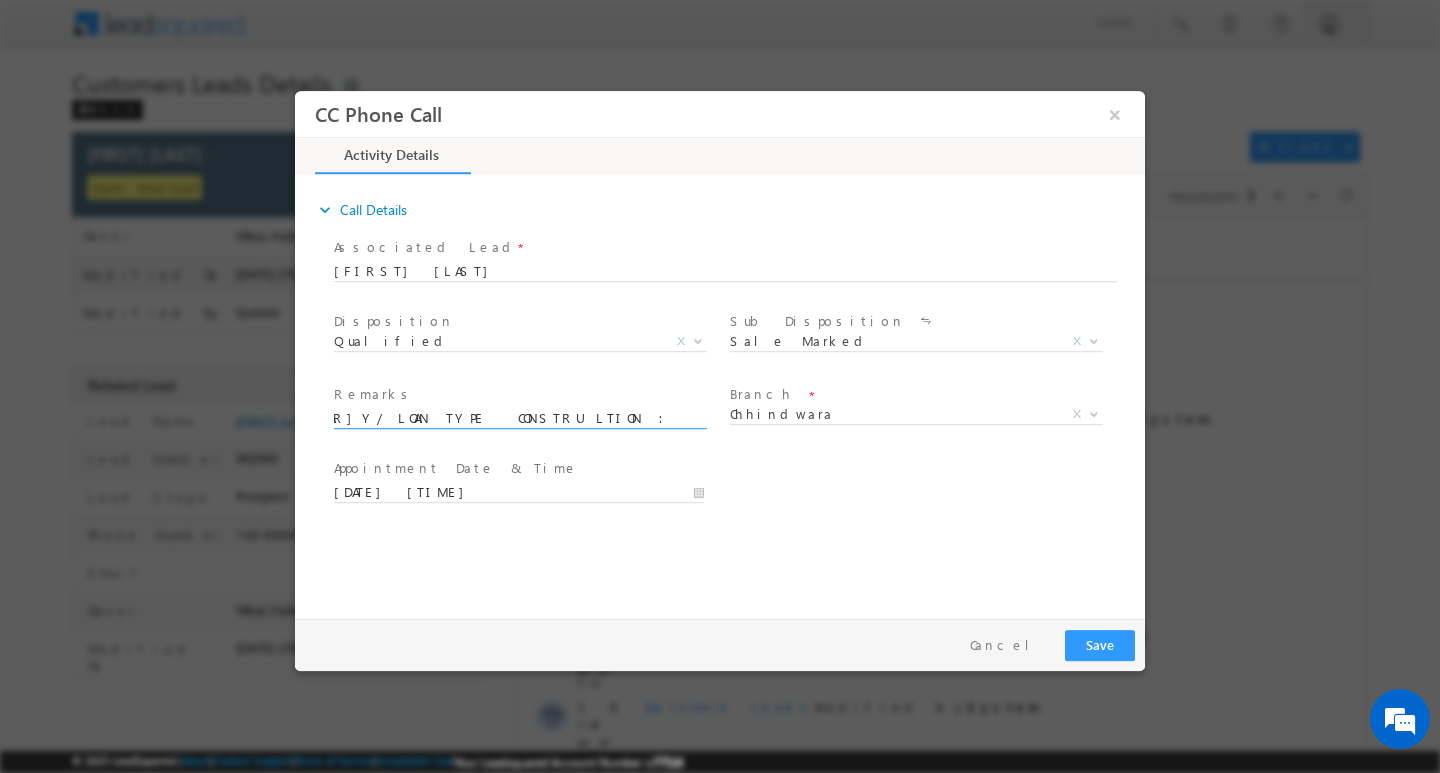 type on "CUSTOMER NAME : [FIRST] [LAST] / AG [AGE]Y / MOTHE INCOME [NUMBER]K : WORK EXPERICE / [NUMBER]Y/ LOAN TYPE [LOAN TYPE] : LOAN AMOUNT : [AMOUNT] : ADD [LOCATION] [CITY] / PINCODE / [POSTAL CODE]/ ID [ID]/ PHONE NO [PHONE]" 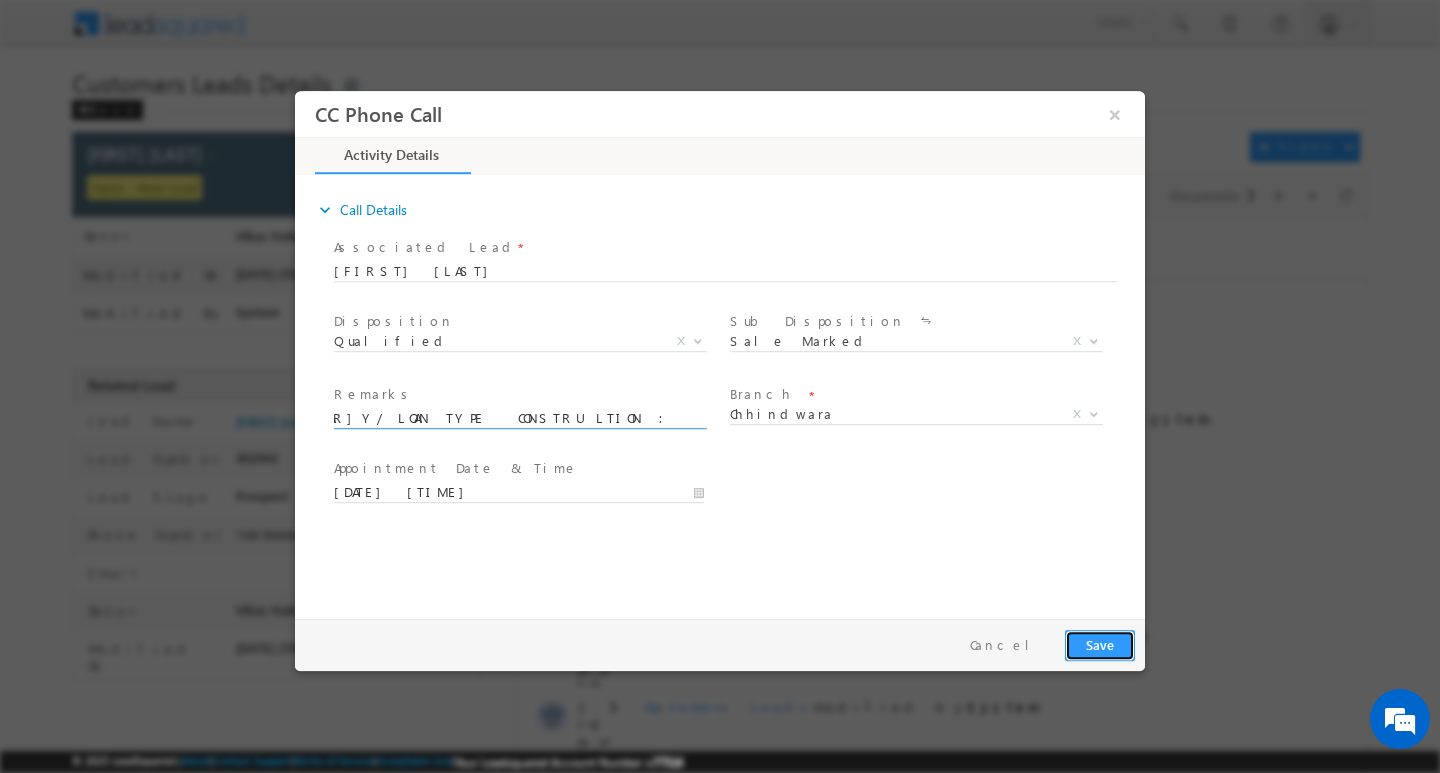 click on "Save" at bounding box center [1100, 644] 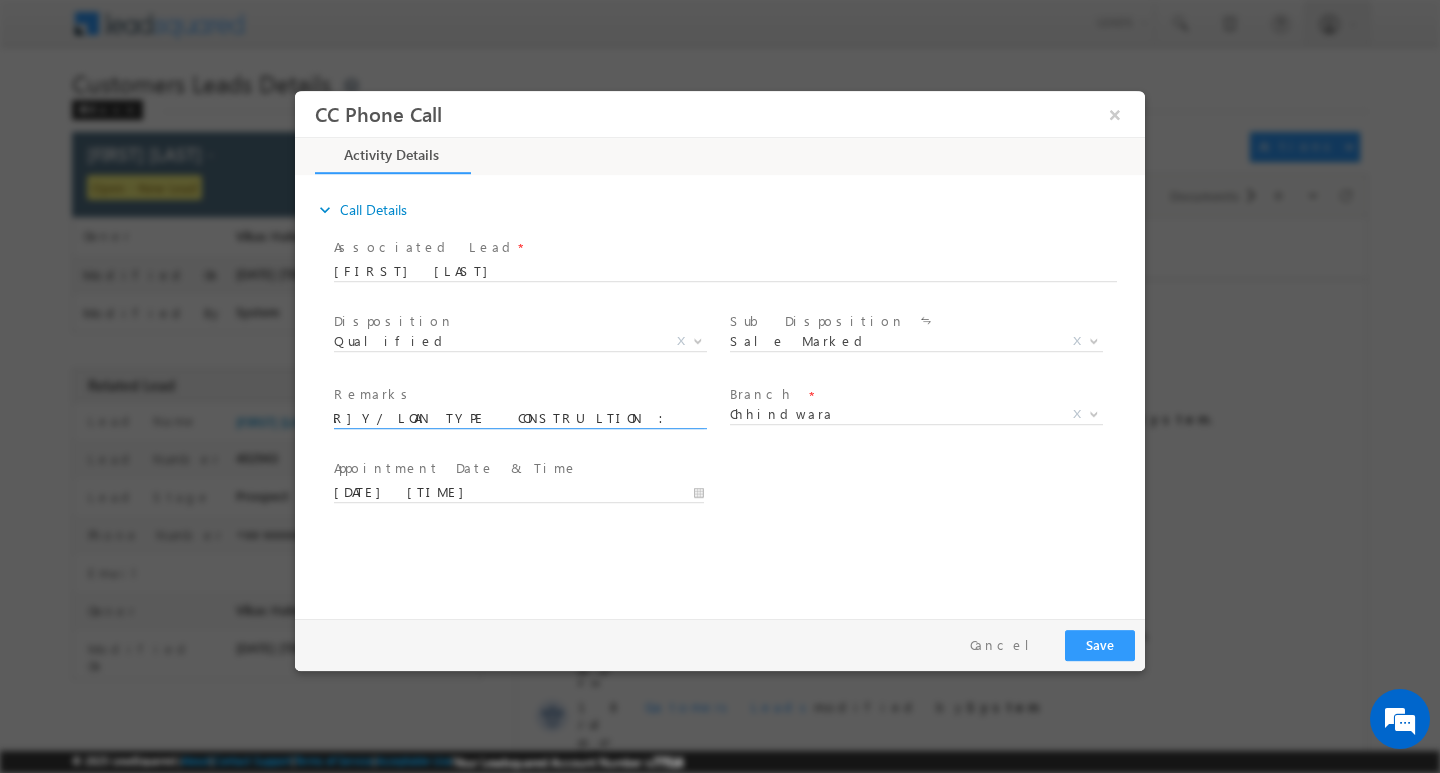 scroll, scrollTop: 0, scrollLeft: 0, axis: both 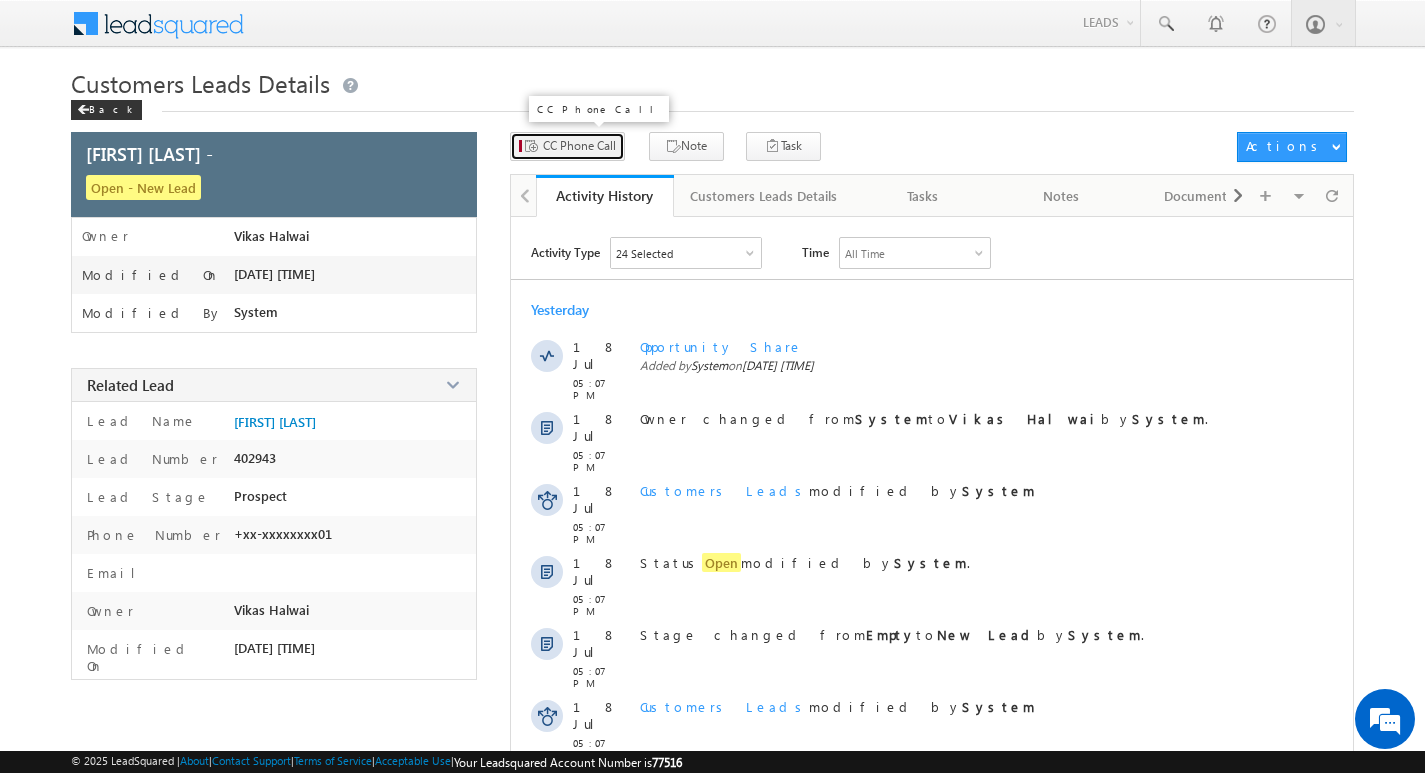click on "CC Phone Call" at bounding box center (579, 146) 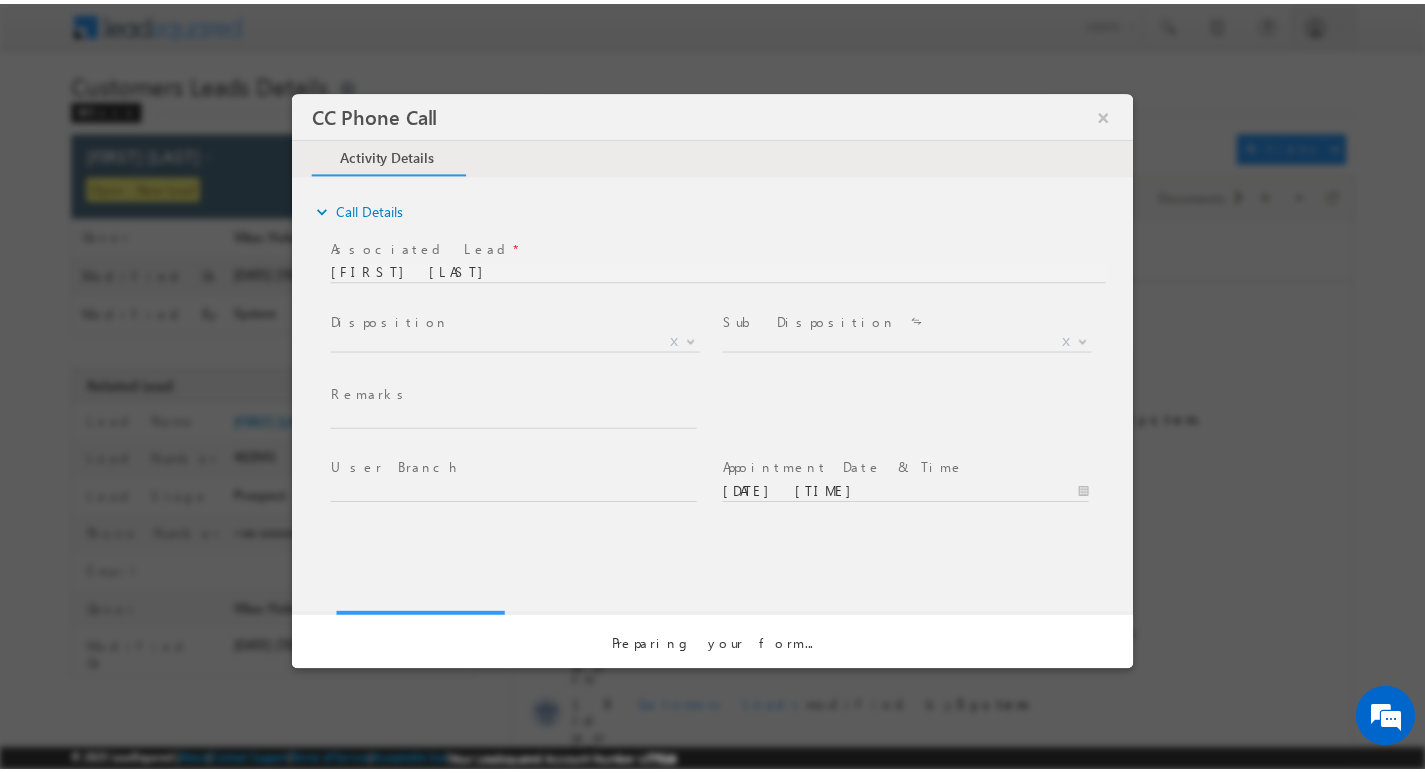 scroll, scrollTop: 0, scrollLeft: 0, axis: both 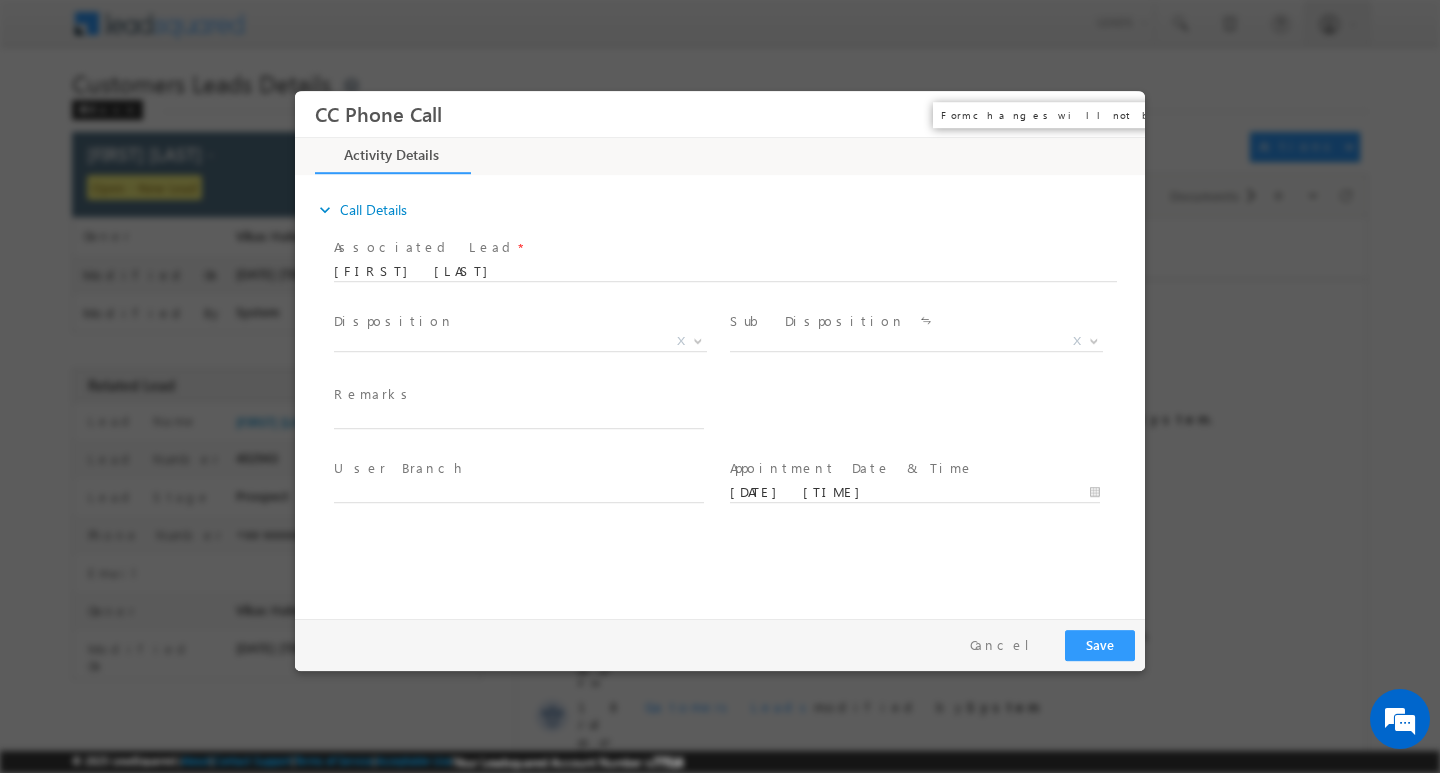 click on "×" at bounding box center [1115, 113] 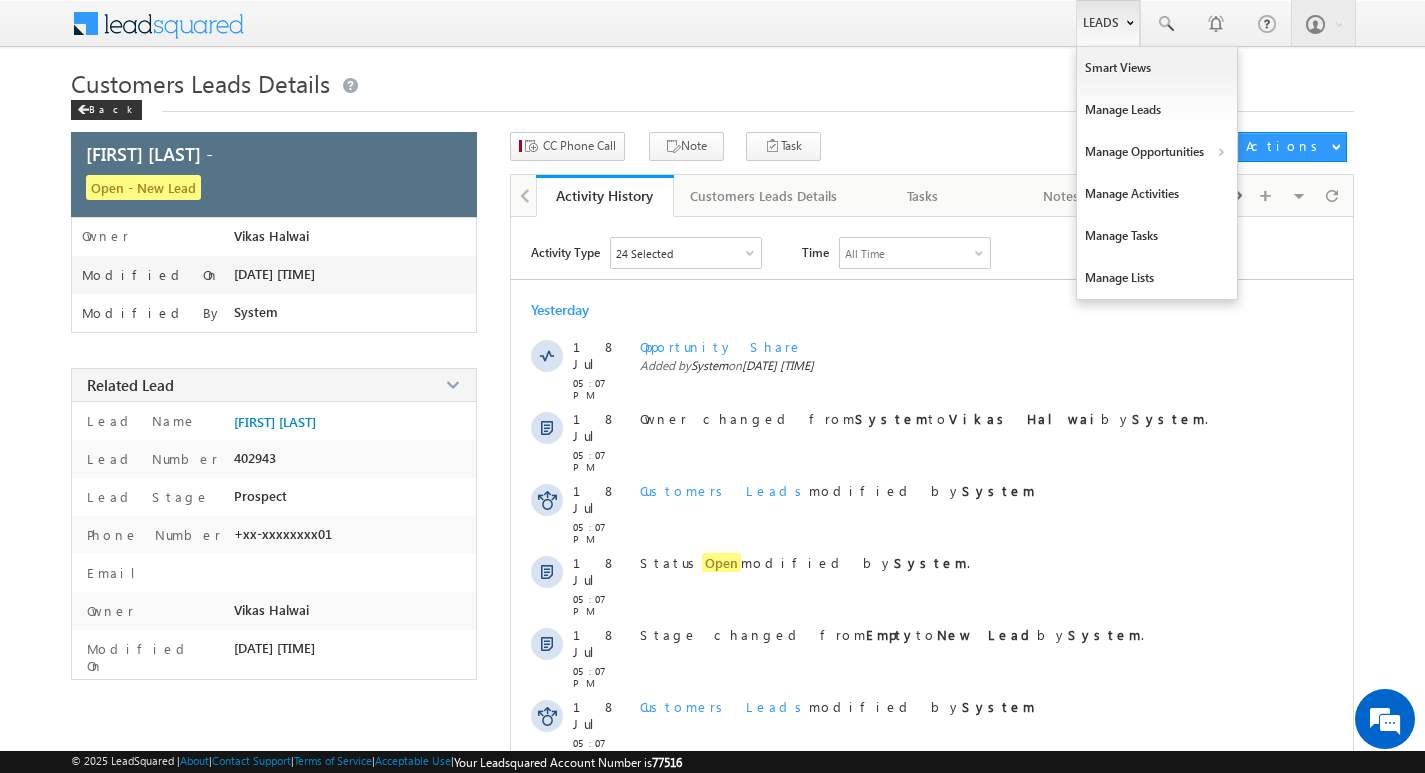 click on "Leads" at bounding box center [1108, 23] 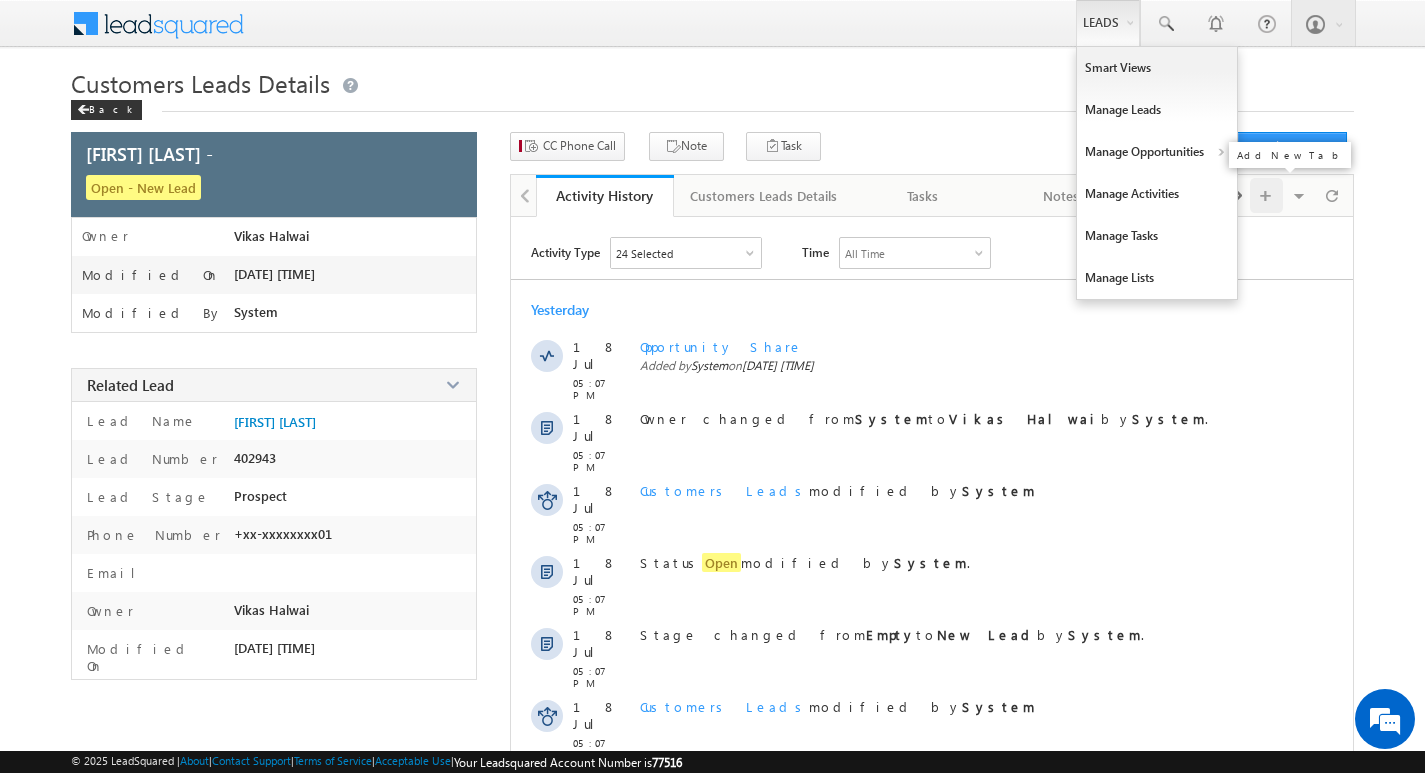 click at bounding box center (1266, 195) 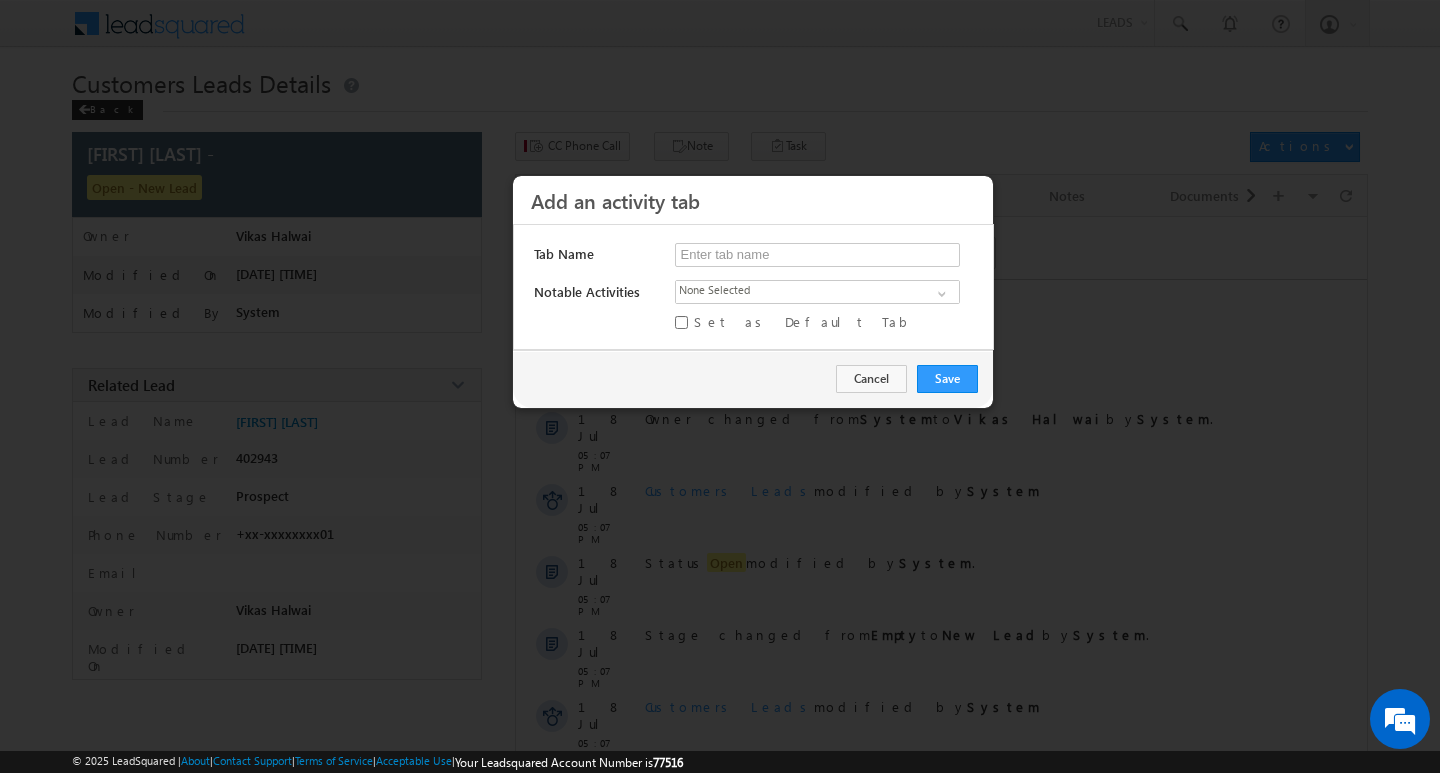 click on "None Selected select  Select all OTHER ACTIVITIES 5  Owner Changed  Status Changed  Stage Changed  Source Changed  Notes PHONE CALL ACTIVITIES 2  Inbound Phone Call Activity  Outbound Phone Call Activity OTHER ACTIVITIES 11  Bank Mitra Phone Call Activity  CC Phone Call  Document Generation  DSA Visit Activity  F2F Meeting  Login Completed  Opportunity Share  Ops Phone Call  Phone Call  Visit Activity - Bank Mitra  Completed Tasks LOGS 3  Activity Change Logs  Opportunity Change Logs  Activity Delete Logs DYNAMIC FORM ACTIVITIES 2  Dynamic Form Submission  Payment DUPLICATE OPPORTUNITIES DETECTED 1  Duplicate Detected OPPORTUNITY CAPTURE 1  Opportunity Captured" at bounding box center [822, 292] 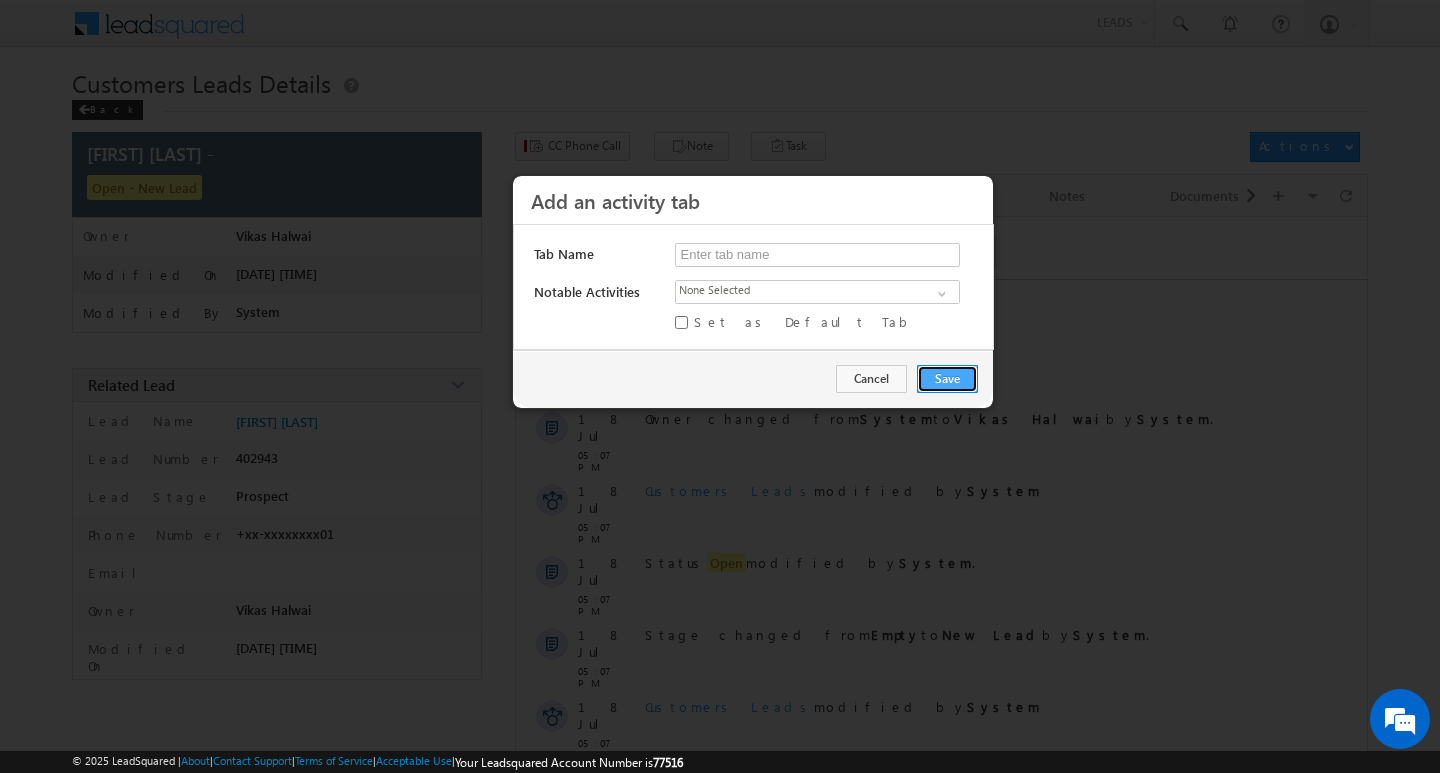 click on "Save" at bounding box center [947, 379] 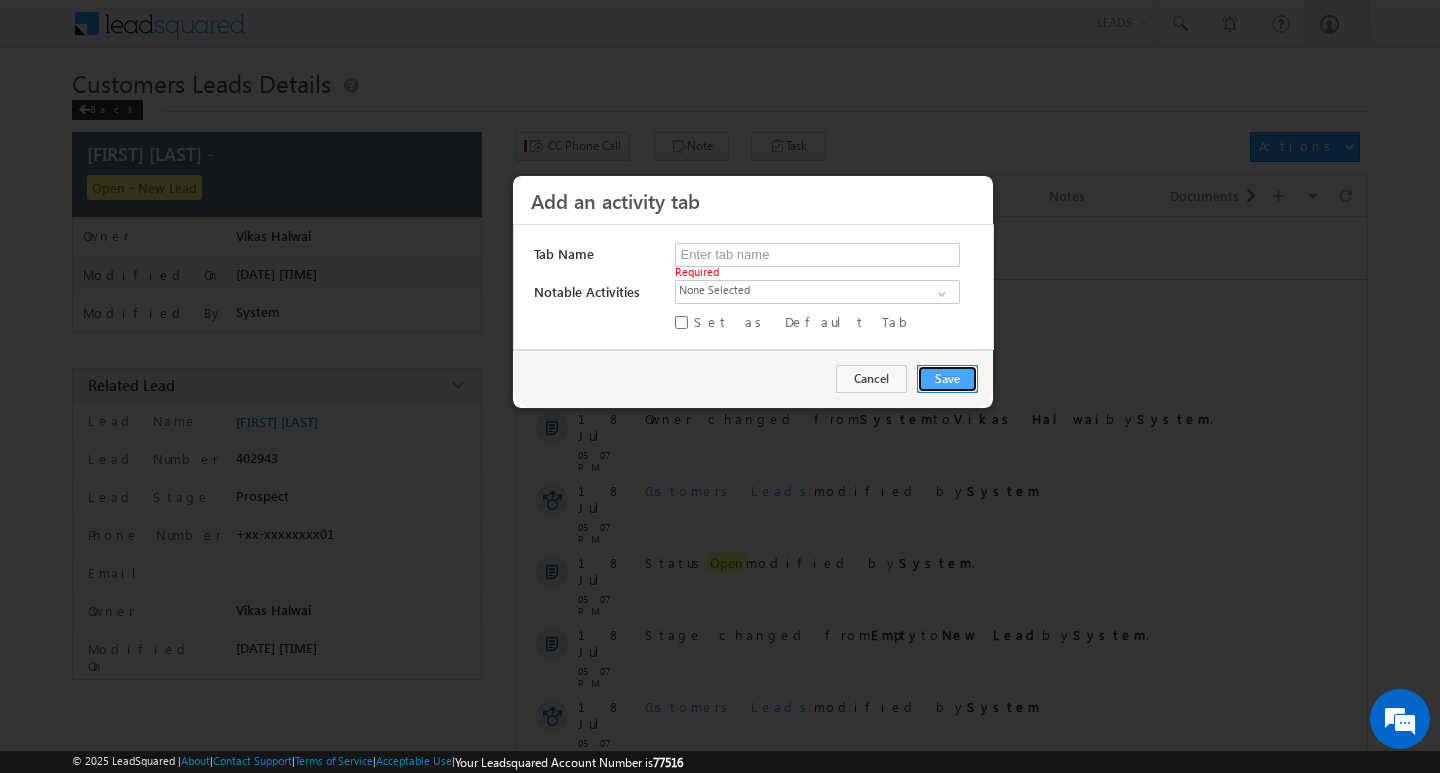 click on "Save" at bounding box center [947, 379] 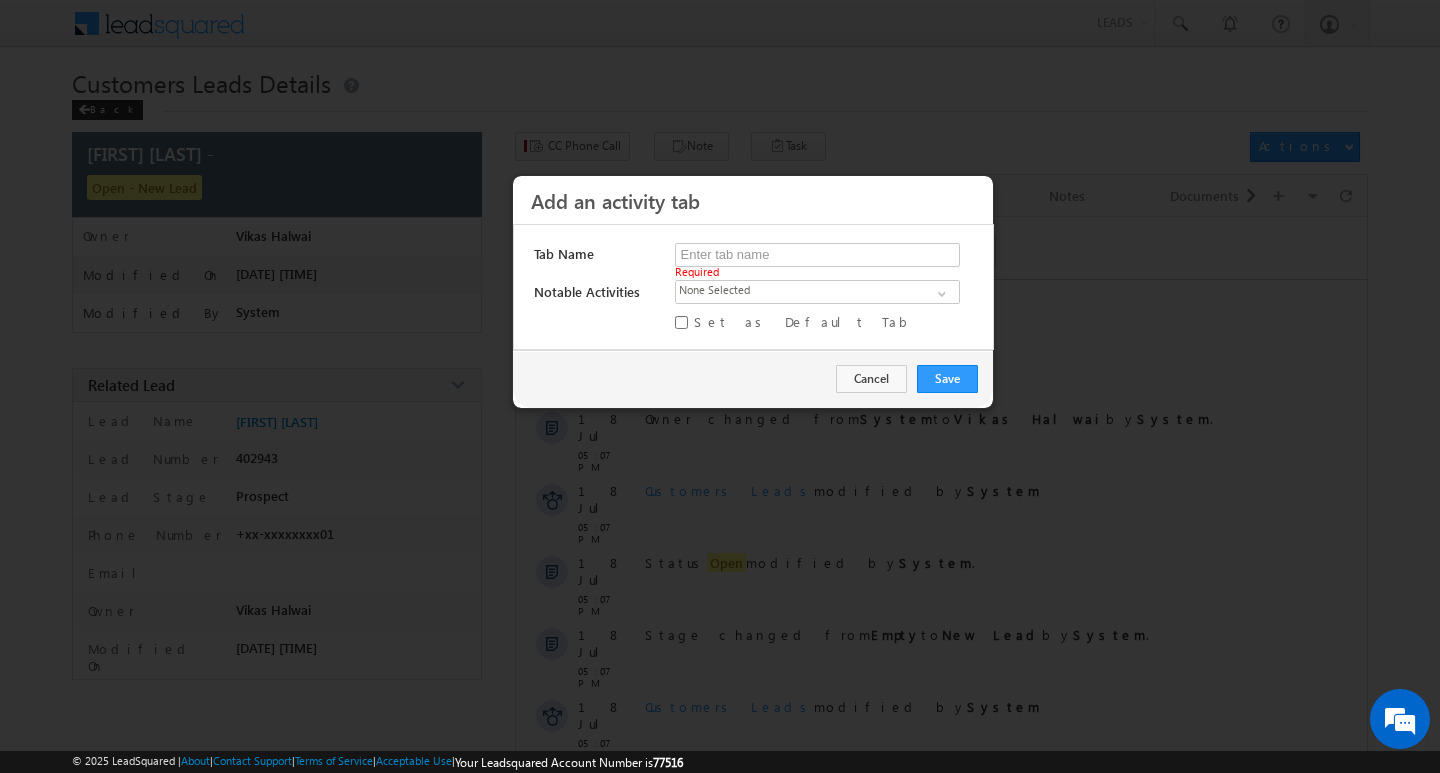 click at bounding box center (720, 386) 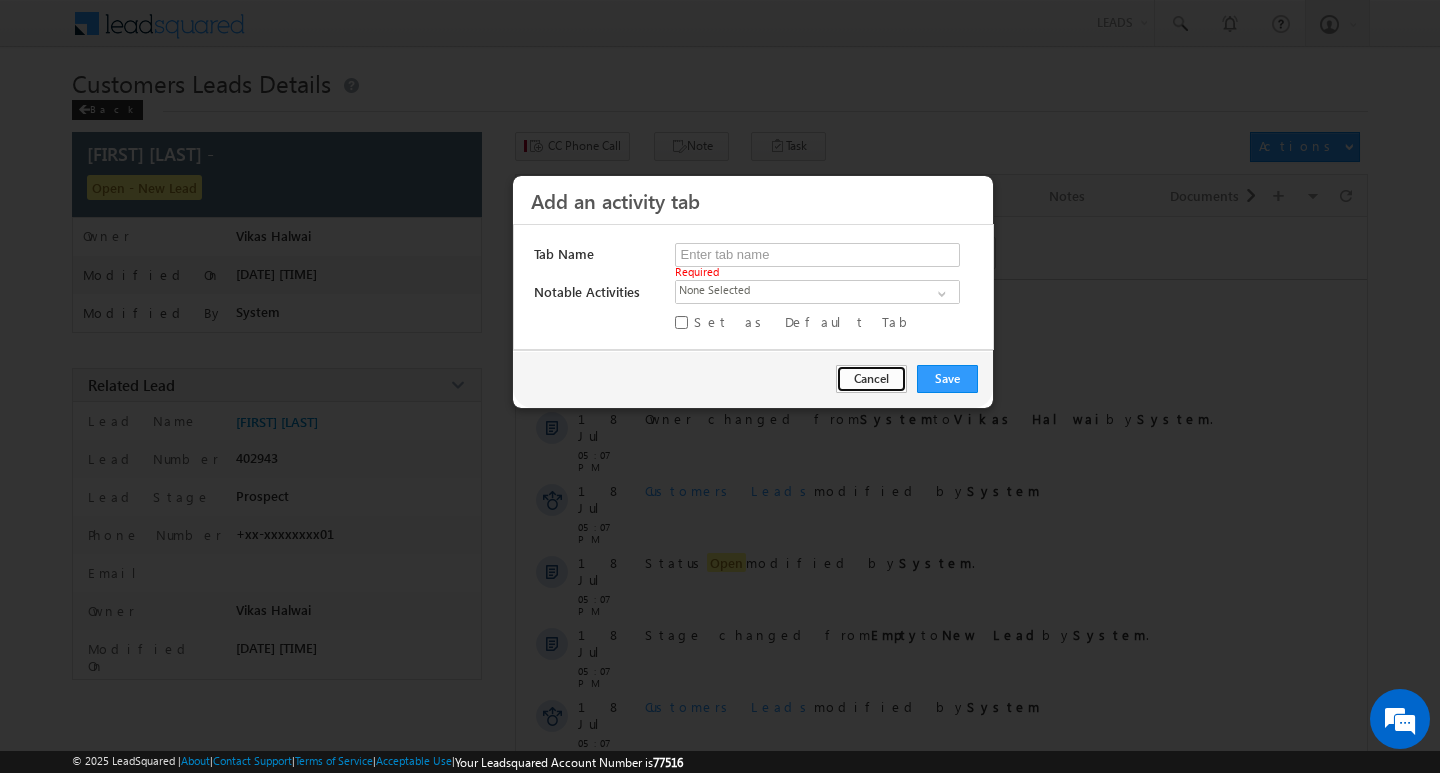 click on "Cancel" at bounding box center [871, 379] 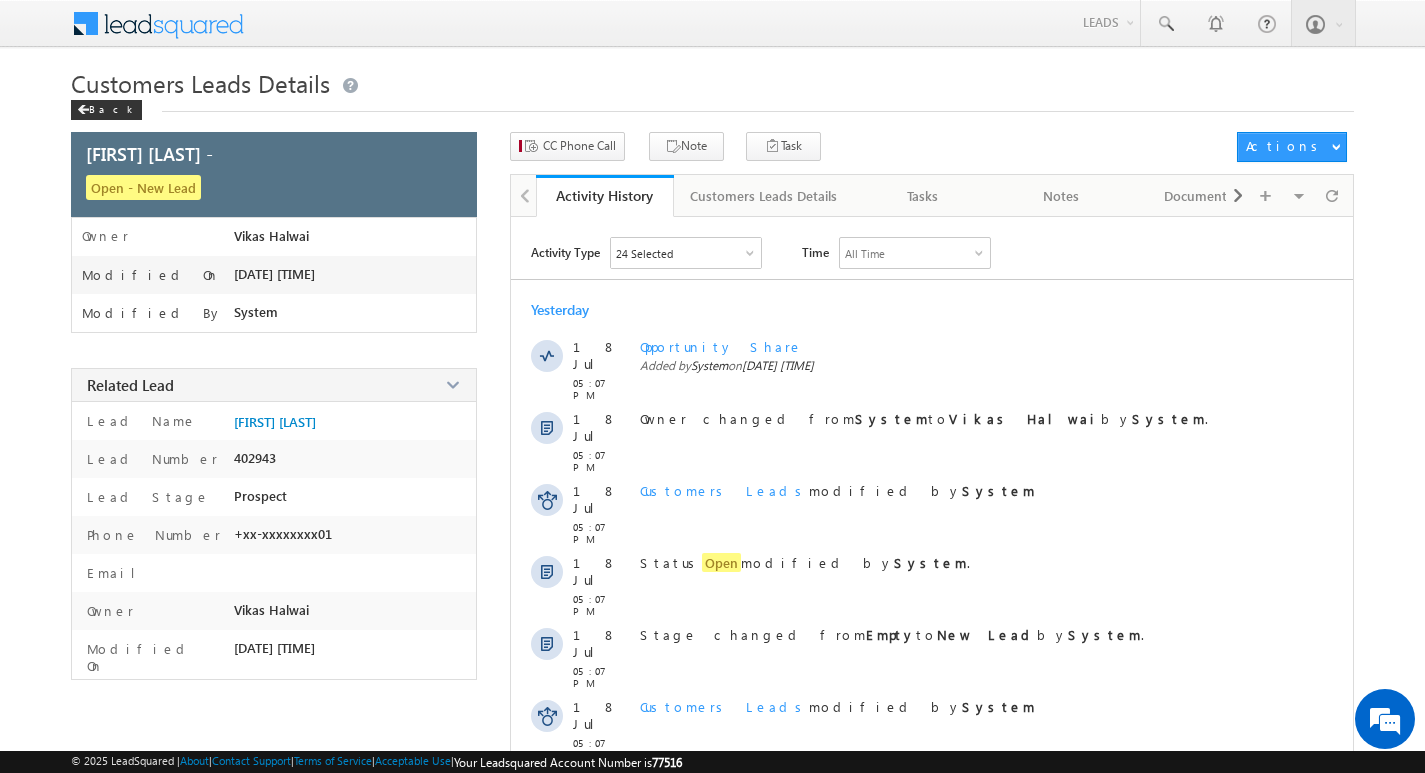click on "Opportunity Share
Added by  System  on  18 Jul 2025 05:07 PM" at bounding box center (969, 365) 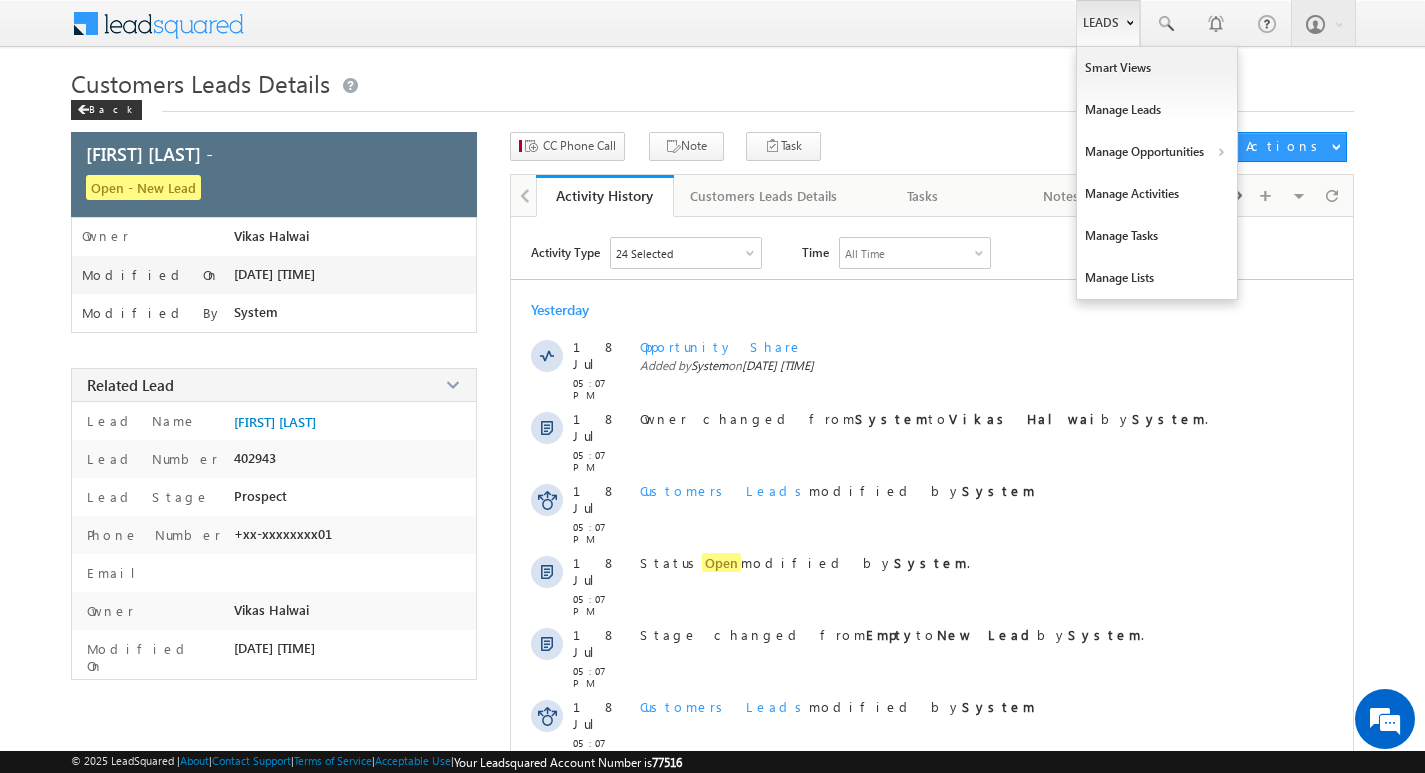 click on "Leads" at bounding box center (1108, 23) 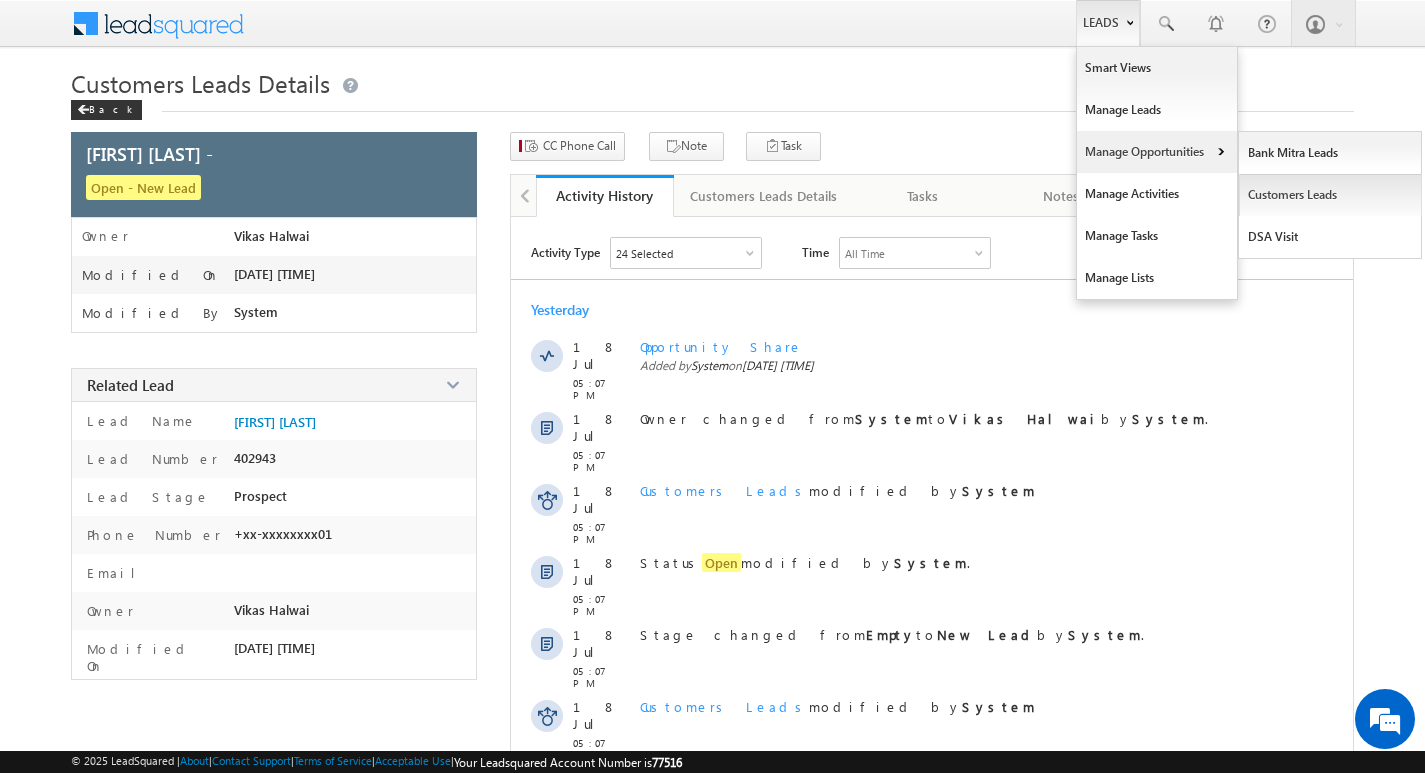 click on "Customers Leads" at bounding box center (1330, 195) 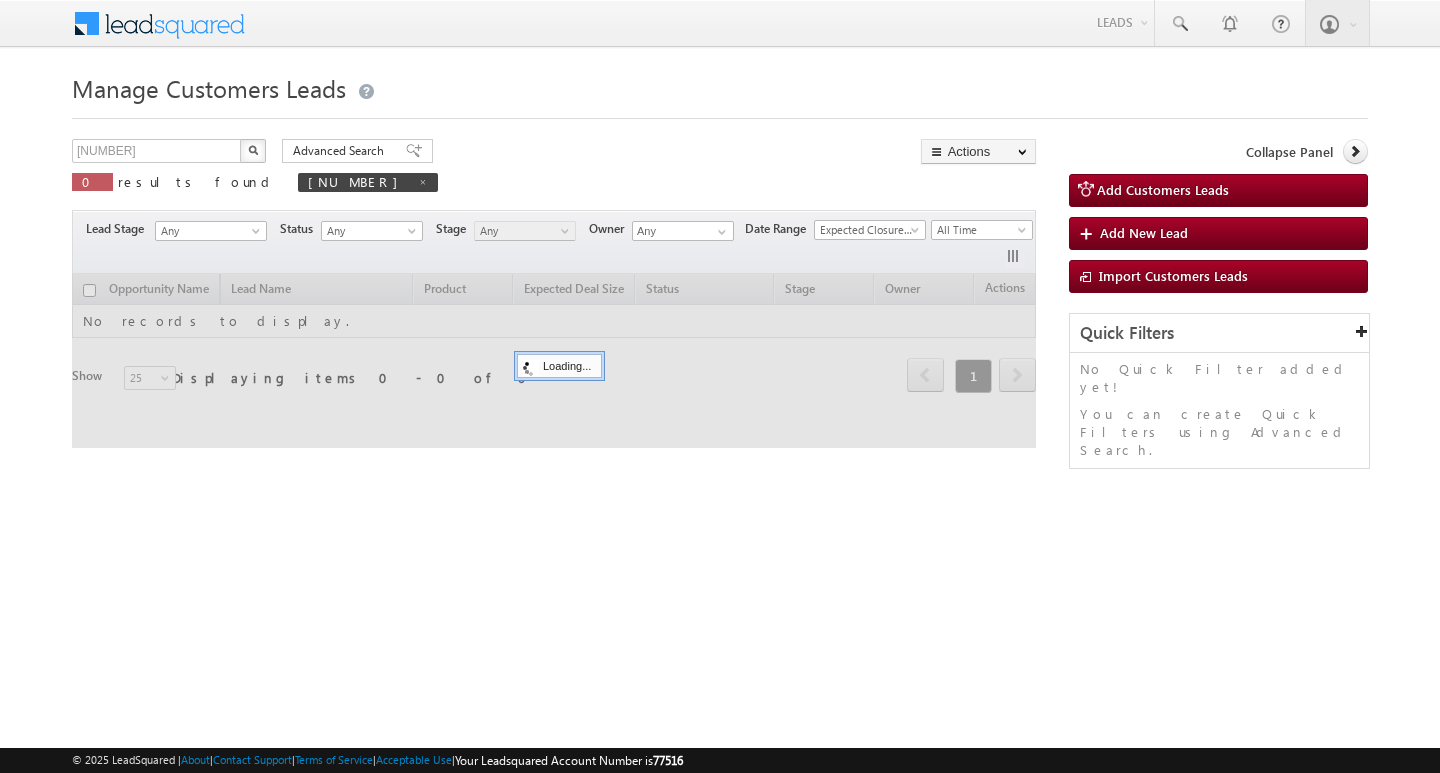 scroll, scrollTop: 0, scrollLeft: 0, axis: both 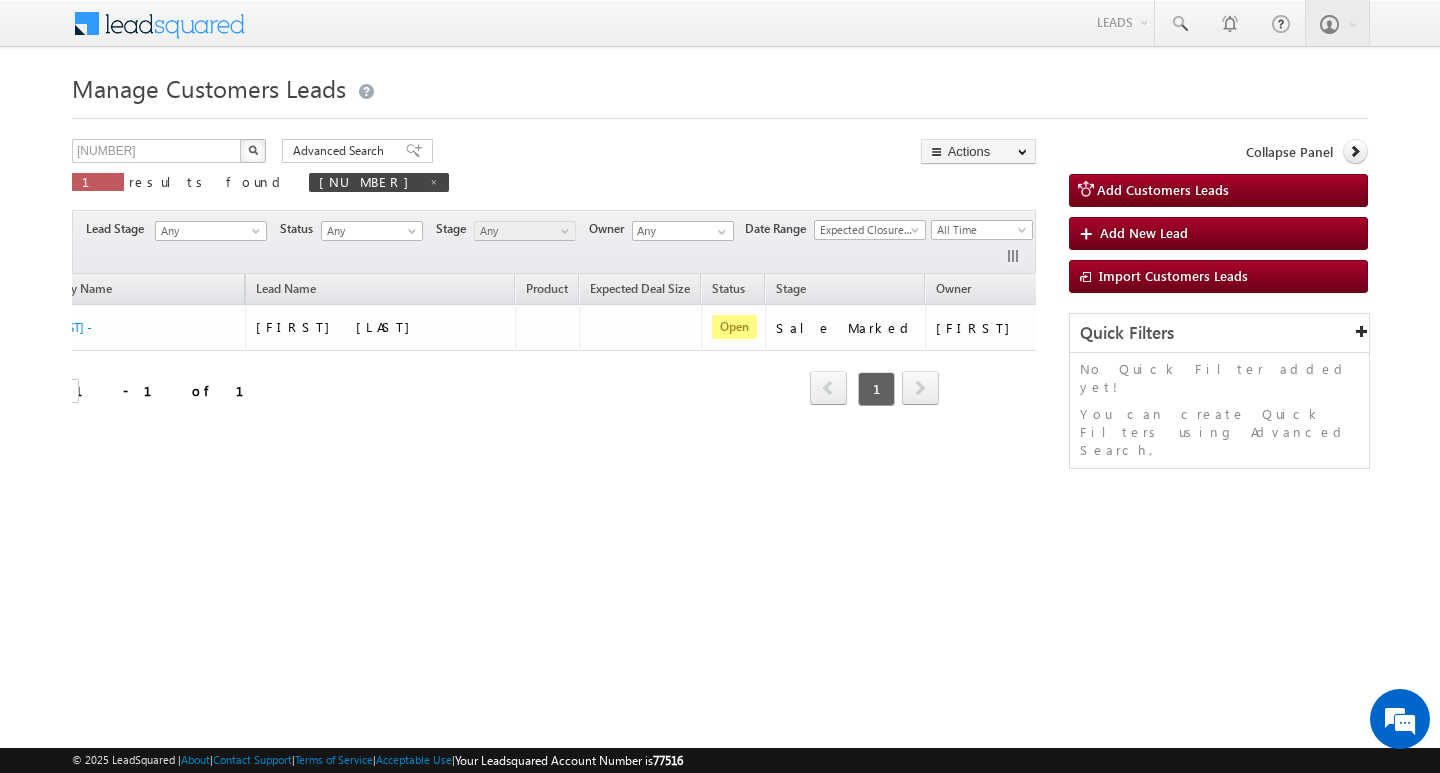 drag, startPoint x: 168, startPoint y: 430, endPoint x: 225, endPoint y: 434, distance: 57.14018 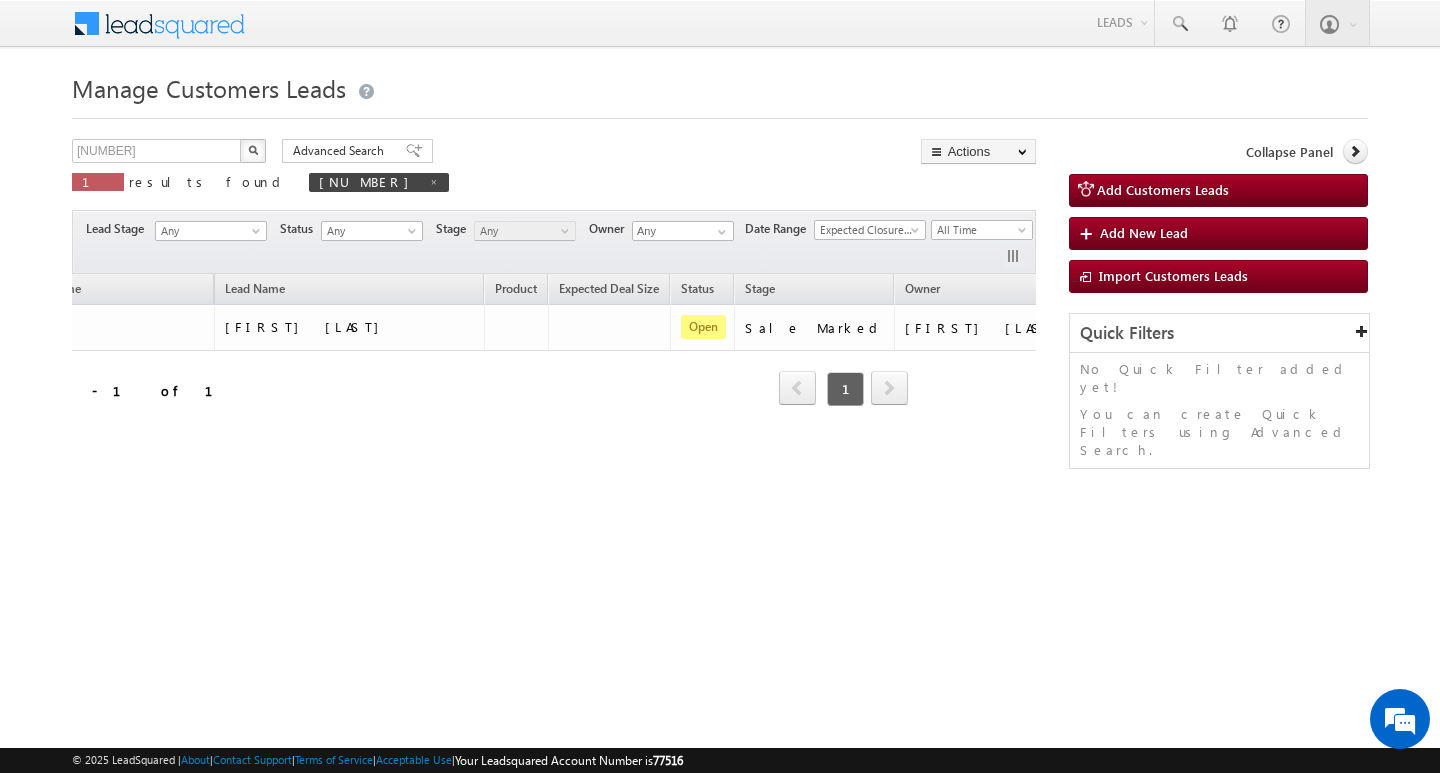 scroll, scrollTop: 0, scrollLeft: 154, axis: horizontal 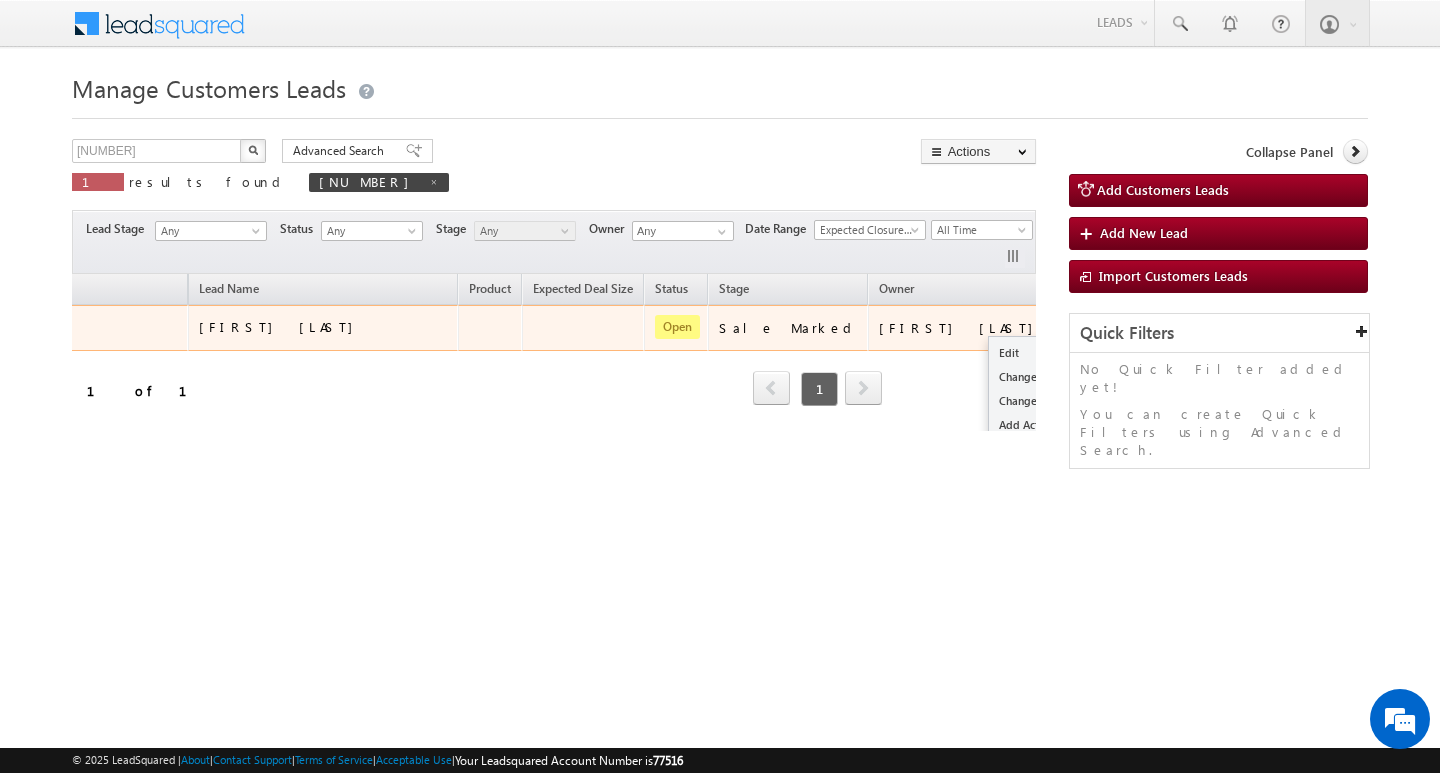 click at bounding box center [1079, 327] 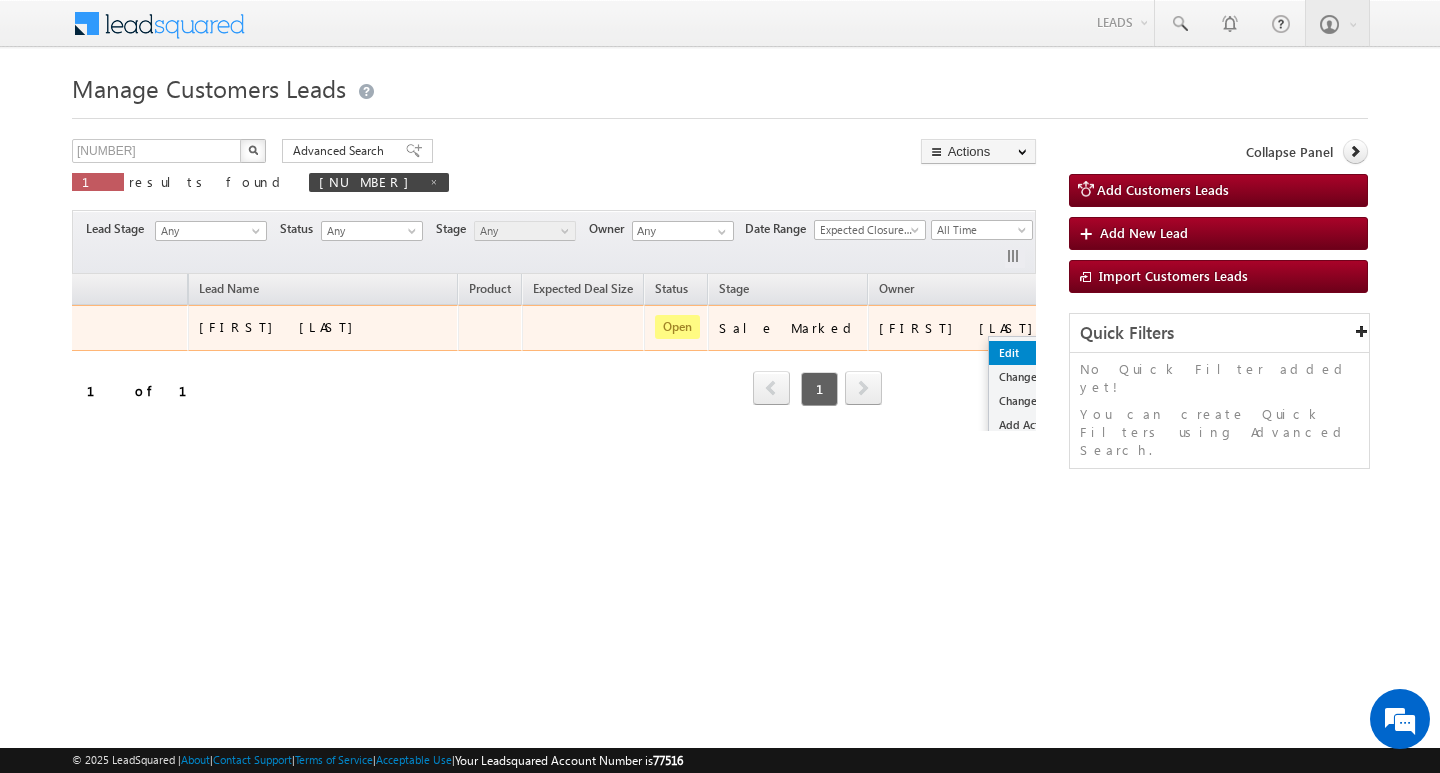 click on "Edit" at bounding box center (1039, 353) 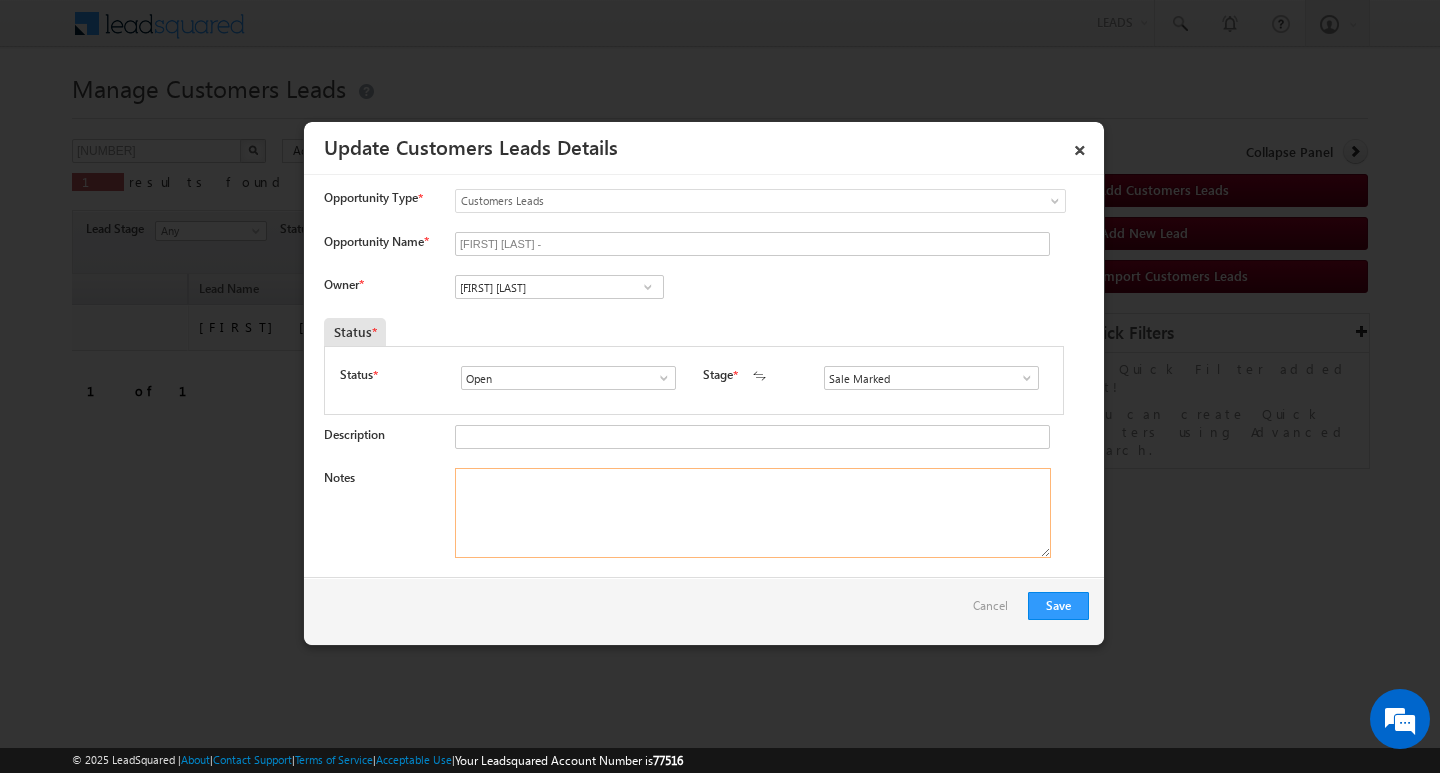 click on "Notes" at bounding box center (753, 513) 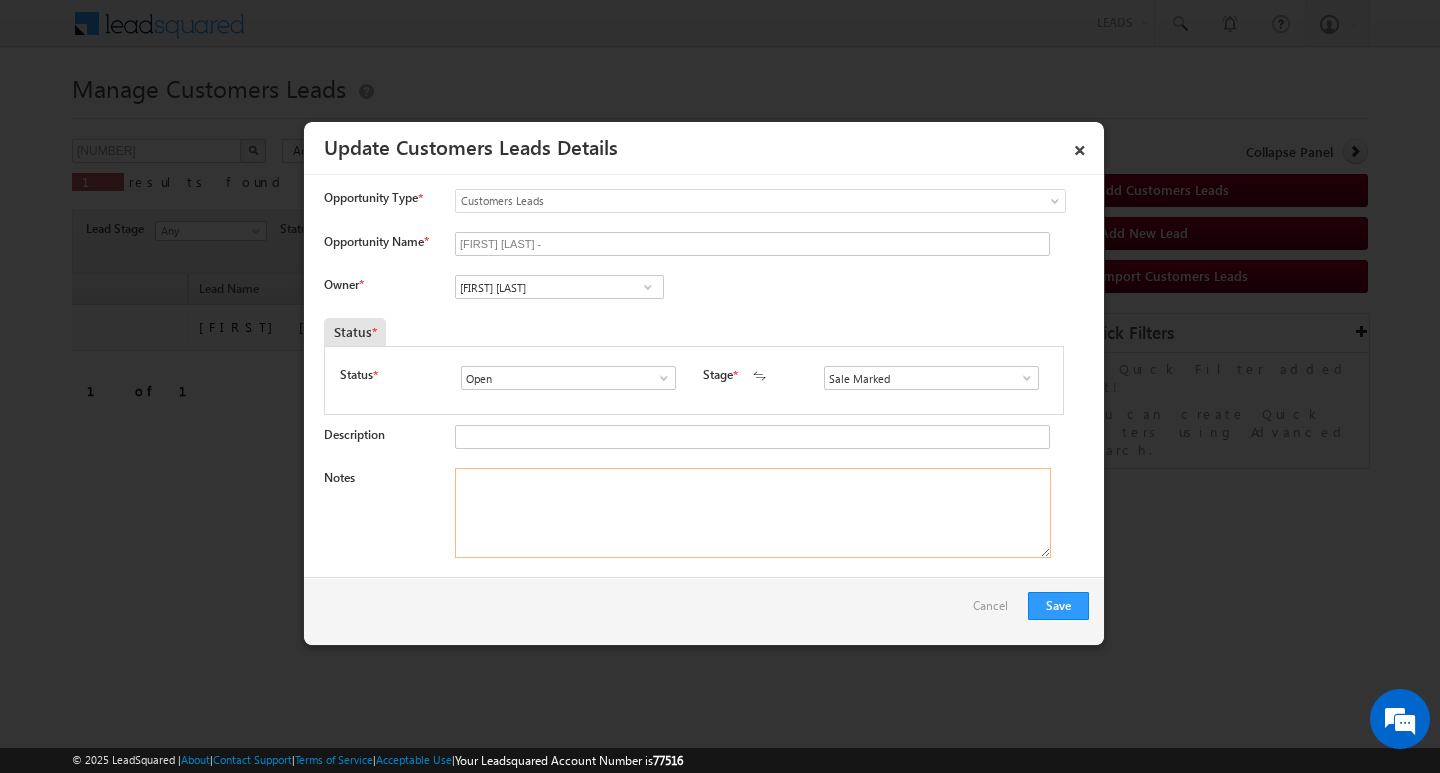 paste on "CUSTOMER NAME : [FIRST] [LAST] / AG [AGE]Y / MOTHE INCOME [NUMBER]K : WORK EXPERICE / [NUMBER]Y/ LOAN TYPE [LOAN TYPE] : LOAN AMOUNT : [AMOUNT] : ADD [LOCATION] [CITY] / PINCODE / [POSTAL CODE]/ ID [ID]/ PHONE NO [PHONE]" 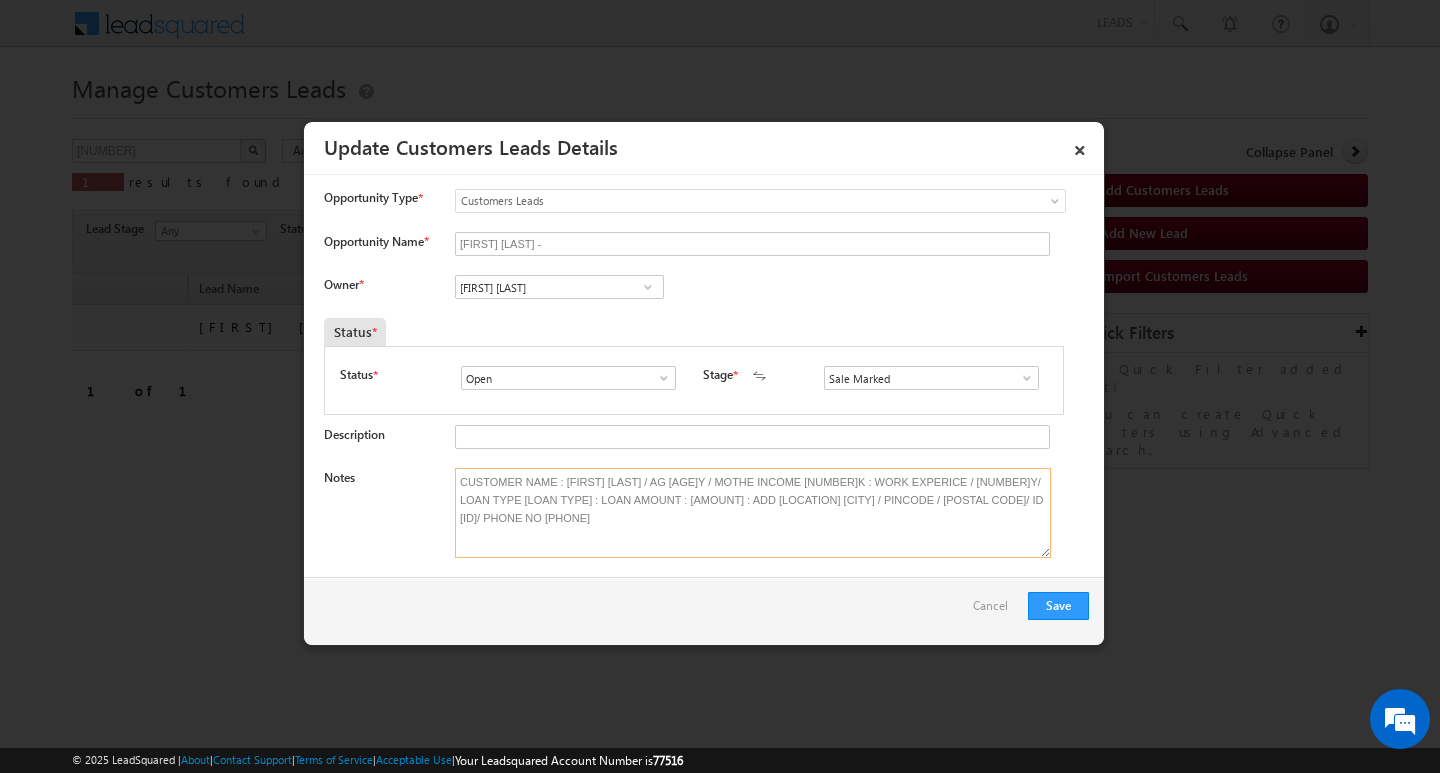 type on "CUSTOMER NAME : [FIRST] [LAST] / AG [AGE]Y / MOTHE INCOME [NUMBER]K : WORK EXPERICE / [NUMBER]Y/ LOAN TYPE [LOAN TYPE] : LOAN AMOUNT : [AMOUNT] : ADD [LOCATION] [CITY] / PINCODE / [POSTAL CODE]/ ID [ID]/ PHONE NO [PHONE]" 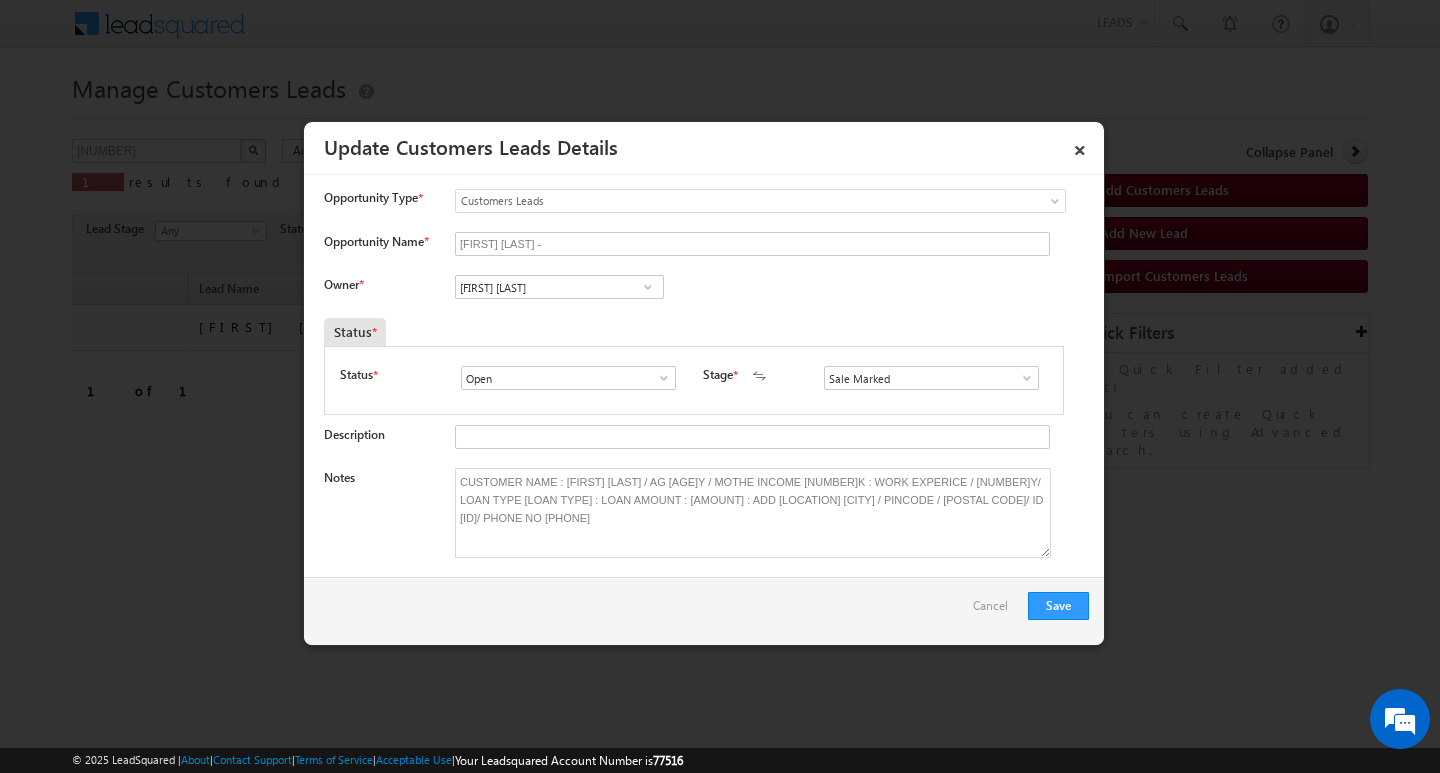 click at bounding box center [648, 287] 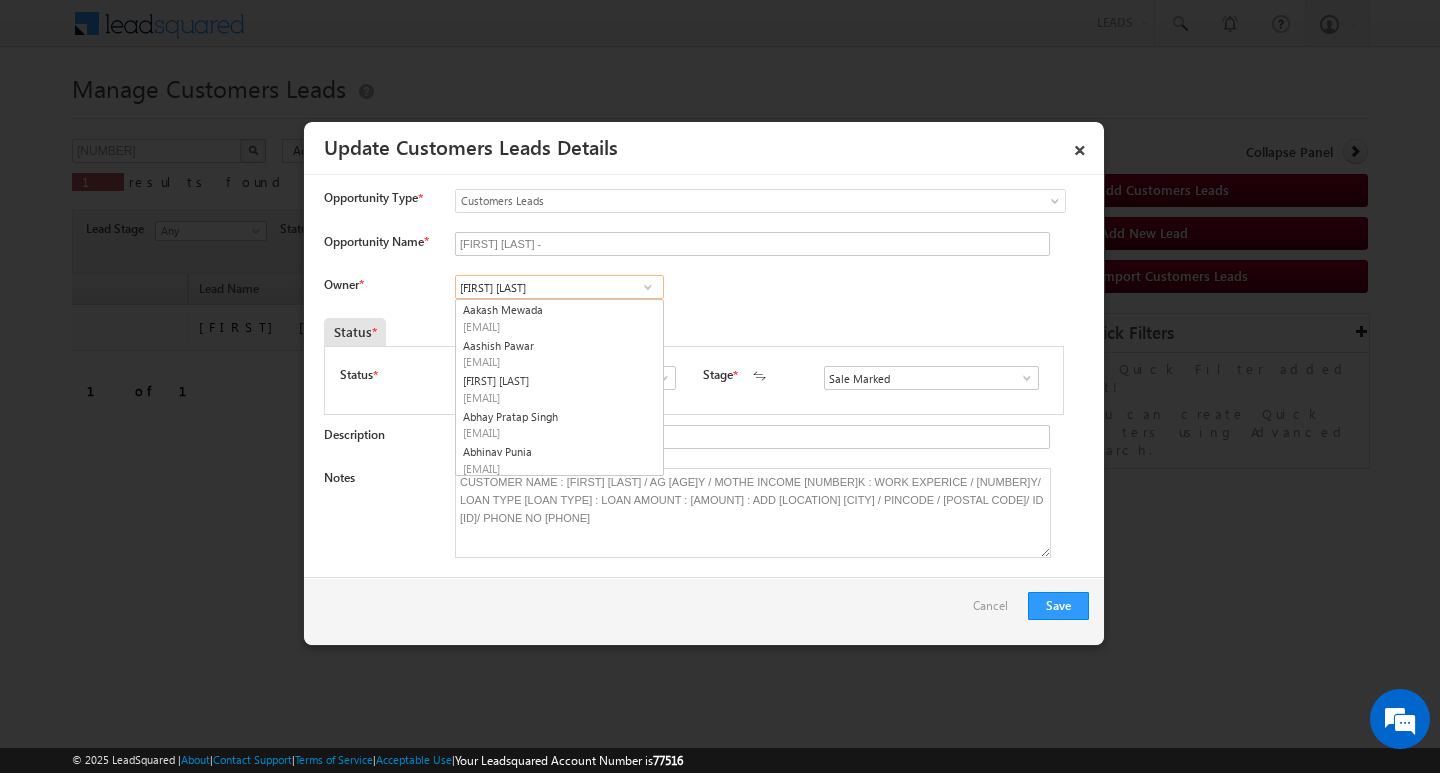 click on "[FIRST] [LAST]" at bounding box center (559, 287) 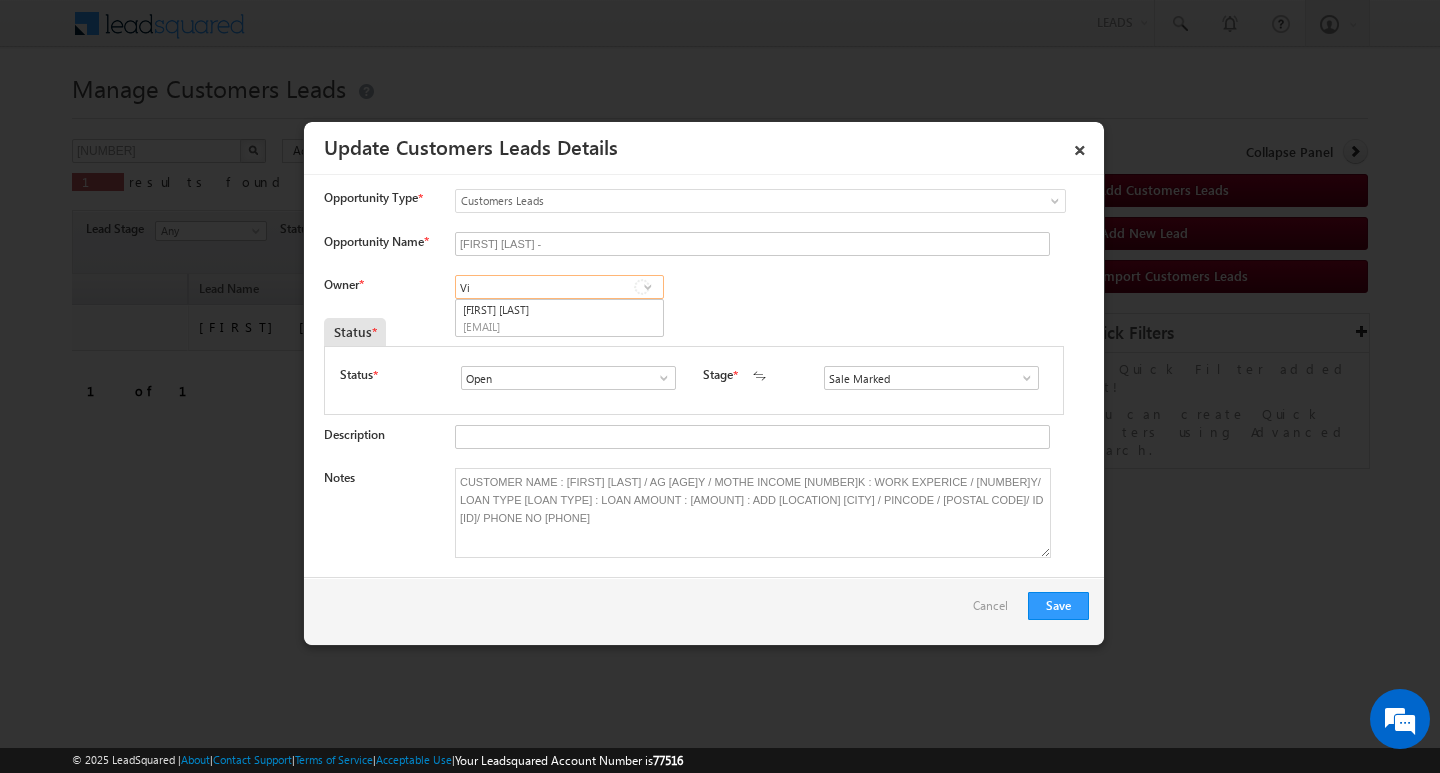 type on "V" 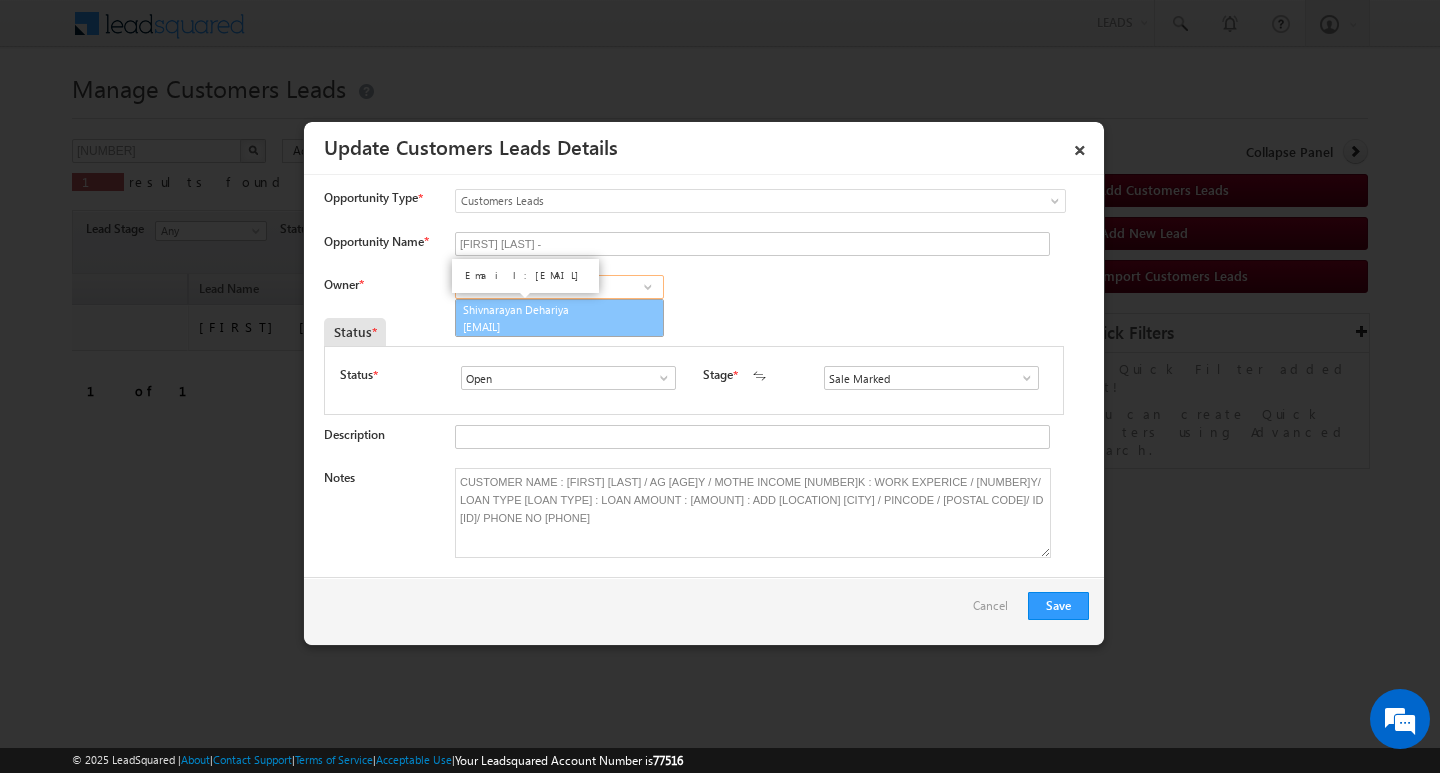 click on "[EMAIL]" at bounding box center (553, 326) 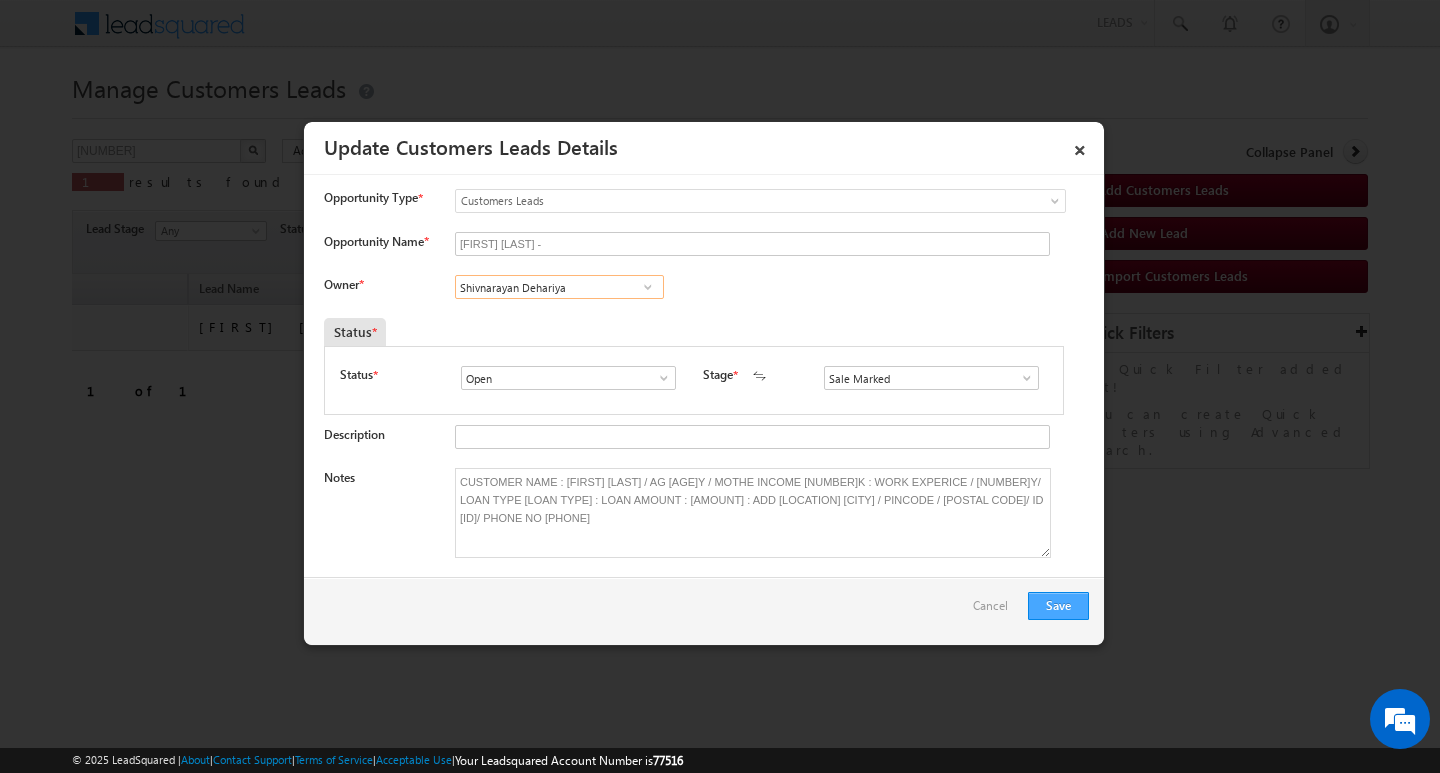 type on "Shivnarayan Dehariya" 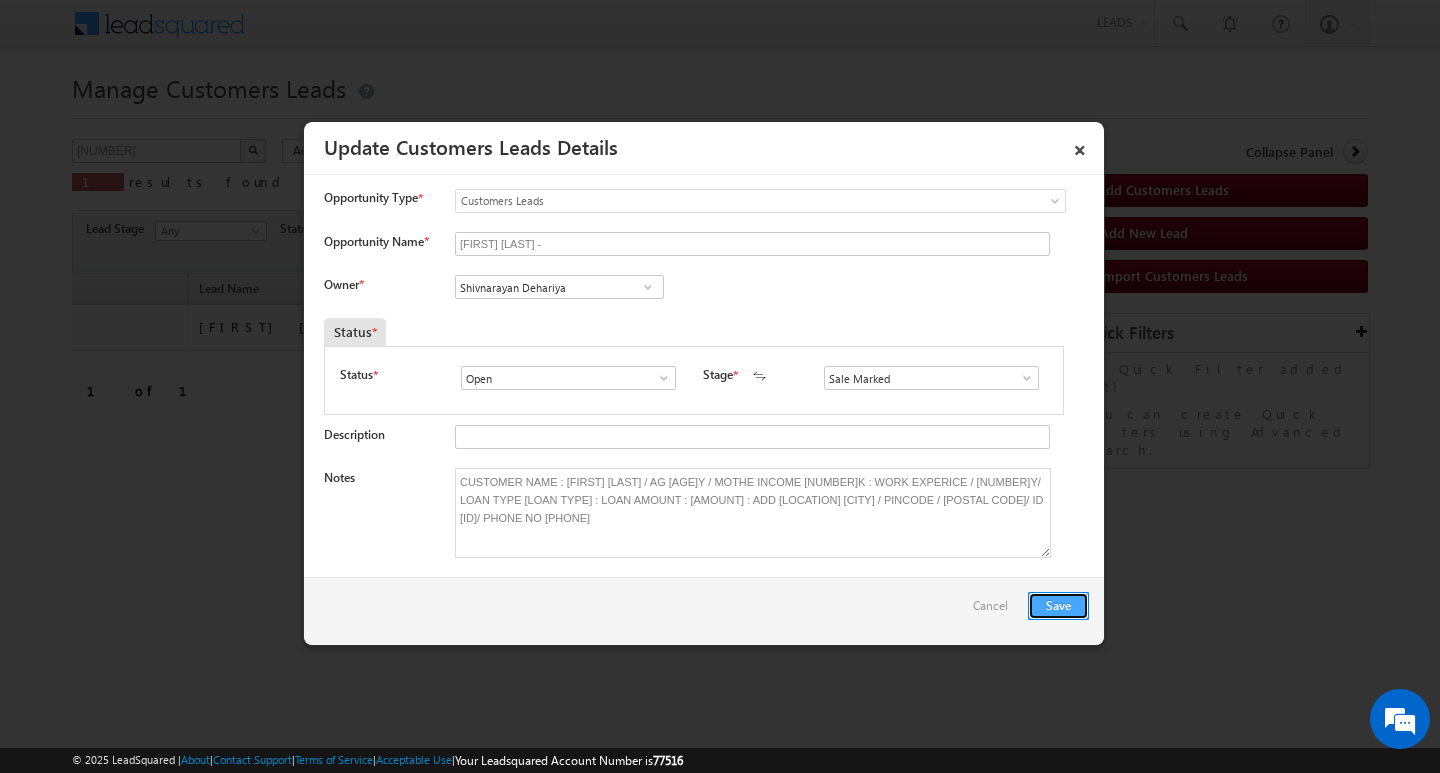 click on "Save" at bounding box center [1058, 606] 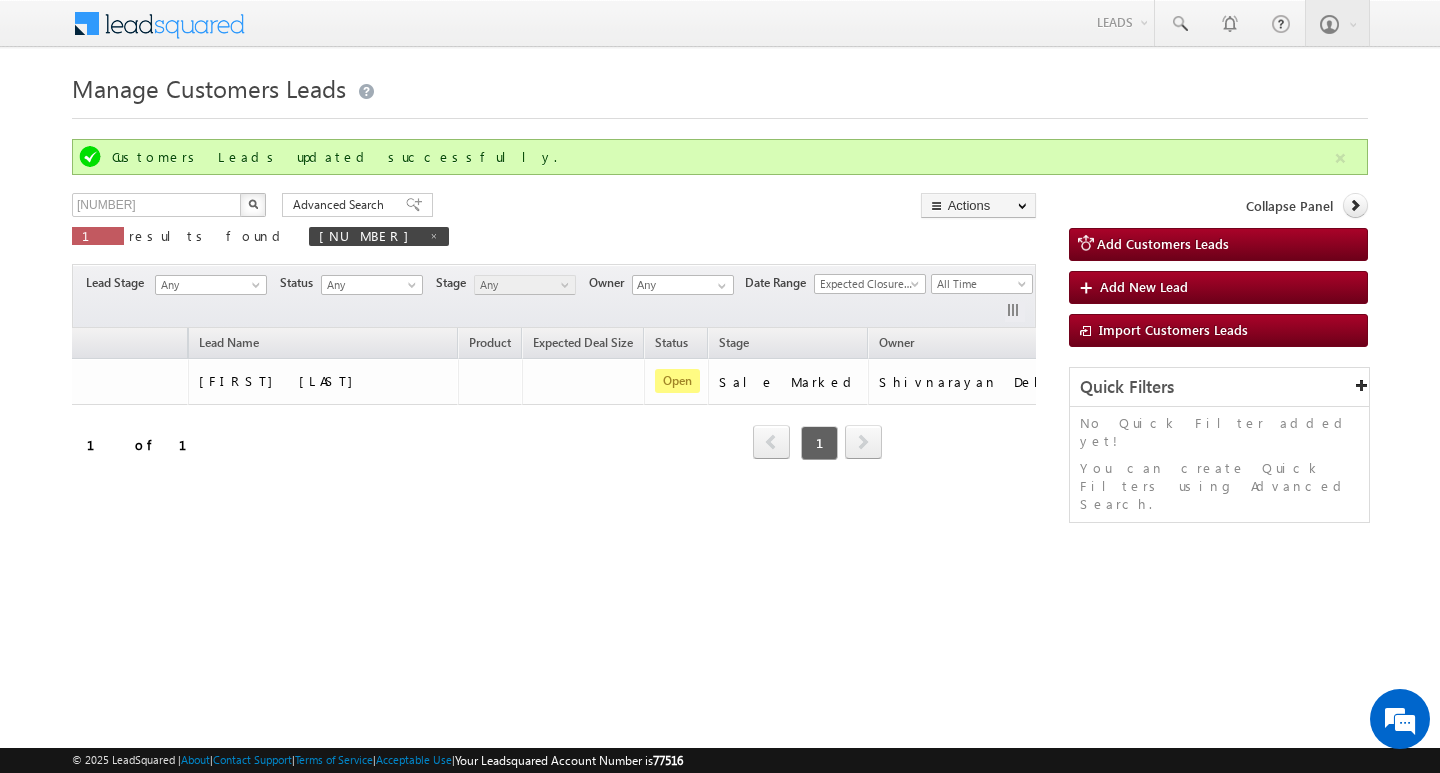 scroll, scrollTop: 0, scrollLeft: 147, axis: horizontal 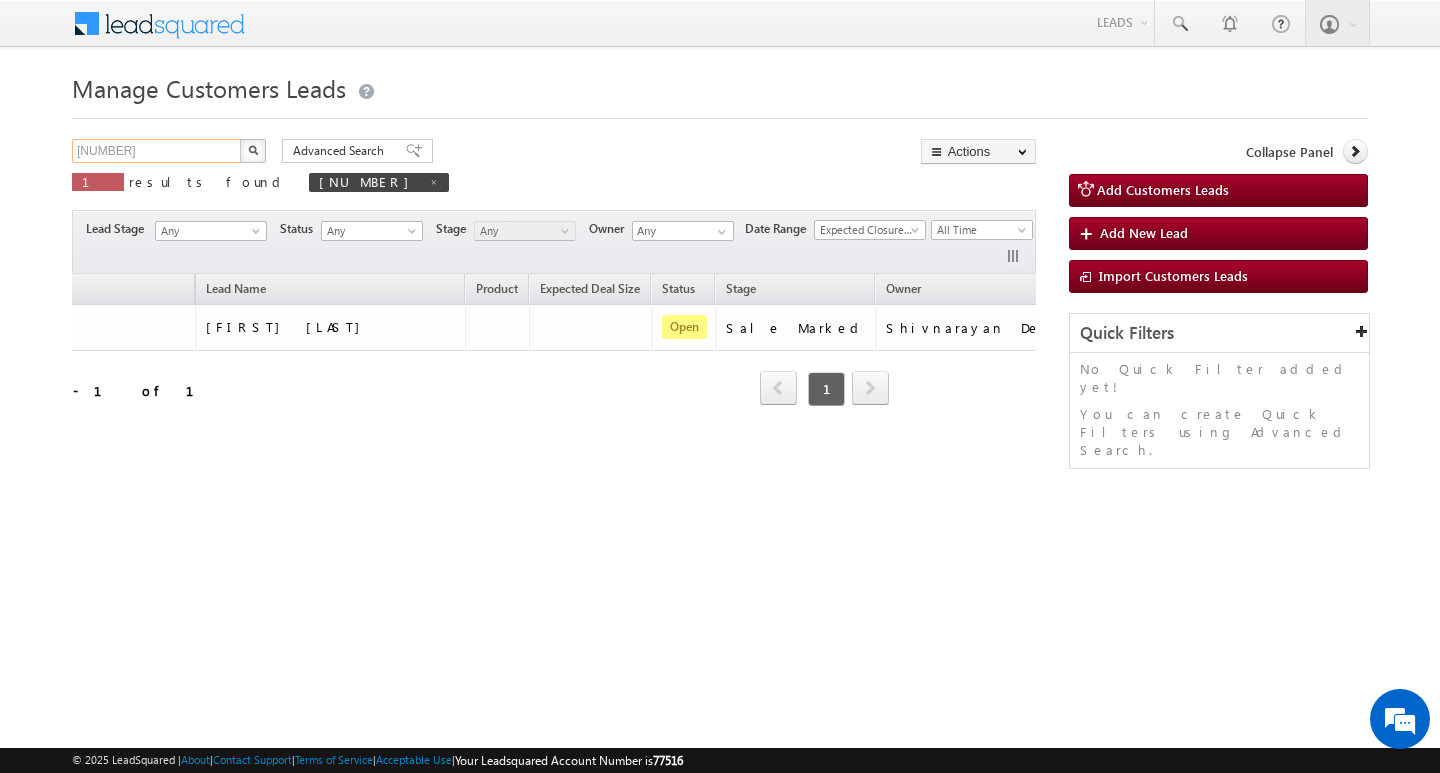 click on "[NUMBER]" at bounding box center (157, 151) 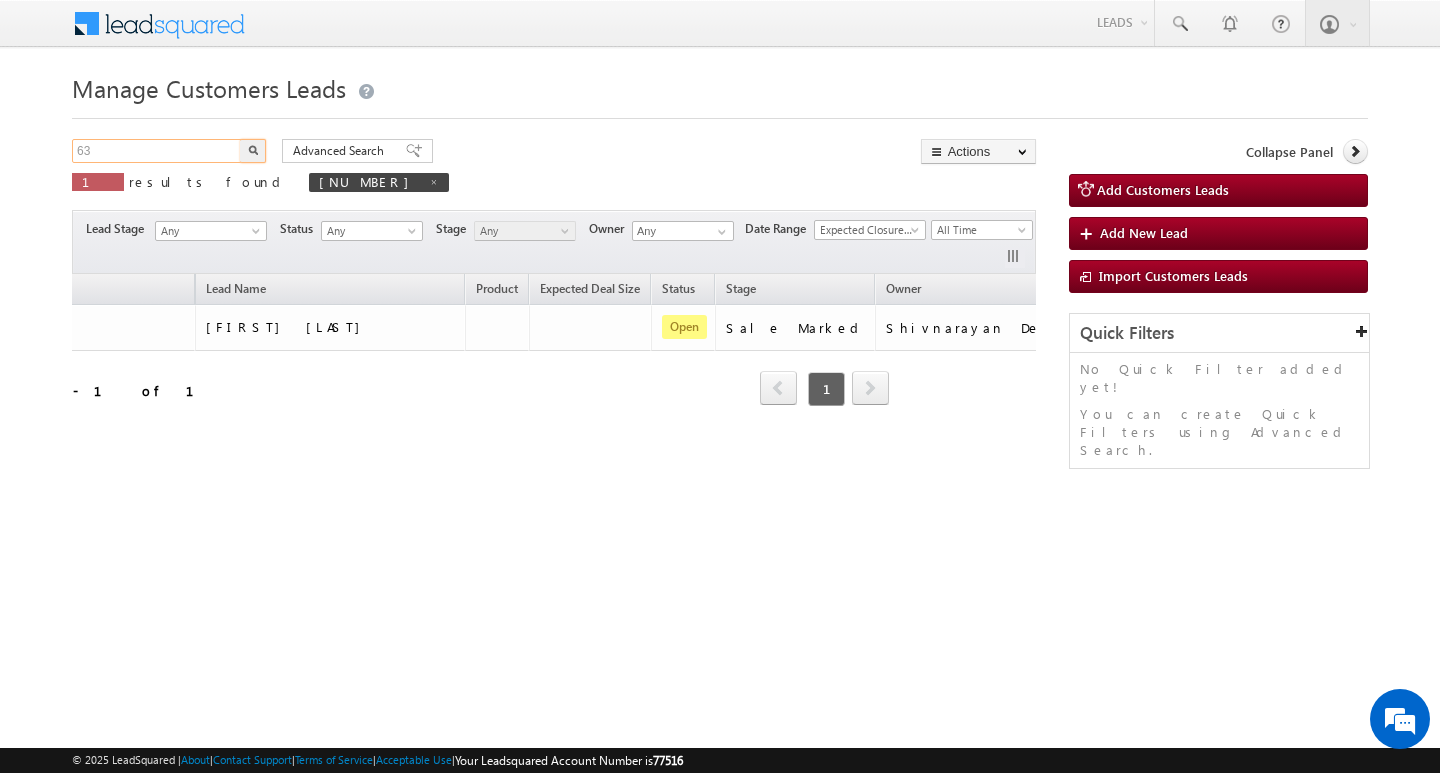 type on "6" 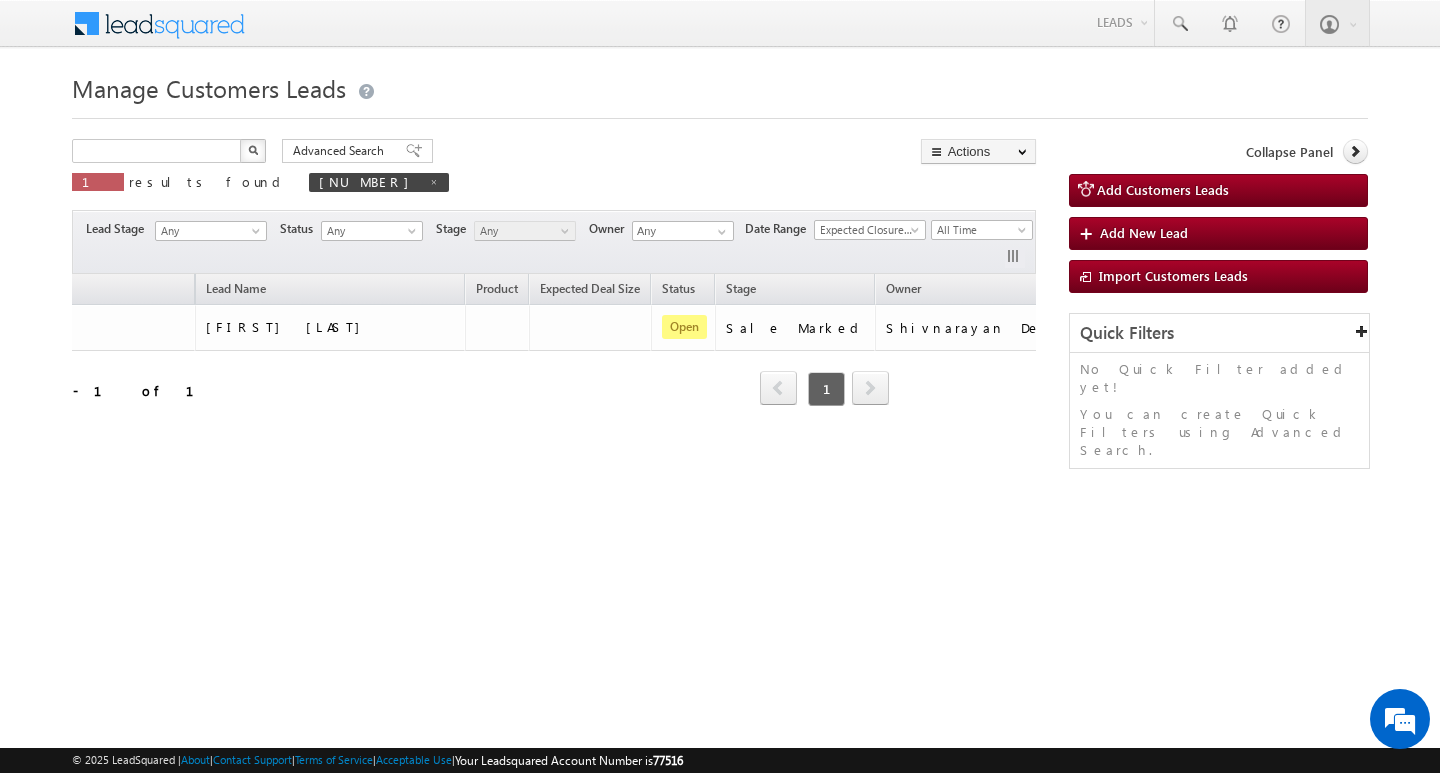 type on "Search Customers Leads" 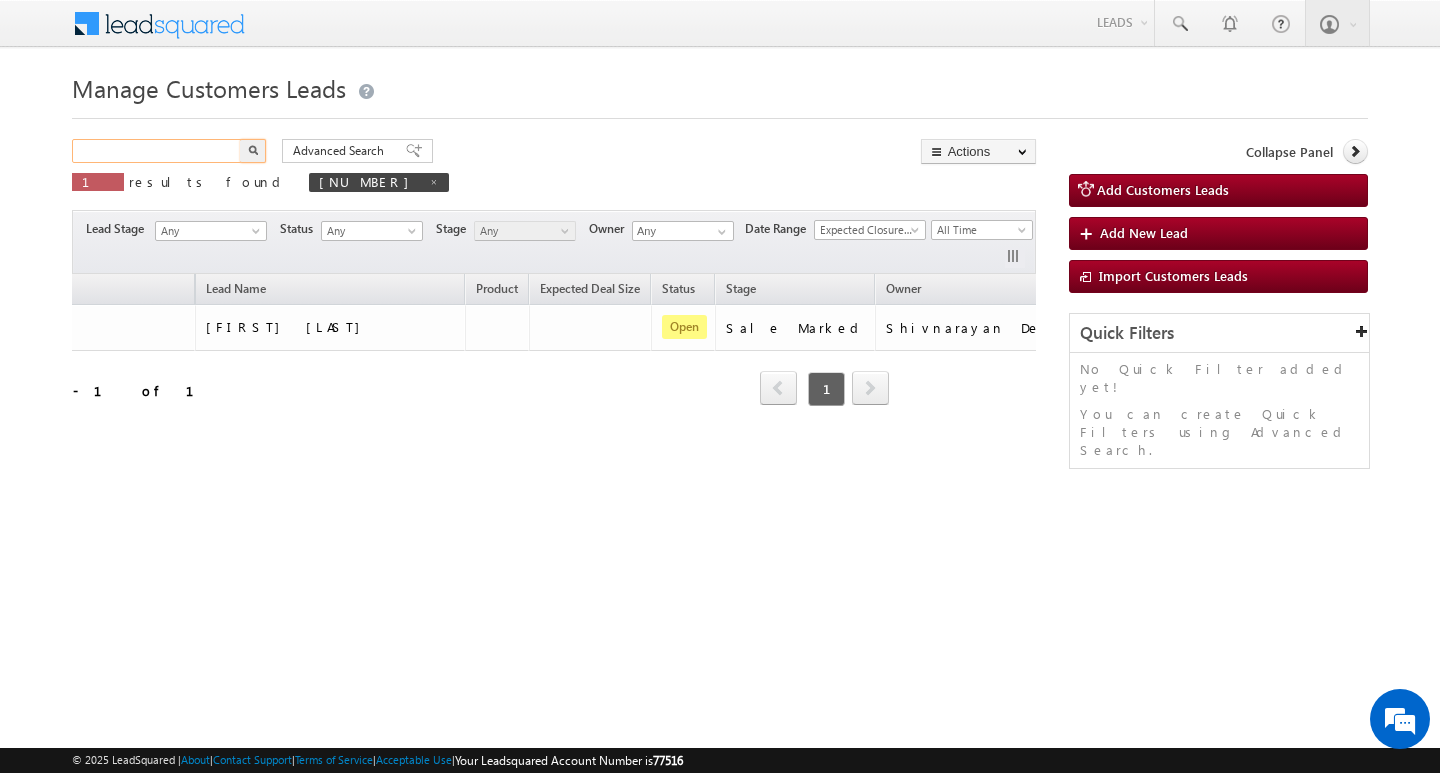 click at bounding box center (157, 151) 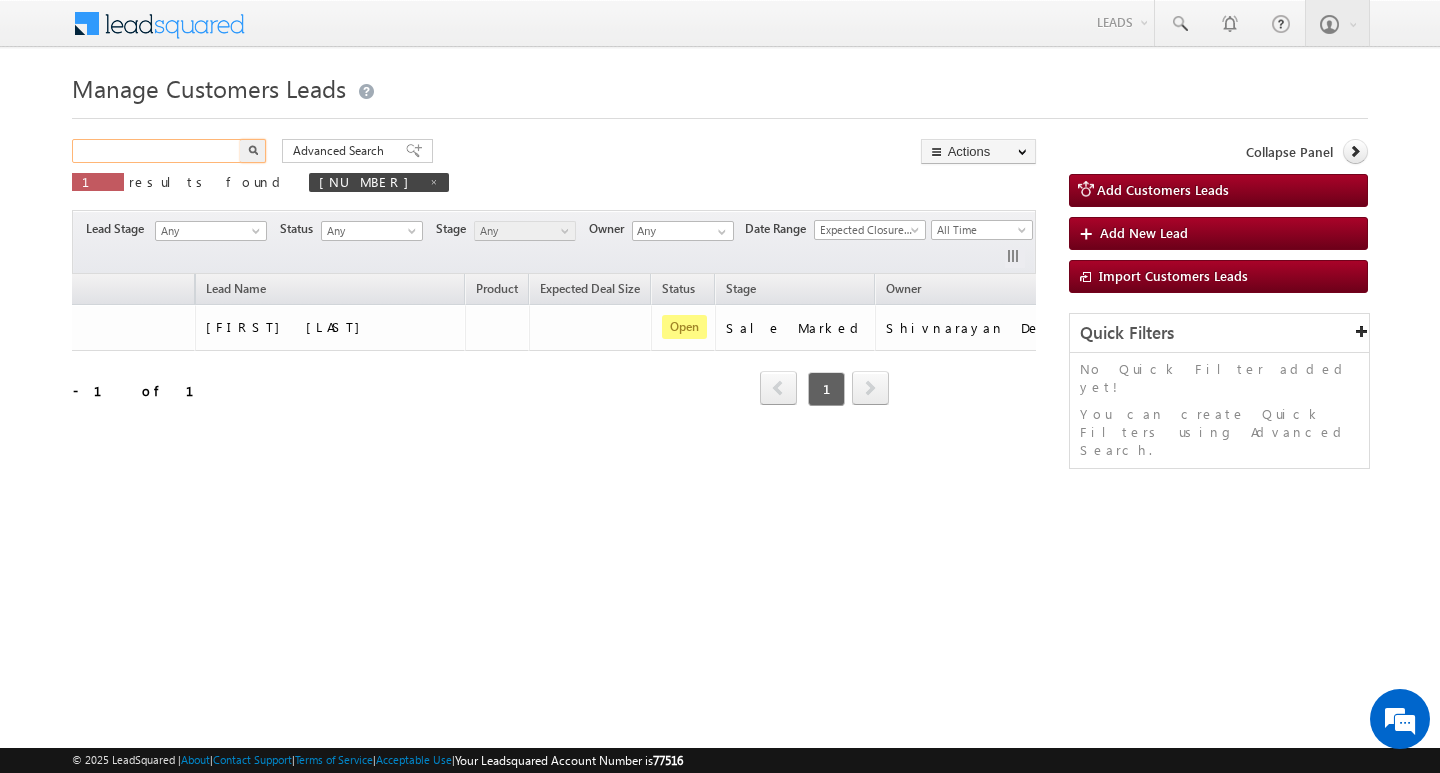 paste on "[NUMBER]" 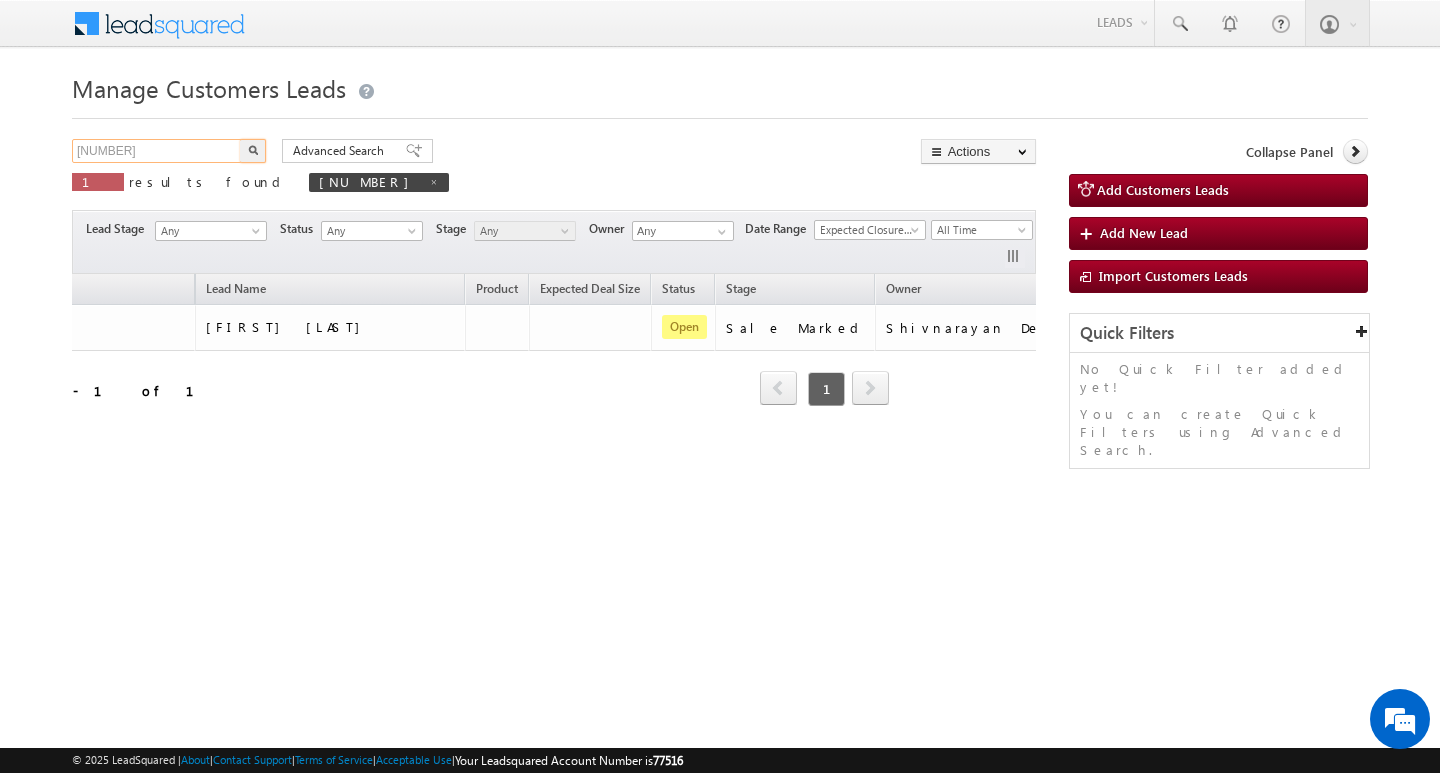 type on "[NUMBER]" 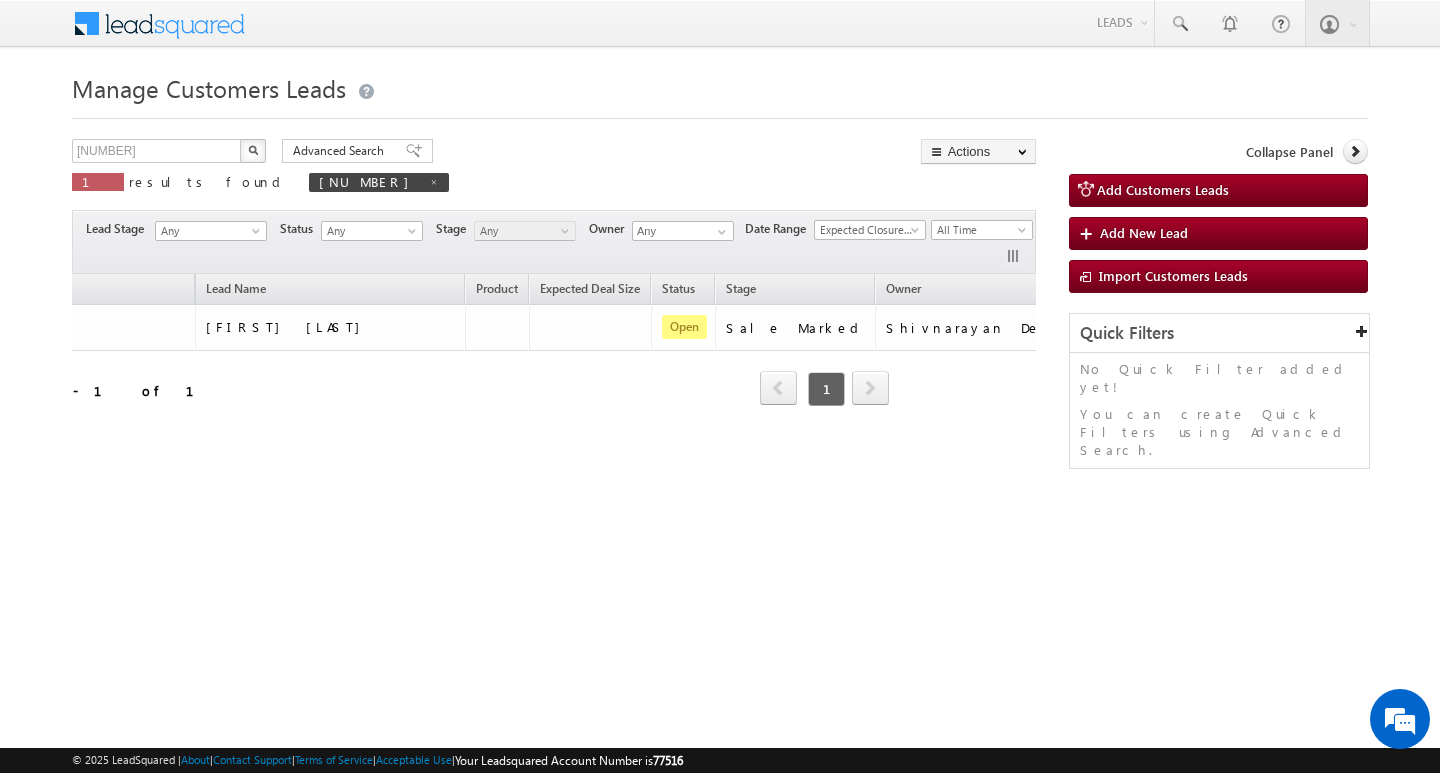 click at bounding box center (253, 150) 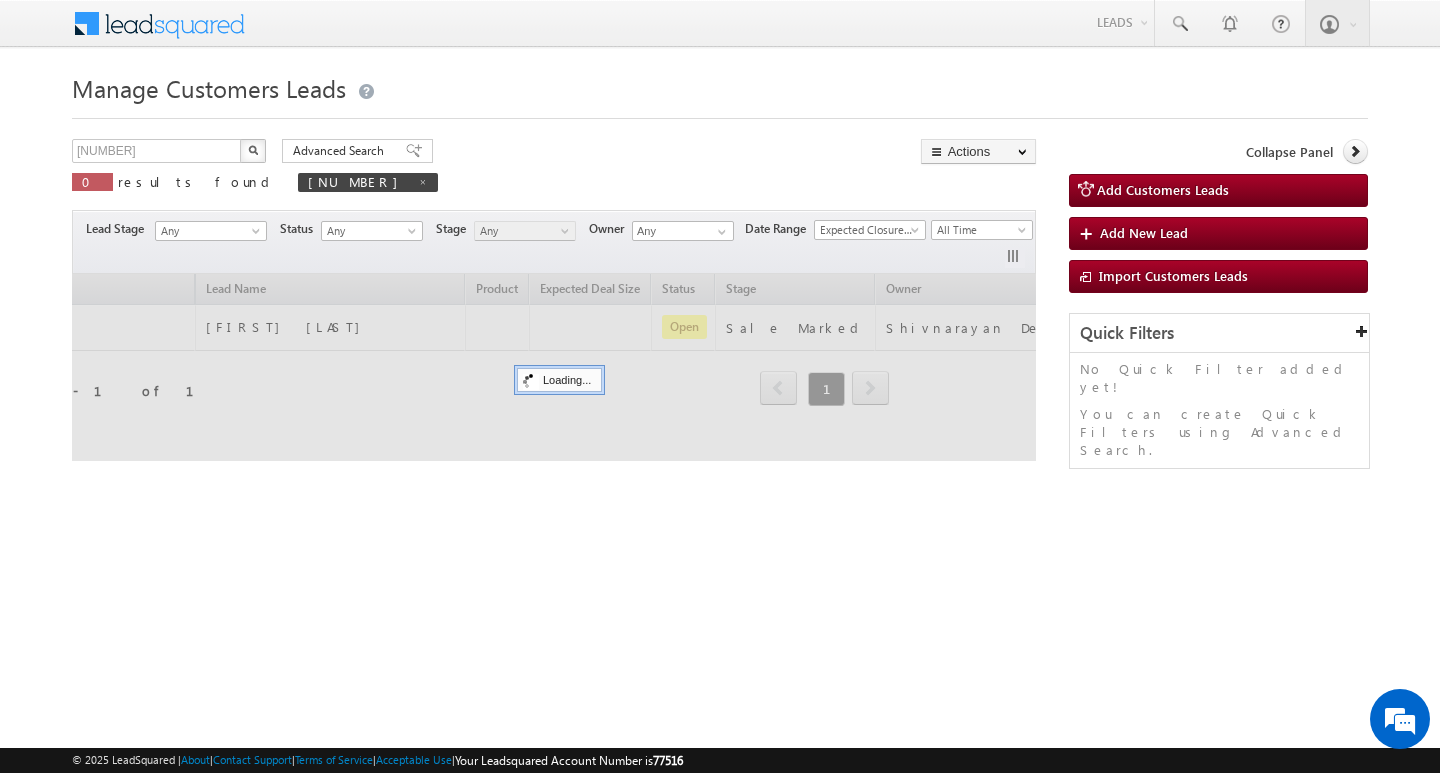 scroll, scrollTop: 0, scrollLeft: 92, axis: horizontal 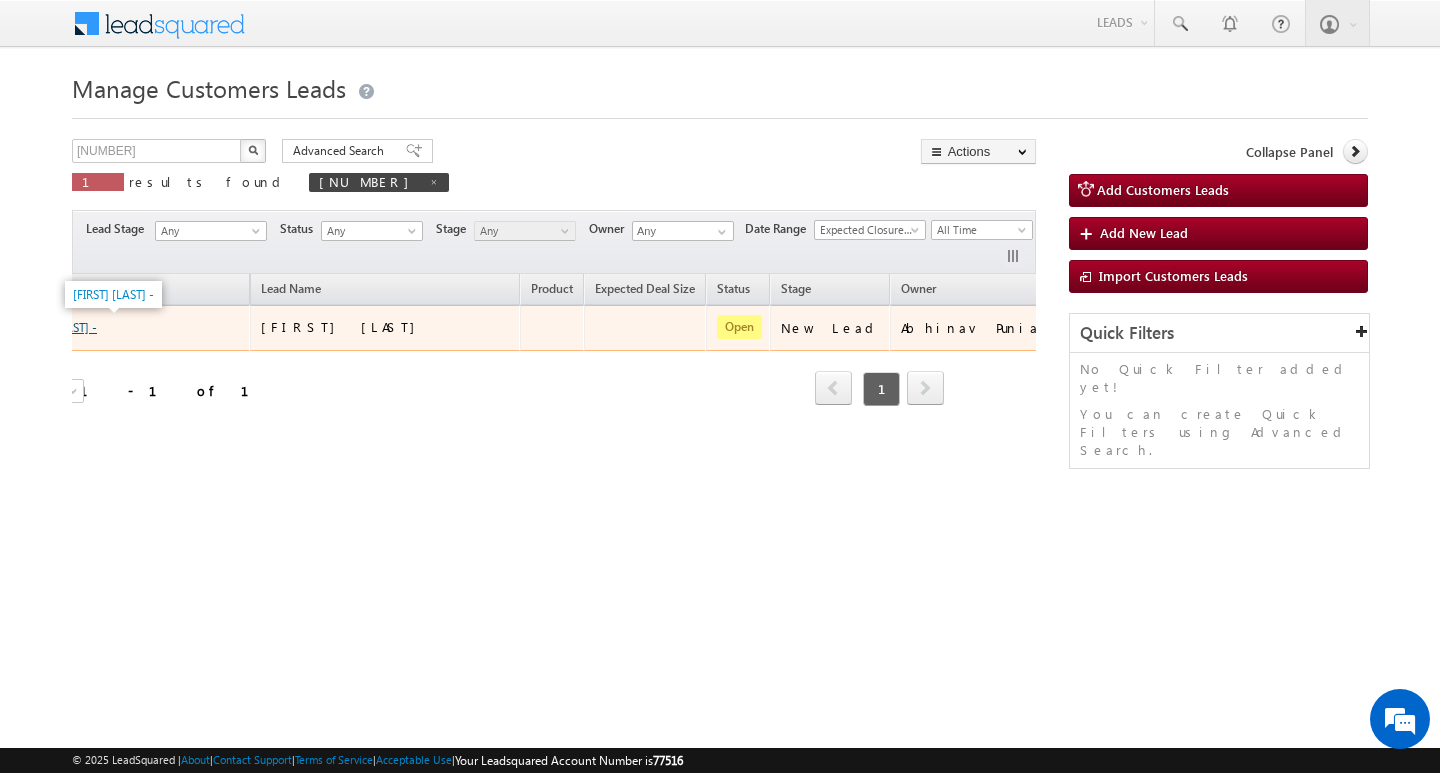 click on "[FIRST] [LAST] -" at bounding box center [56, 327] 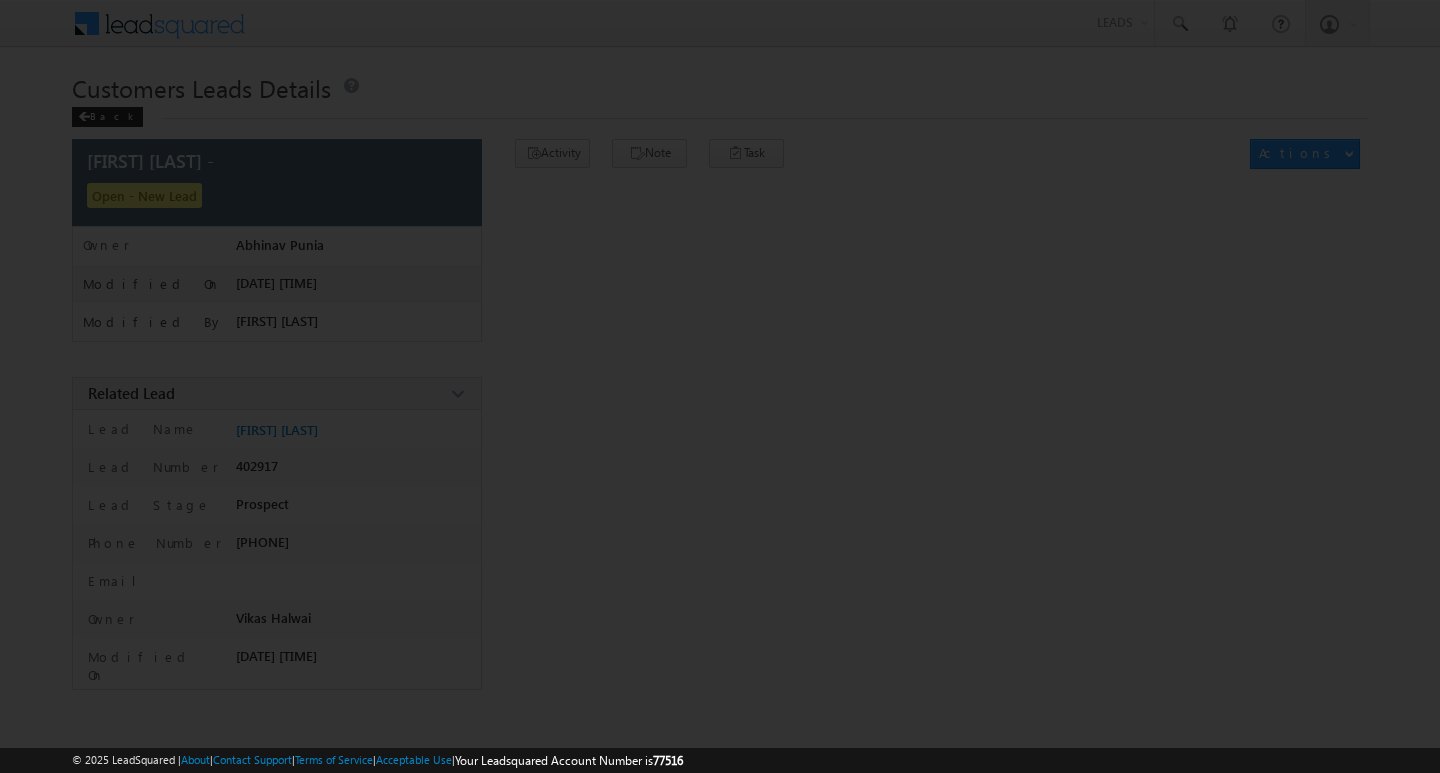 scroll, scrollTop: 0, scrollLeft: 0, axis: both 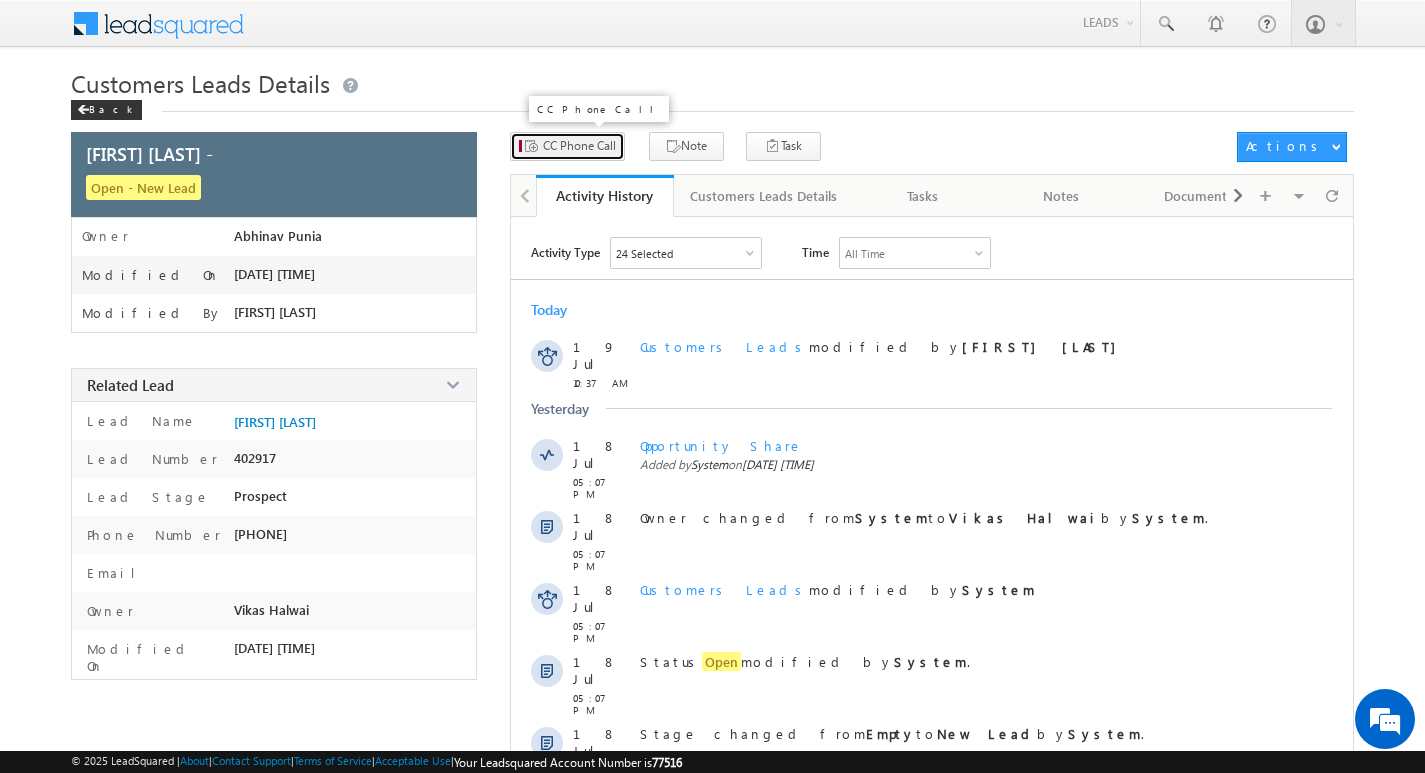 click on "CC Phone Call" at bounding box center [579, 146] 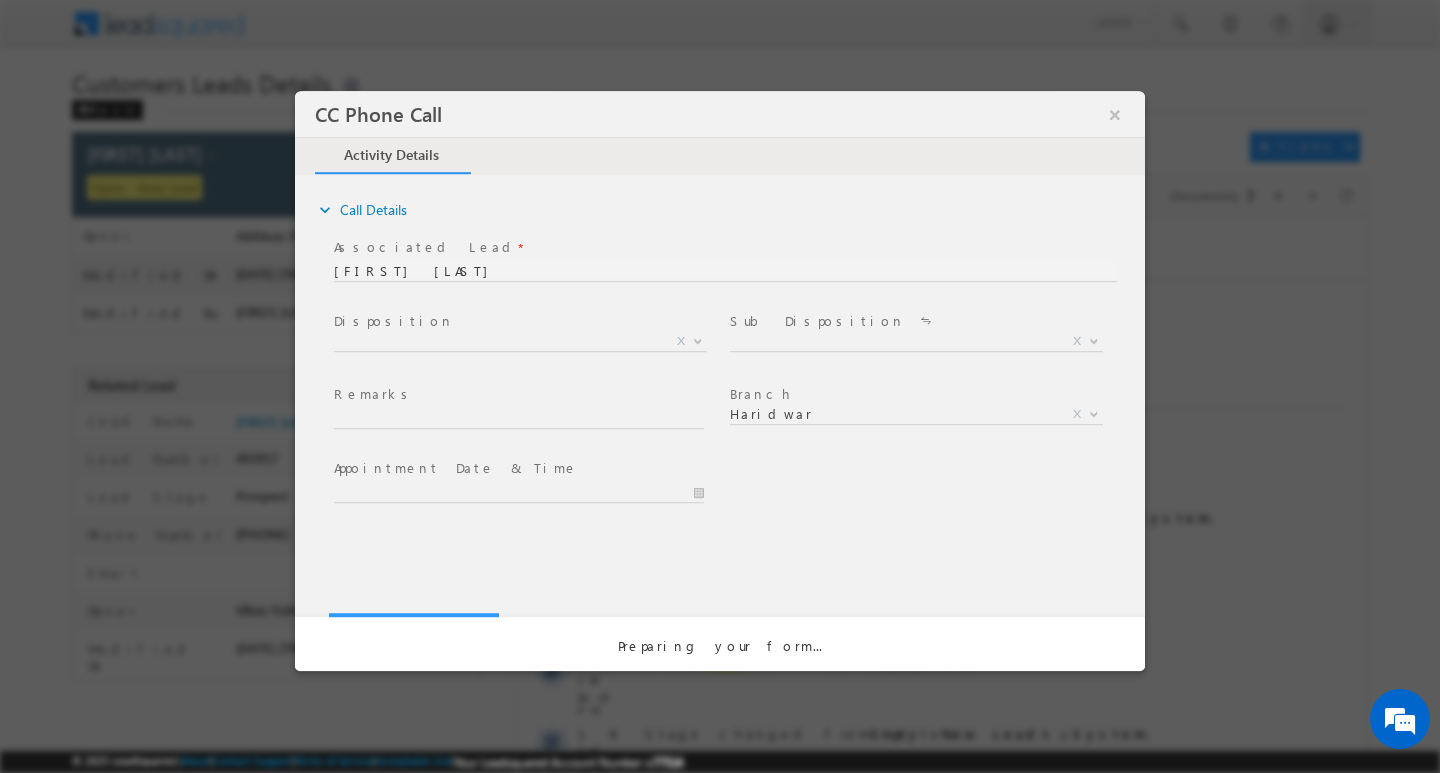 scroll, scrollTop: 0, scrollLeft: 0, axis: both 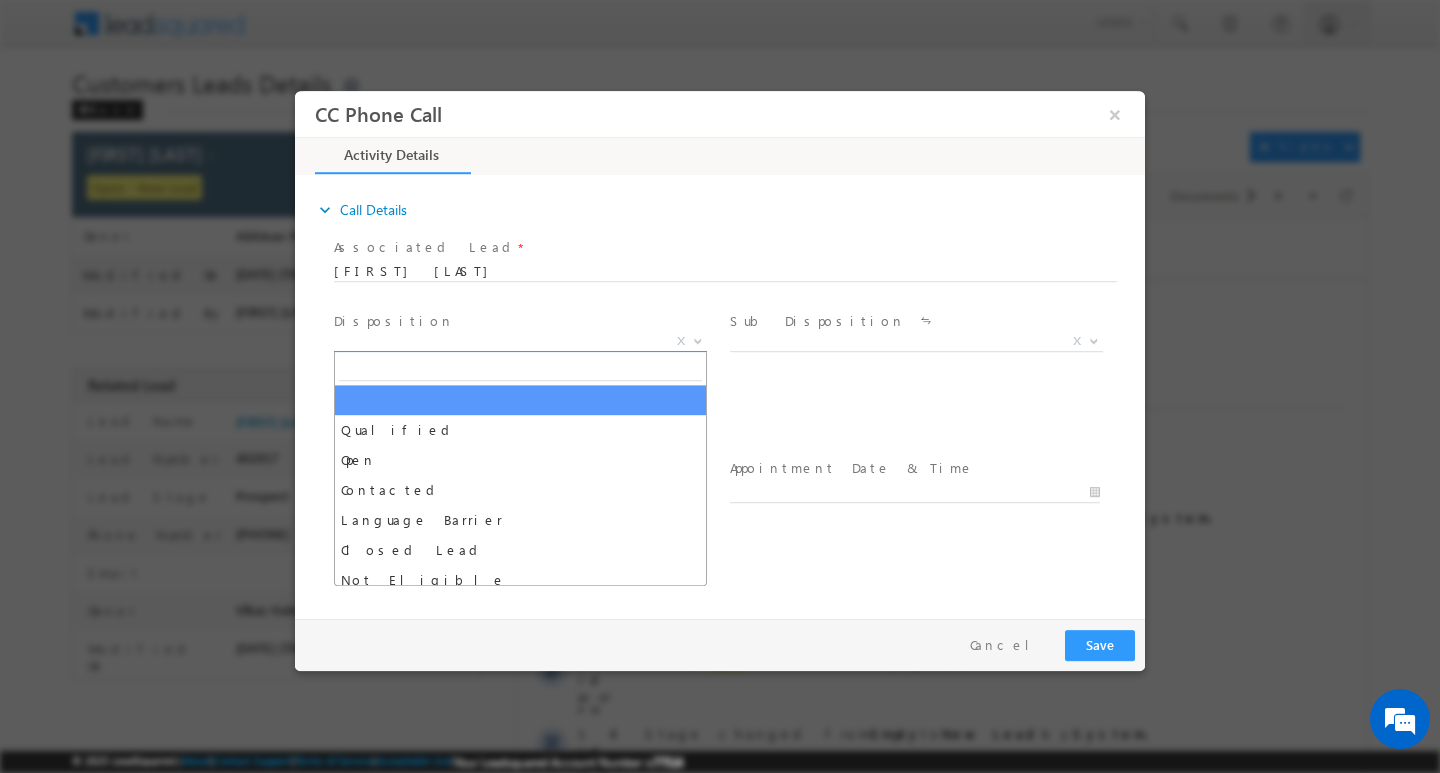 click at bounding box center [696, 340] 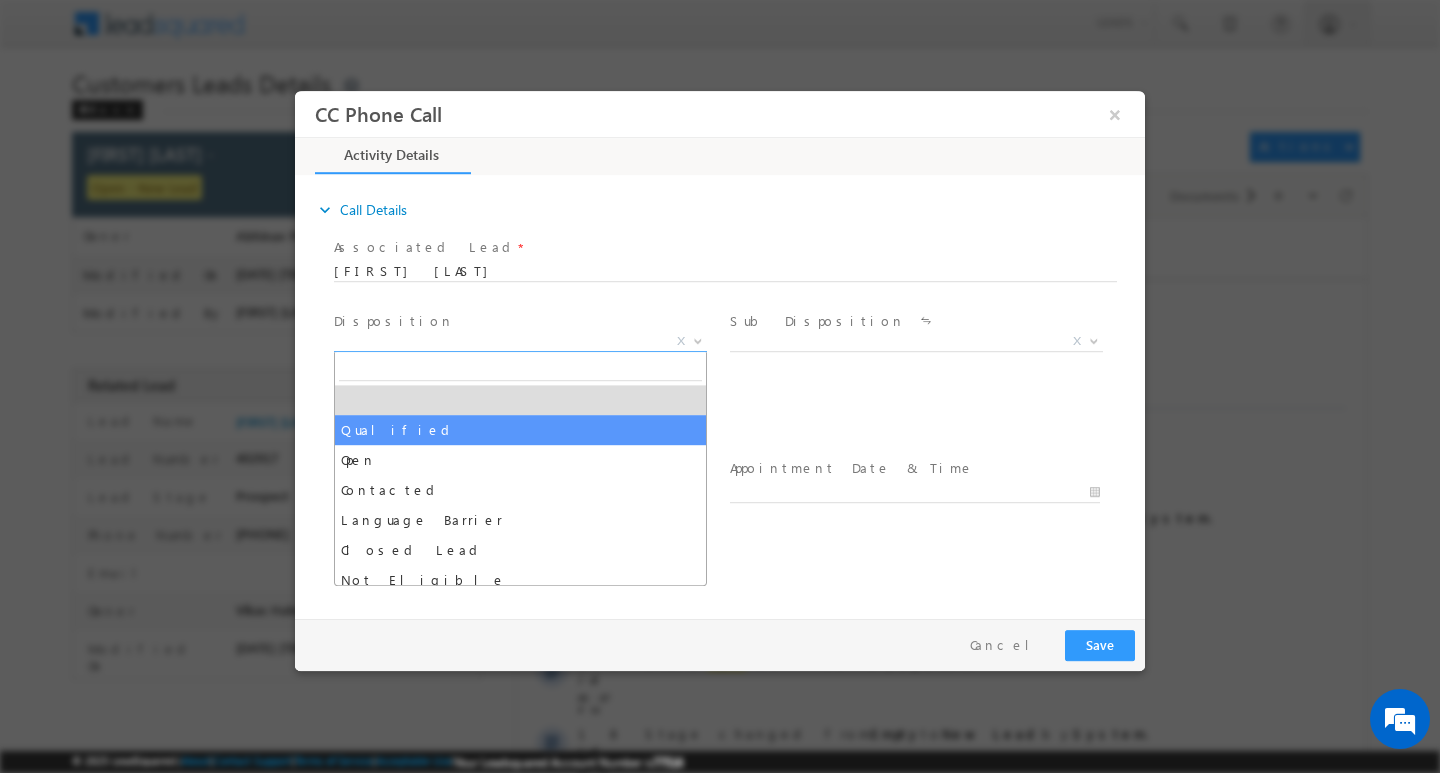 select on "Qualified" 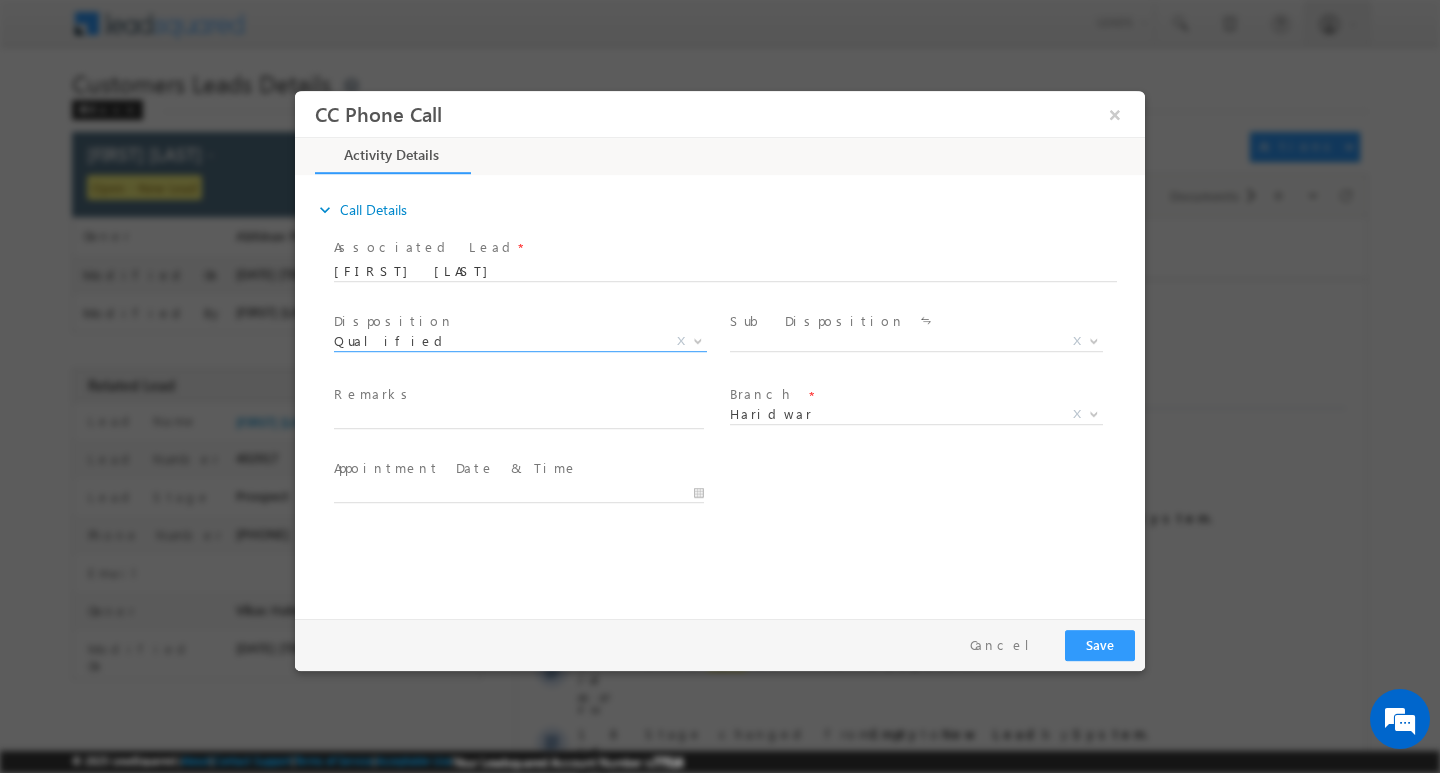 click on "Sale Marked X" at bounding box center (924, 343) 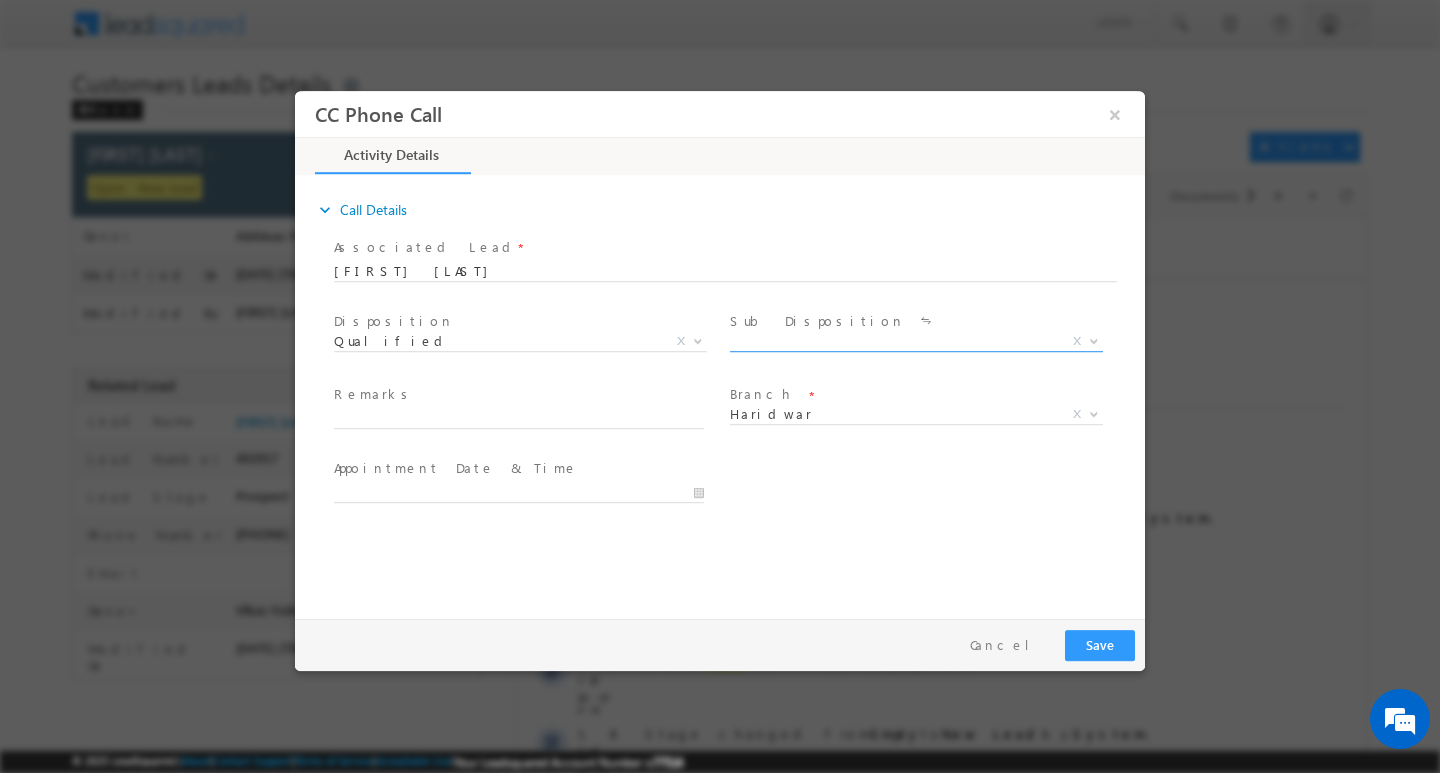 click at bounding box center (1092, 340) 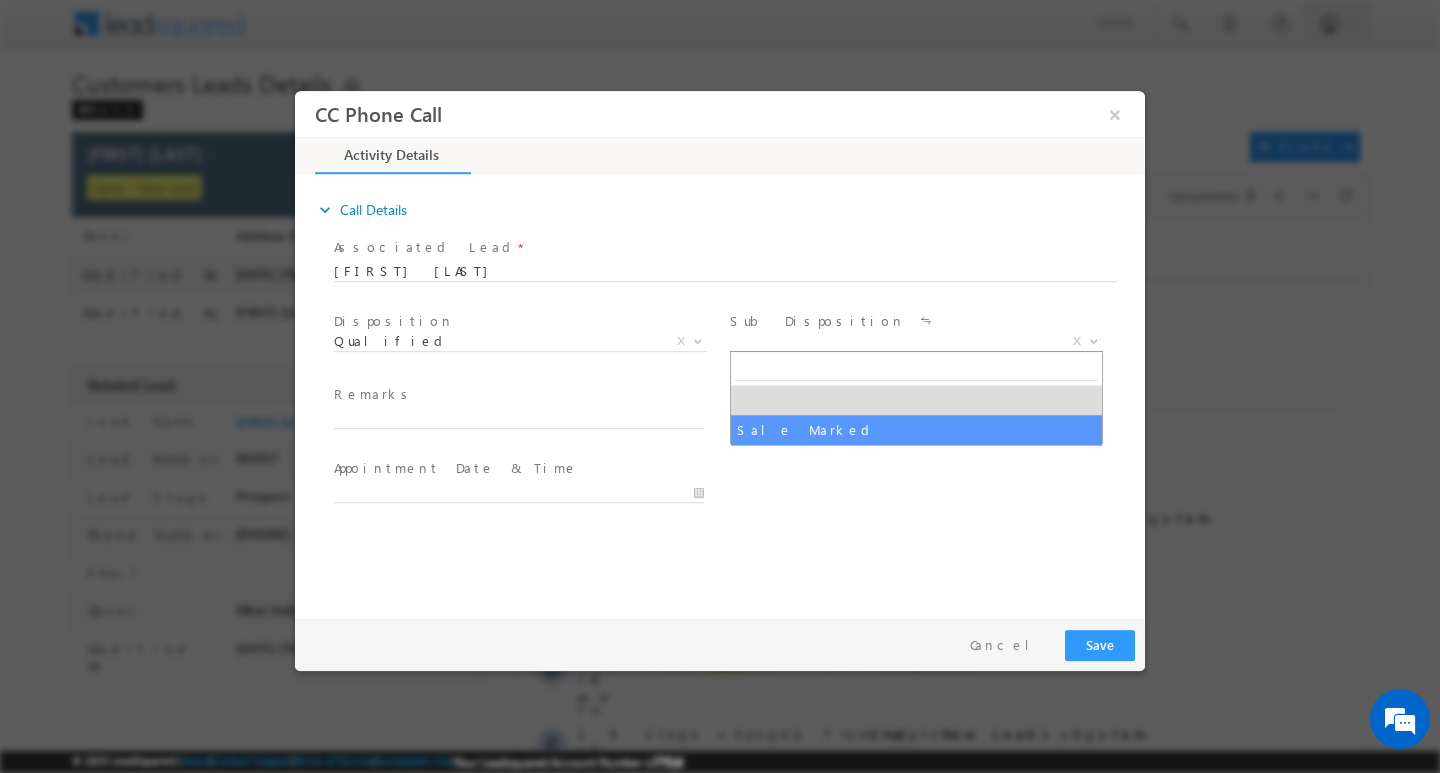 select on "Sale Marked" 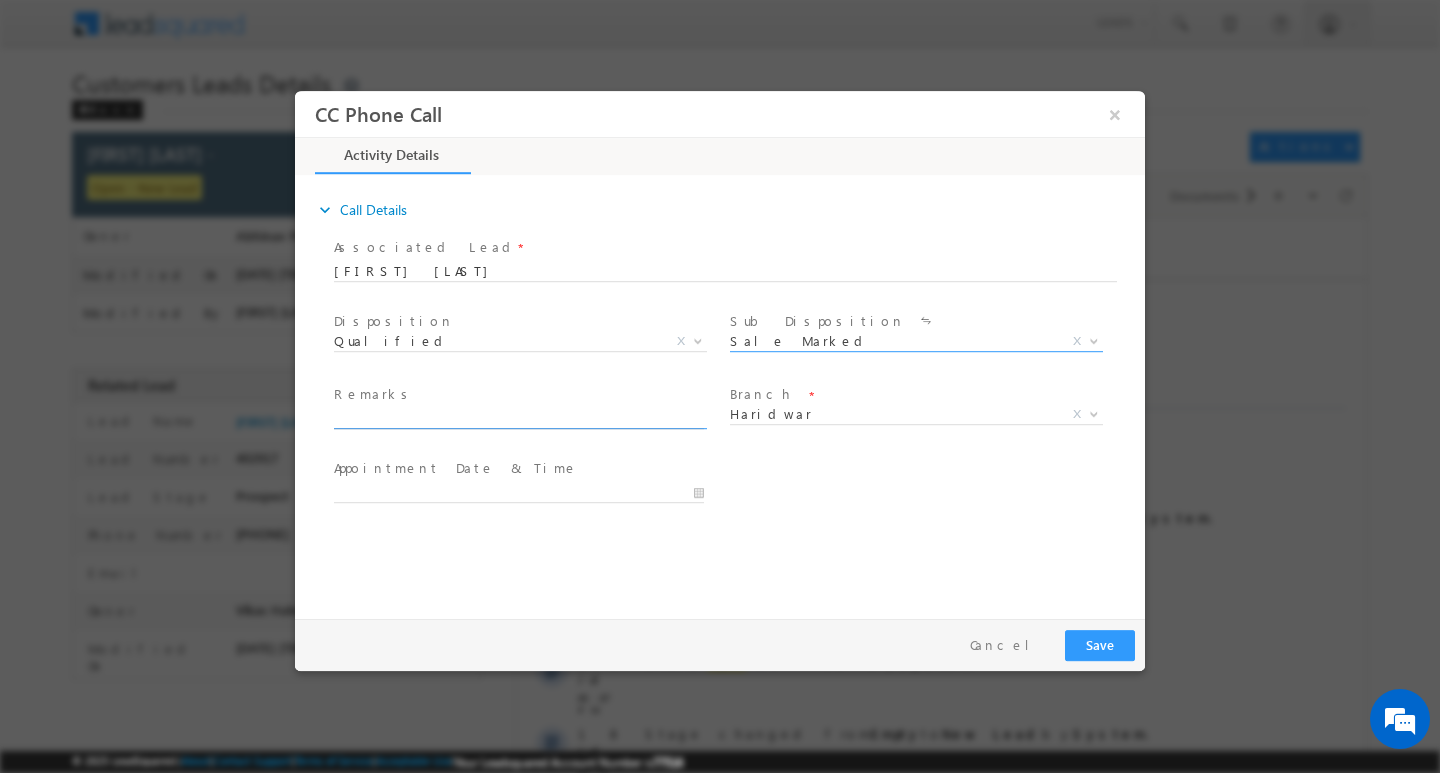 click at bounding box center (519, 418) 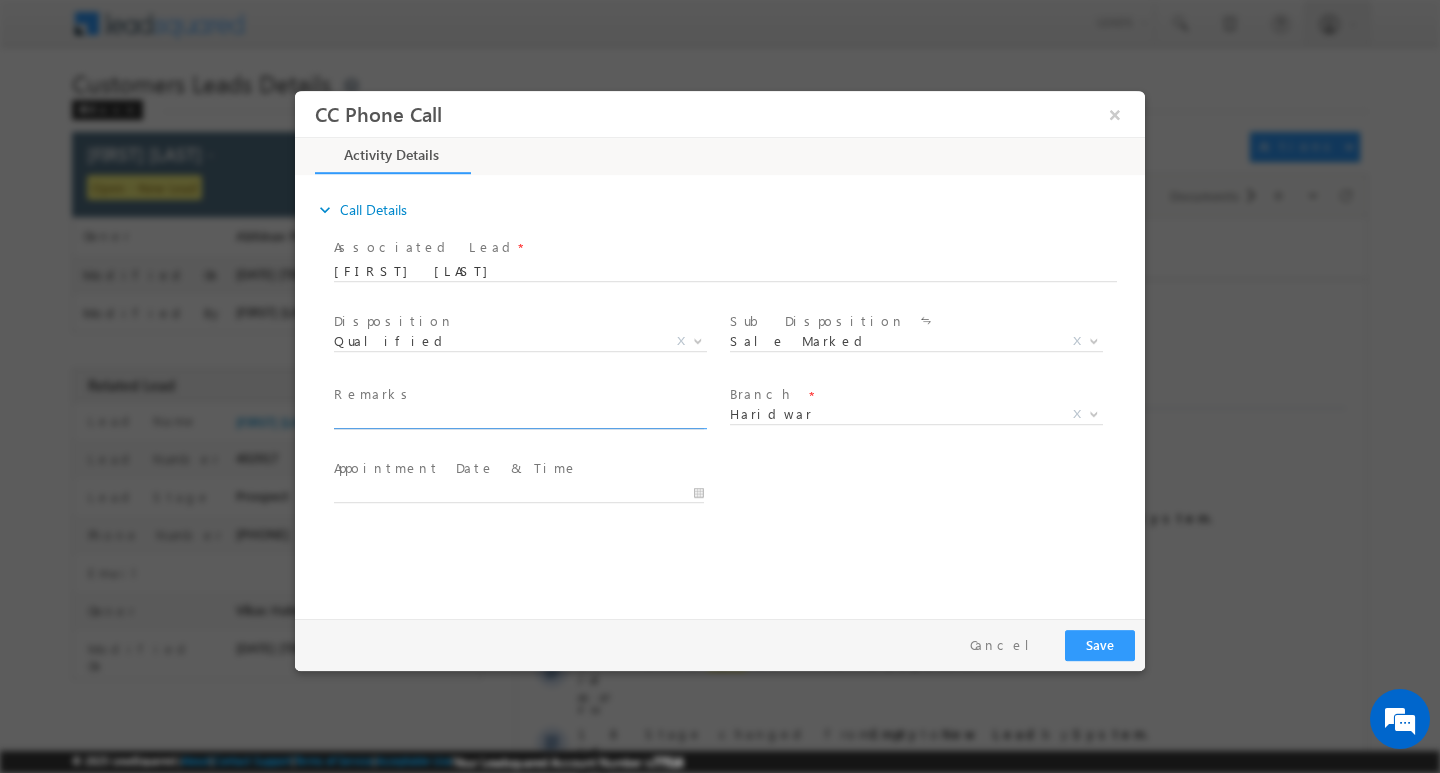 click at bounding box center (519, 418) 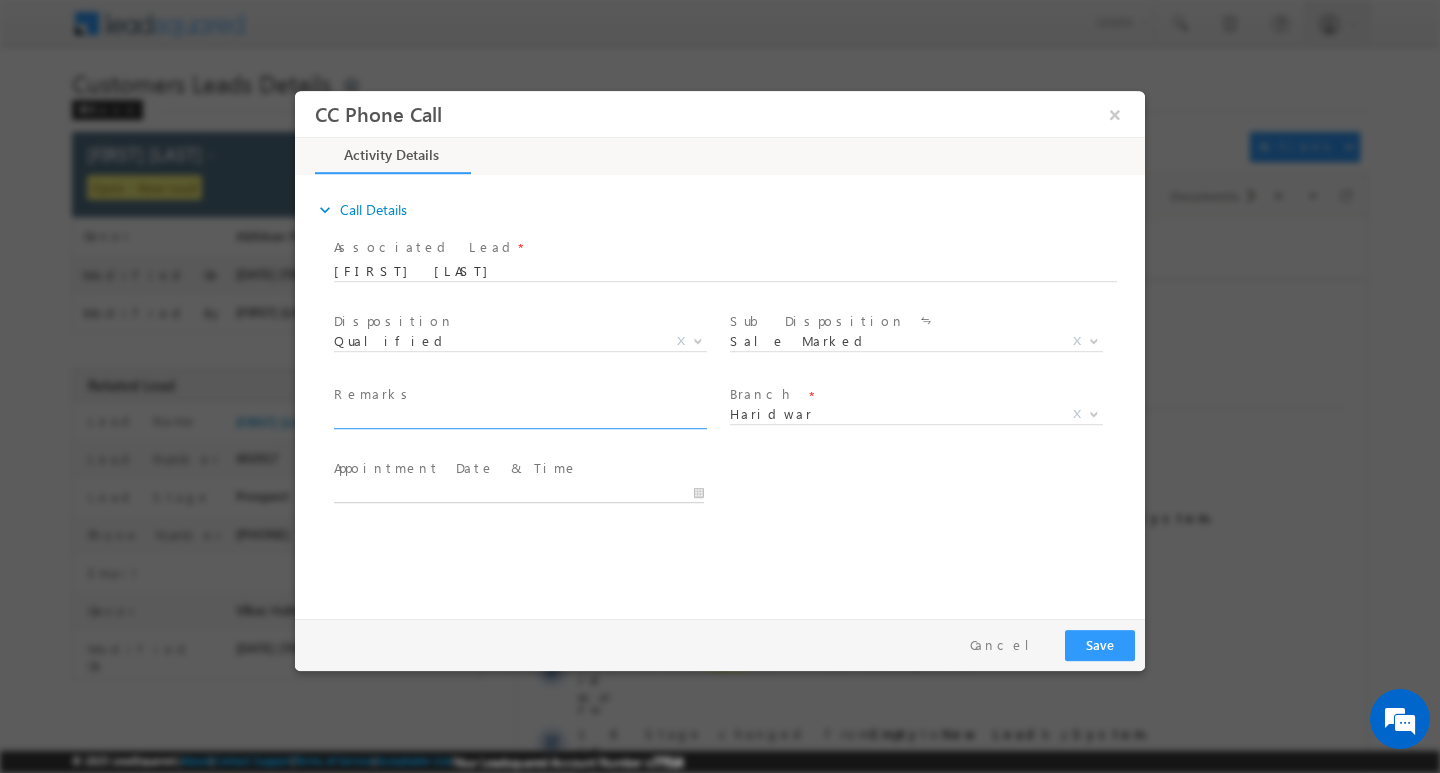 type on "07/19/2025 4:23 PM" 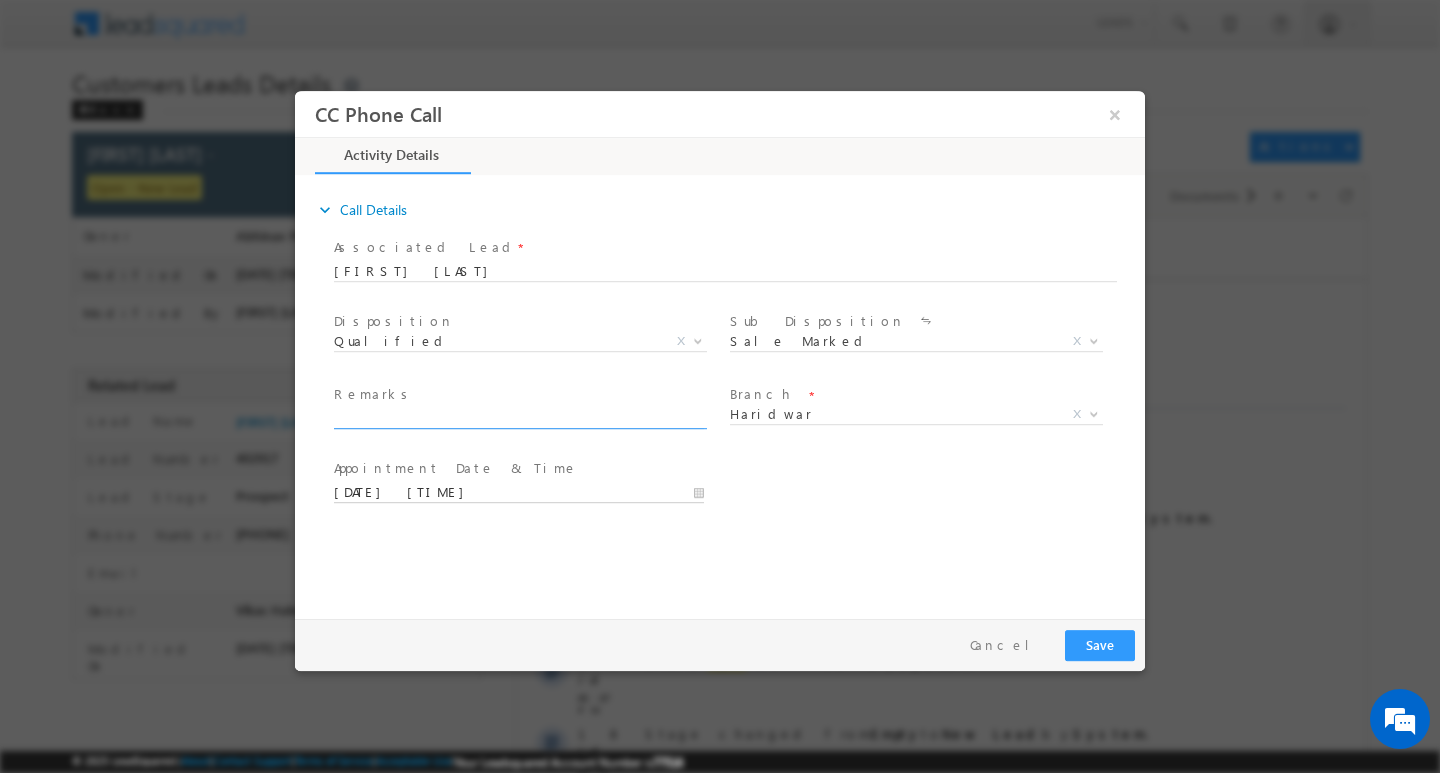 click on "07/19/2025 4:23 PM" at bounding box center [519, 492] 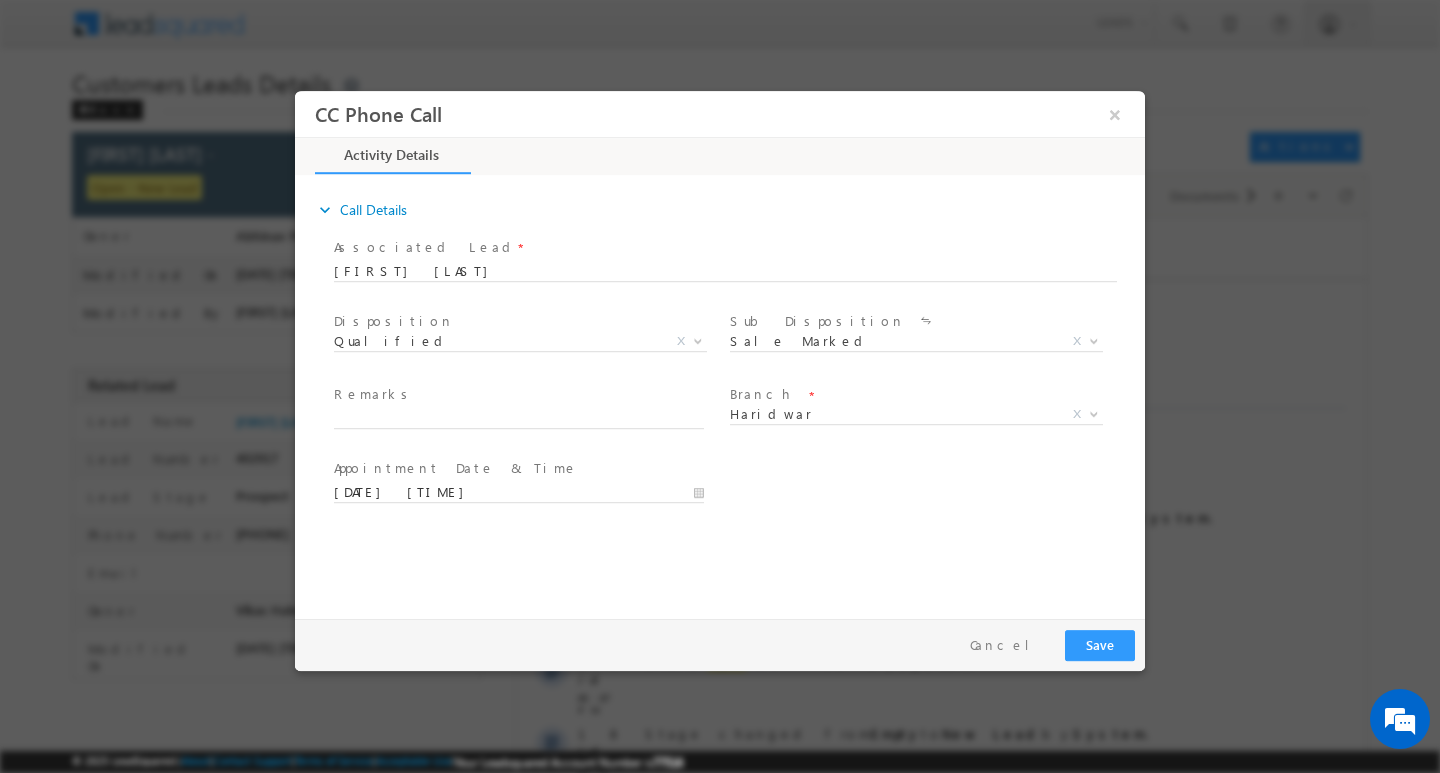 click on "expand_more Call Details
Associated Lead * Sanjeev Kumar Sanjeev Kumar Yes   No" at bounding box center [725, 393] 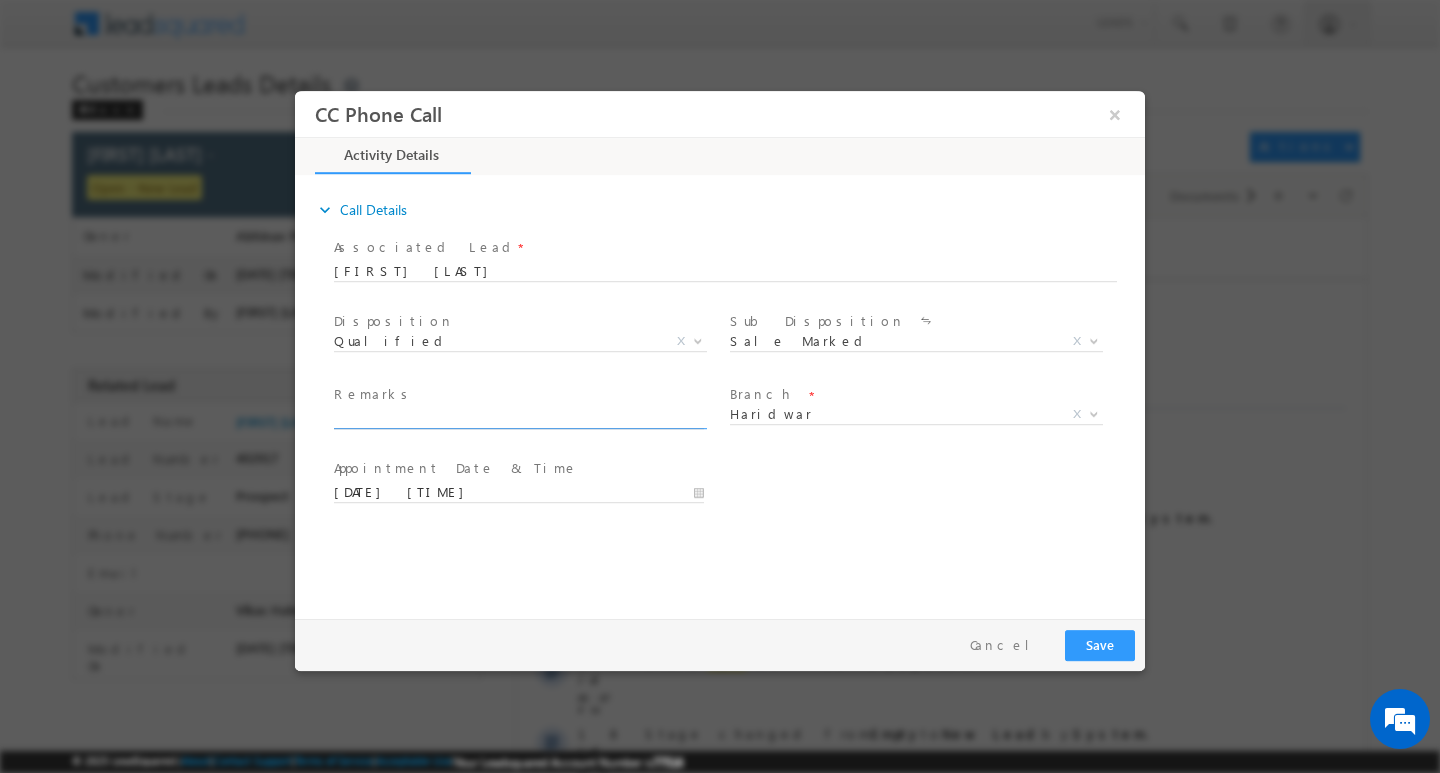 click at bounding box center (519, 418) 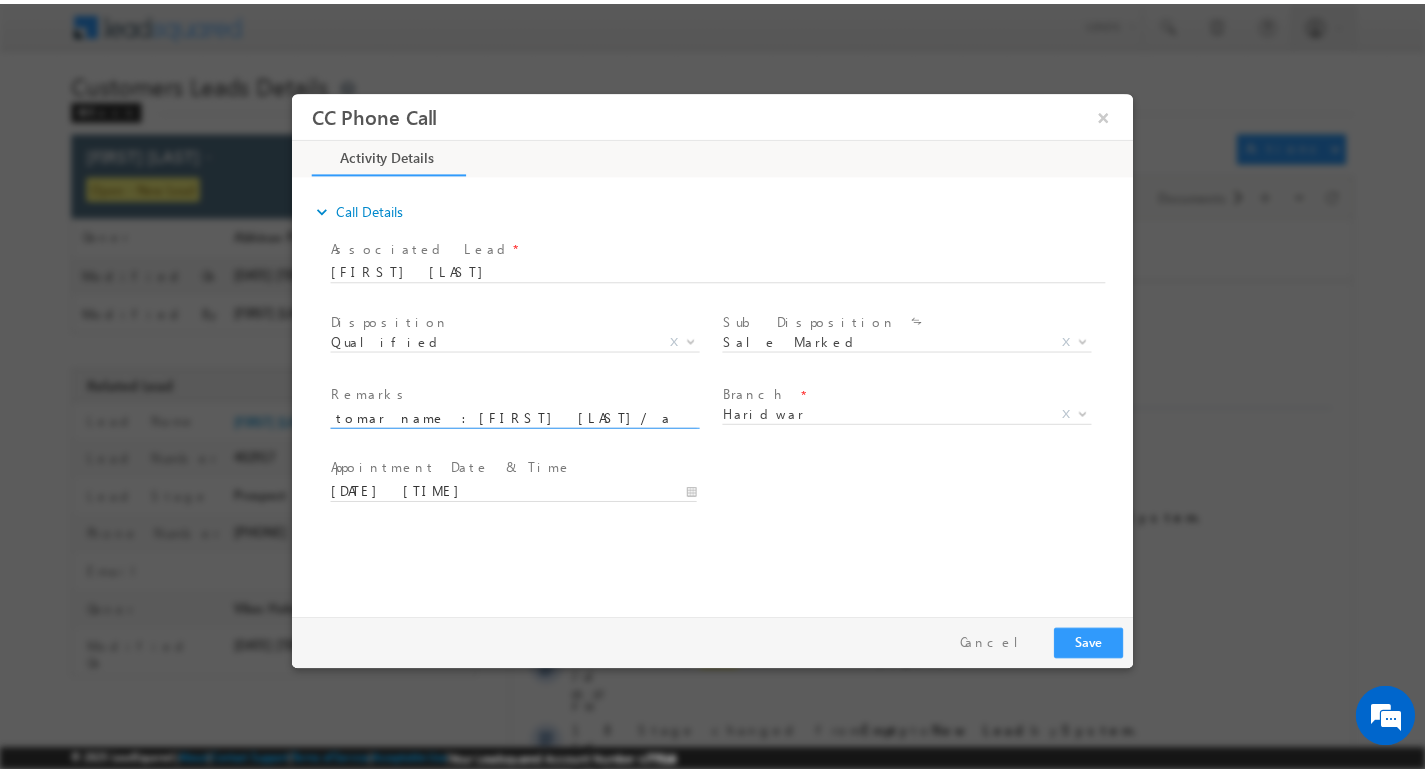 scroll, scrollTop: 0, scrollLeft: 0, axis: both 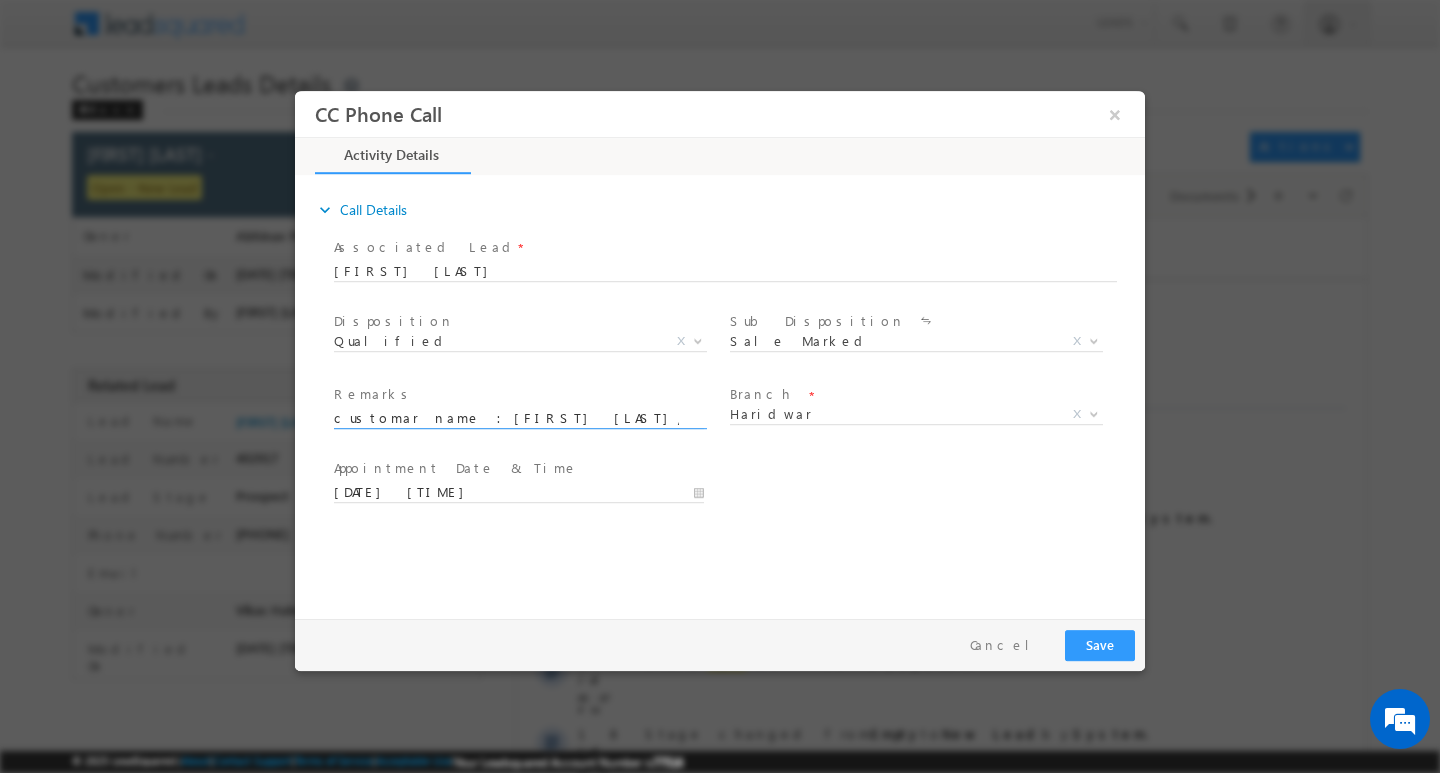 type on "customar name :Sanjeev Kumar/ ag 27/  self employed/ b/  phone sopa /mothe income : 30k : work experiece : 12y / loan type: hl/ loan amount 5l :  aad  Aurangabad haridwar / pincode : 249402/ id  63526" 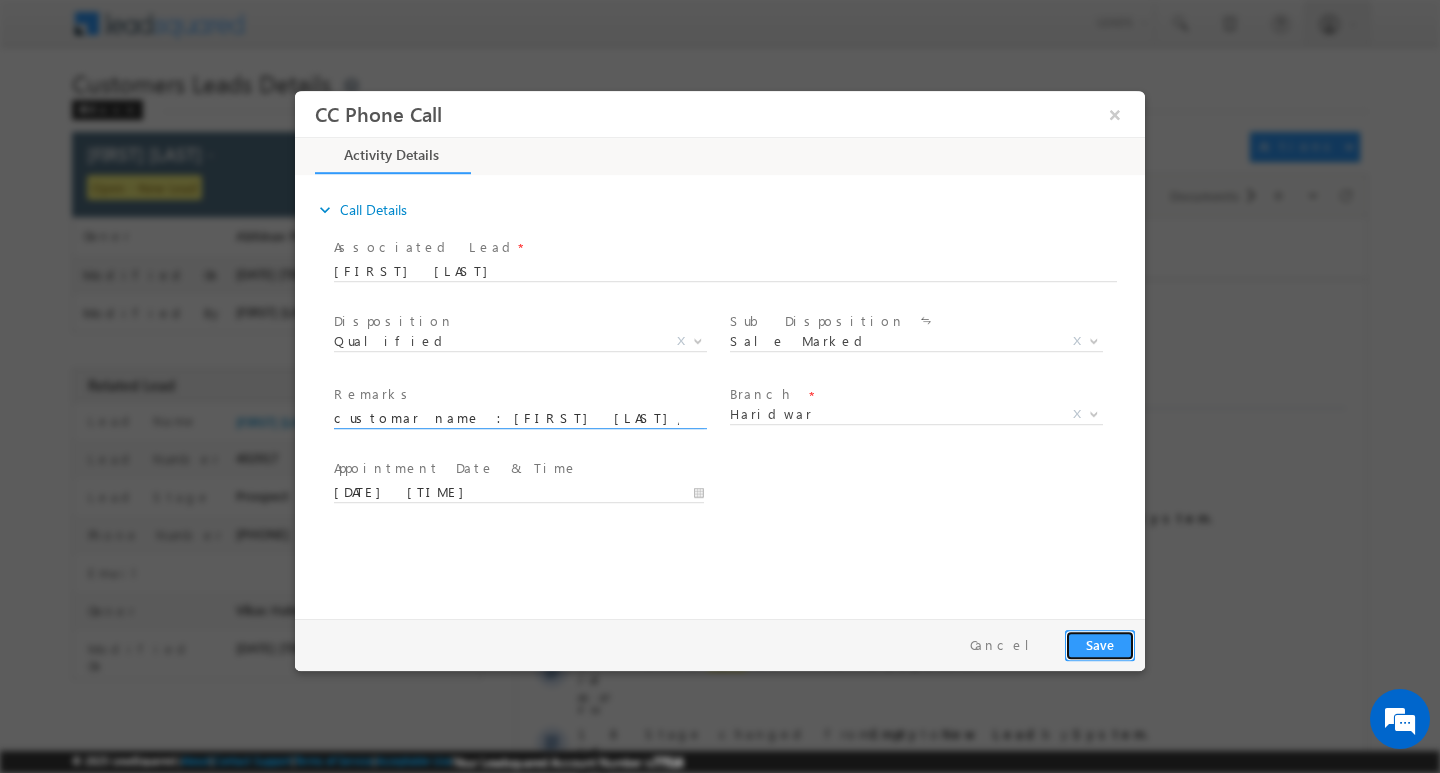 click on "Save" at bounding box center (1100, 644) 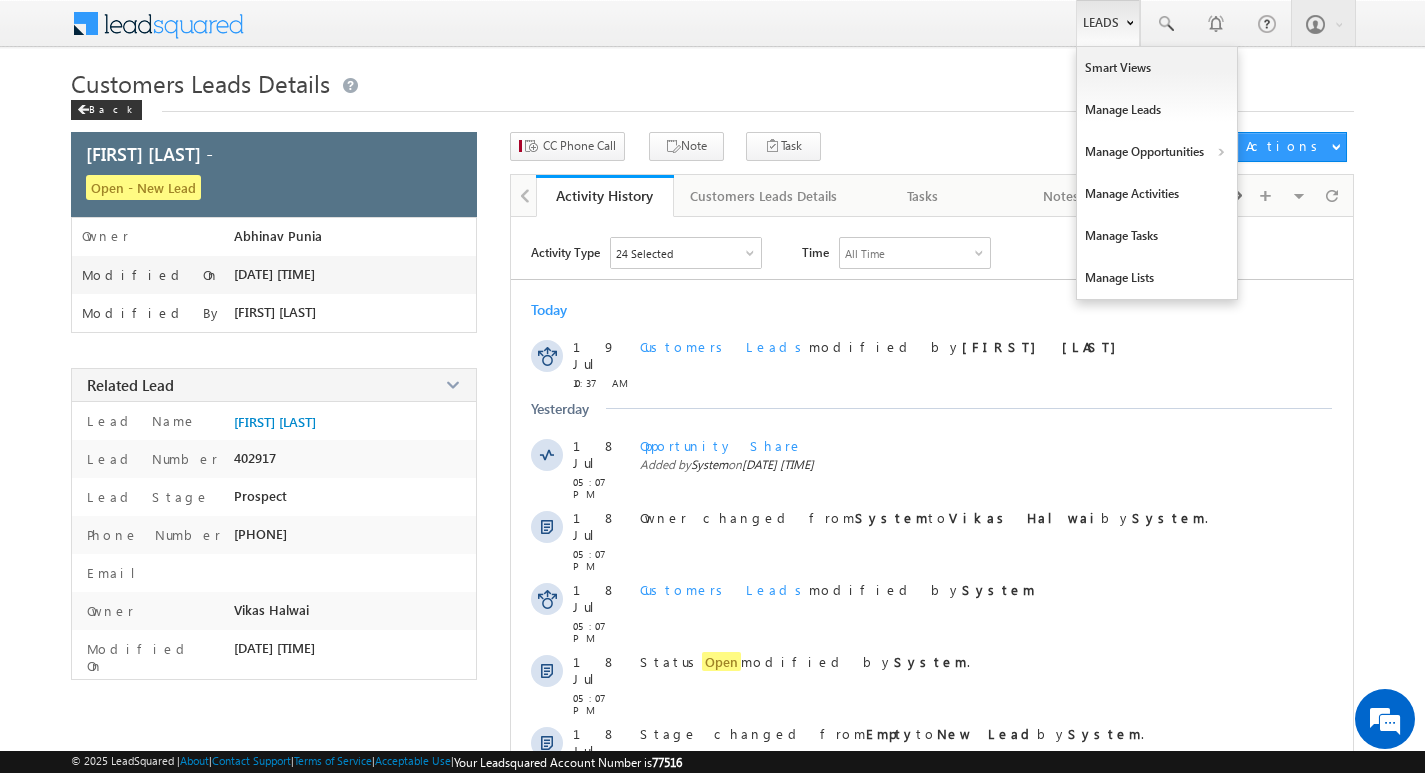 click on "Leads" at bounding box center [1108, 23] 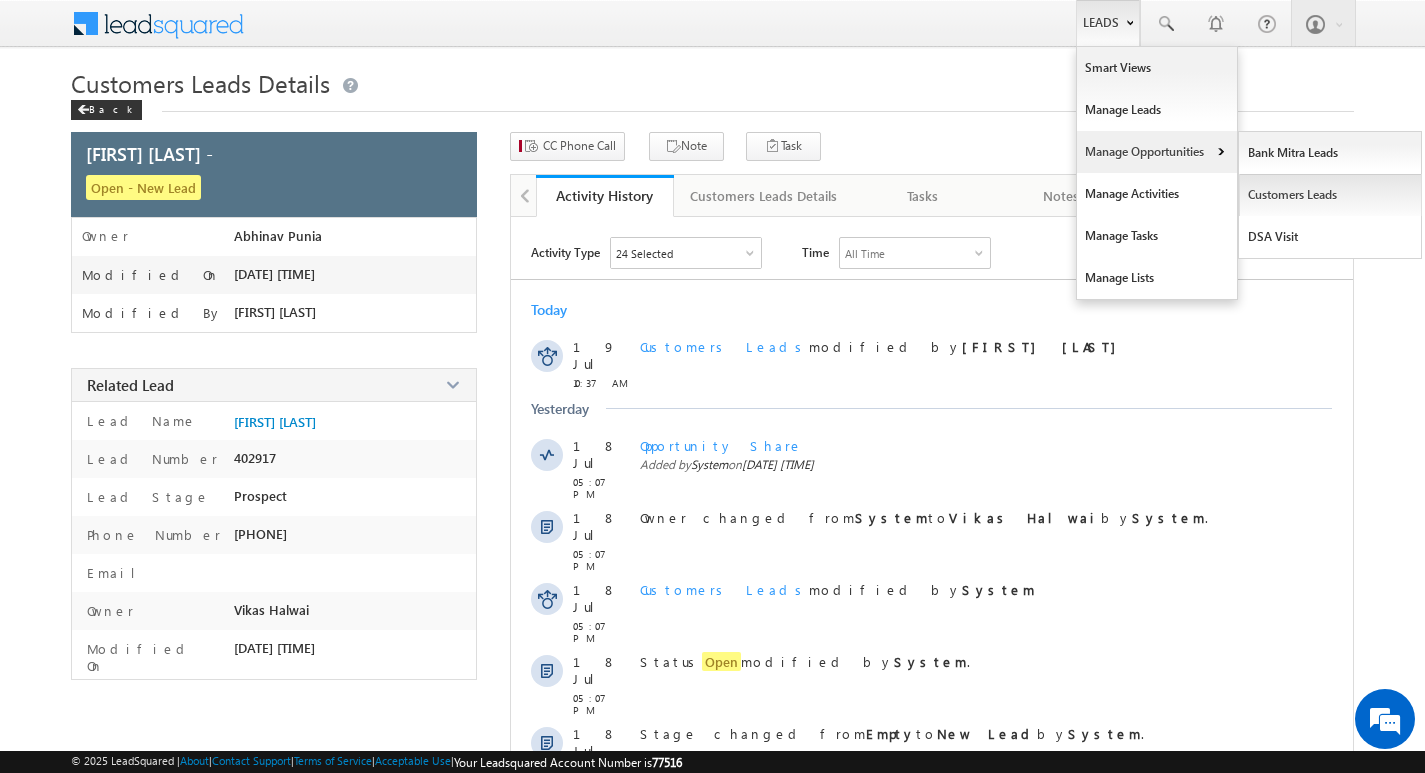 click on "Customers Leads" at bounding box center (1330, 195) 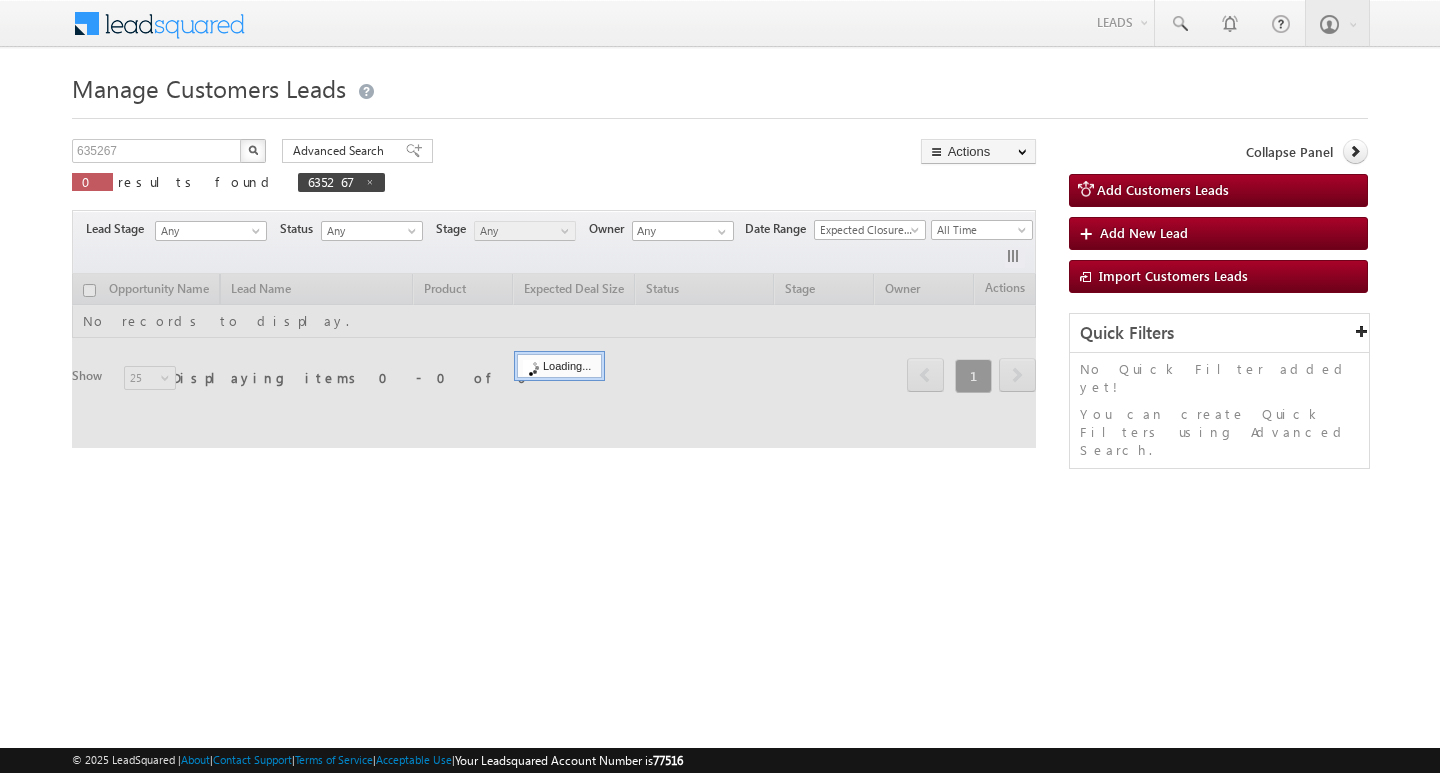 scroll, scrollTop: 0, scrollLeft: 0, axis: both 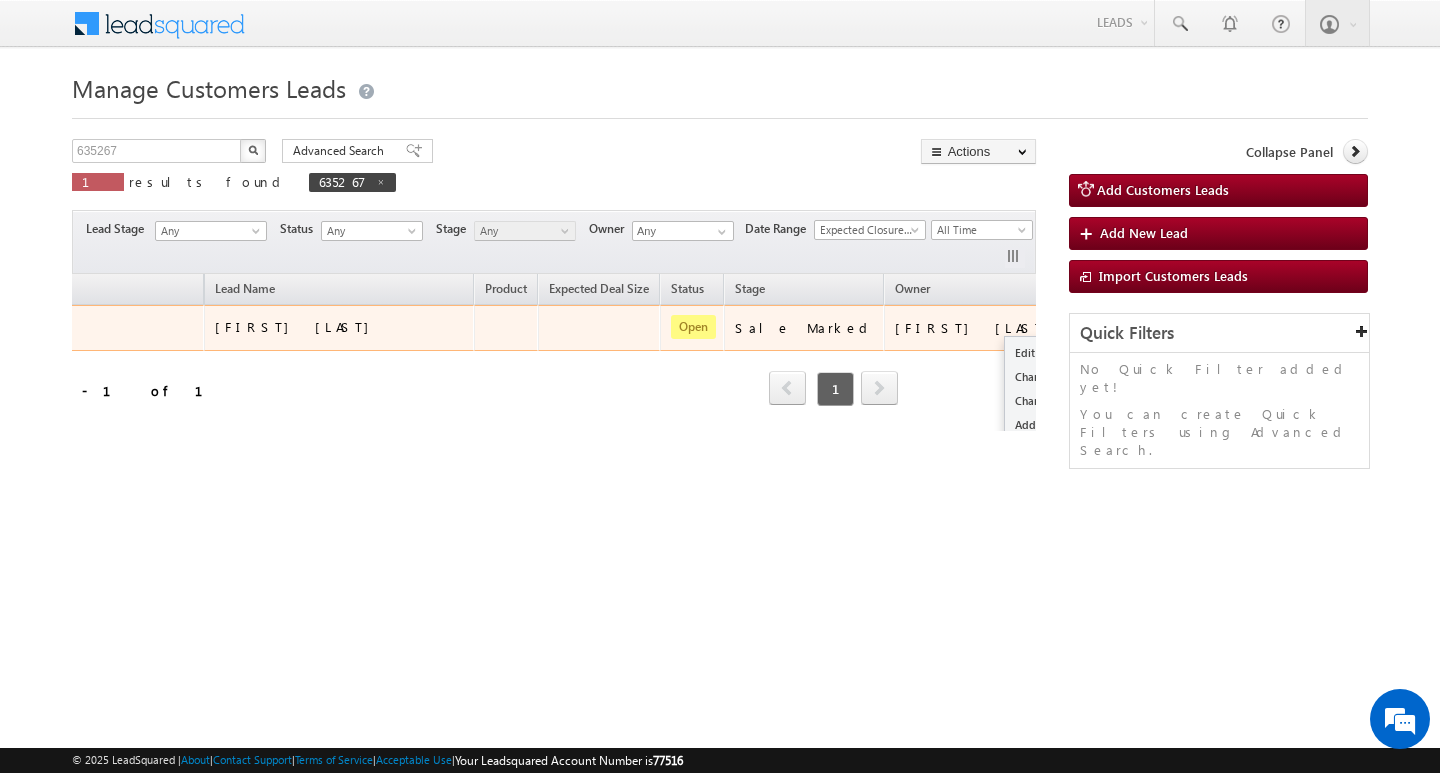 click at bounding box center (1095, 327) 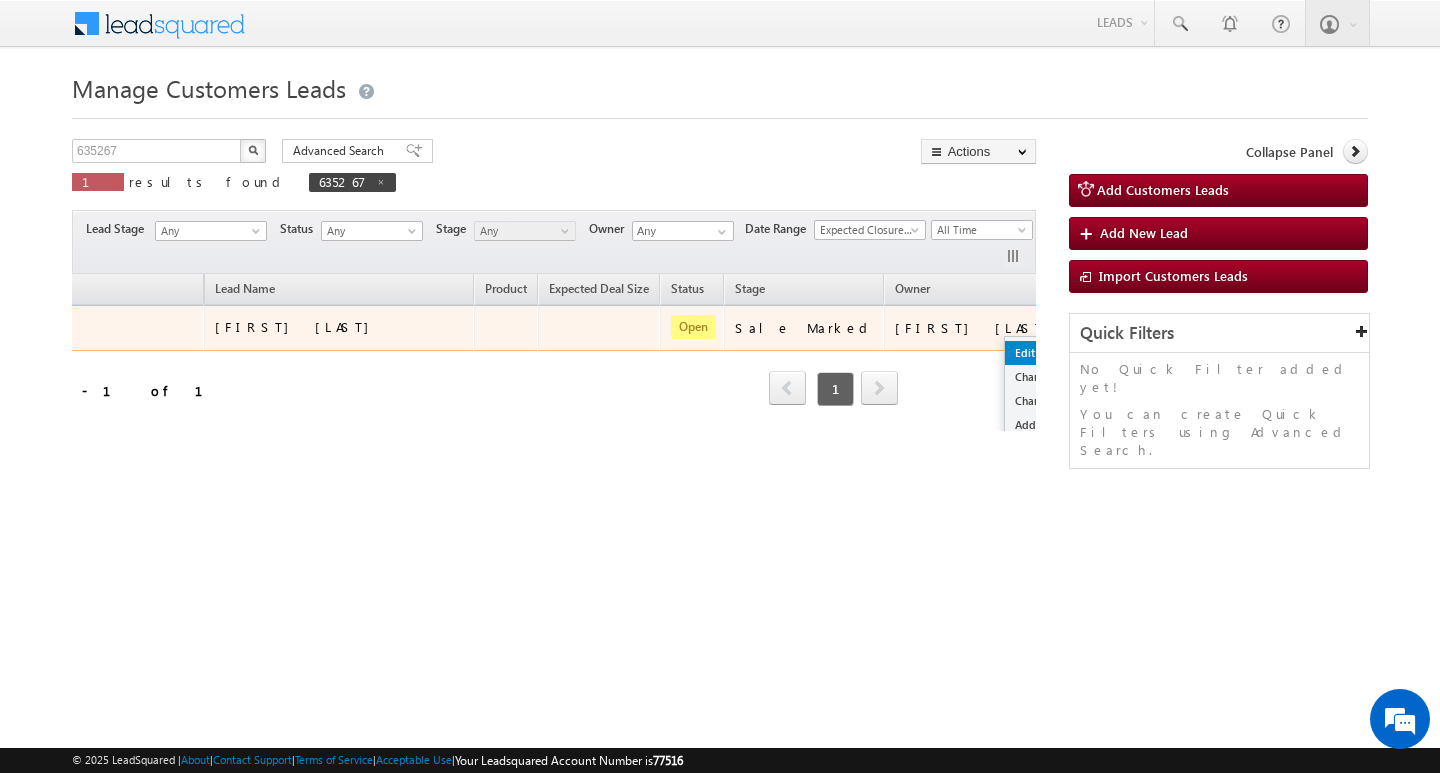 click on "Edit" at bounding box center (1055, 353) 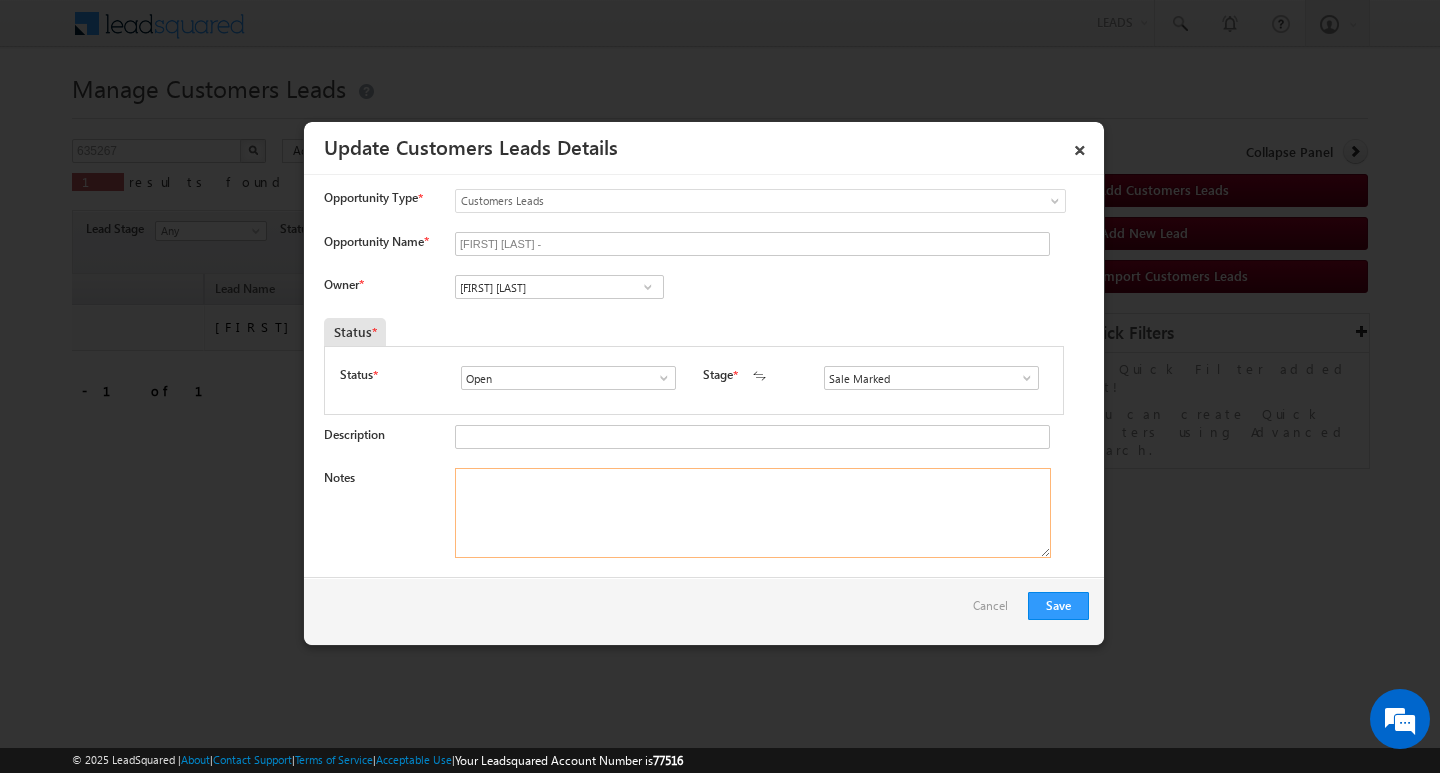 click on "Notes" at bounding box center [753, 513] 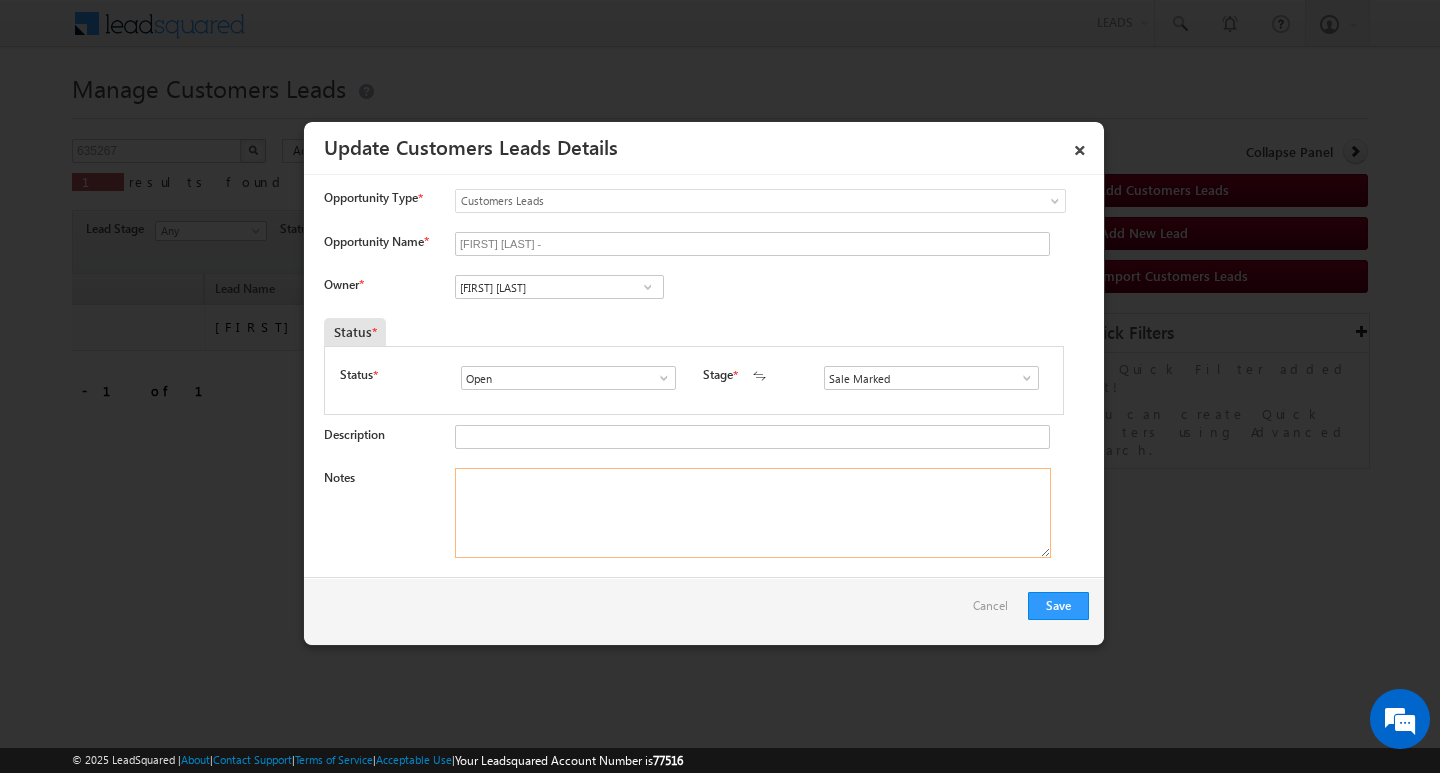 paste on "customar name :[FIRST] [LAST]/ ag [NUMBER]/  self employed/ b/  phone sopa /mothe income : [NUMBER]k : work experiece : [NUMBER]y / loan type: hl/ loan amount [NUMBER]l :  aad [CITY] [CITY] / pincode : [POSTAL_CODE]/ id [UUID]/ phone no : [PHONE]" 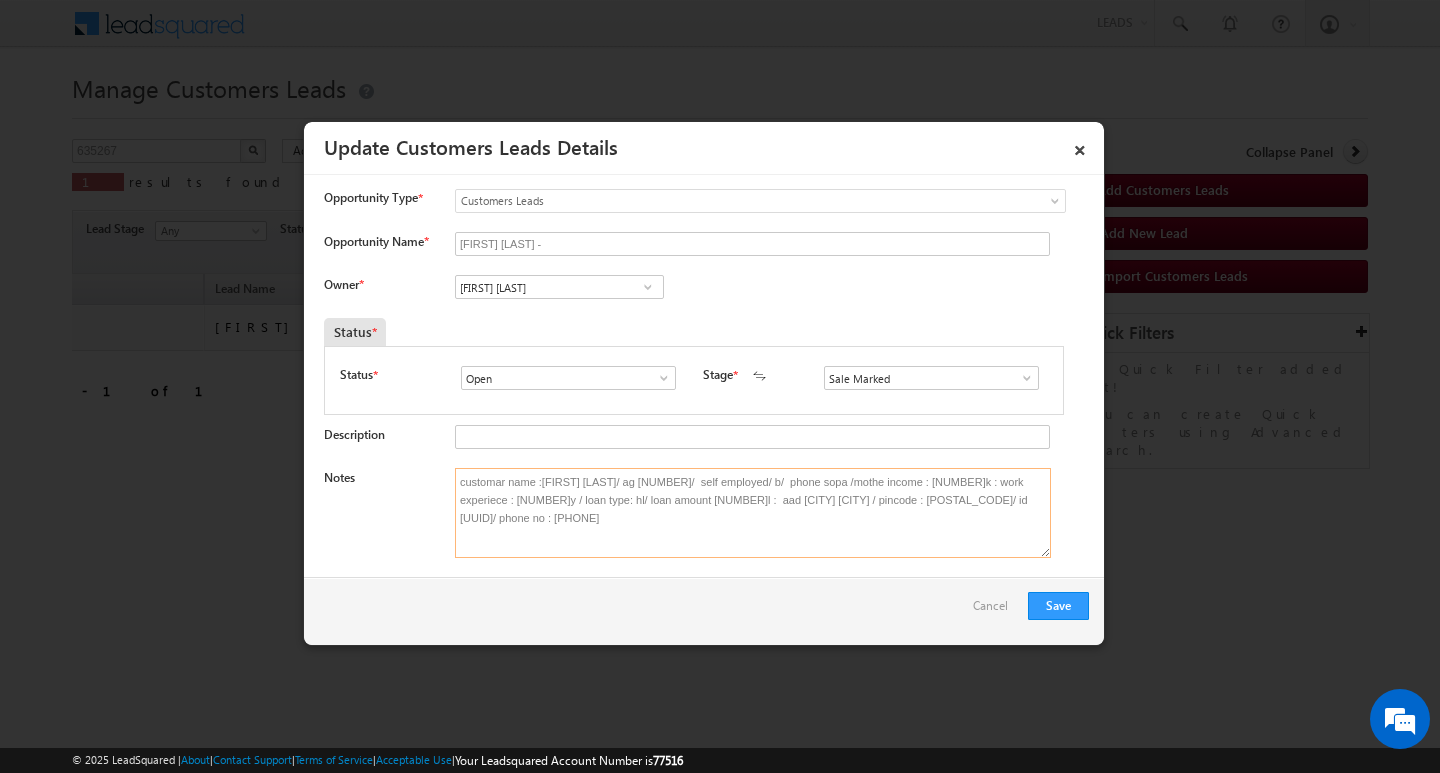 type on "customar name :[FIRST] [LAST]/ ag [NUMBER]/  self employed/ b/  phone sopa /mothe income : [NUMBER]k : work experiece : [NUMBER]y / loan type: hl/ loan amount [NUMBER]l :  aad [CITY] [CITY] / pincode : [POSTAL_CODE]/ id [UUID]/ phone no : [PHONE]" 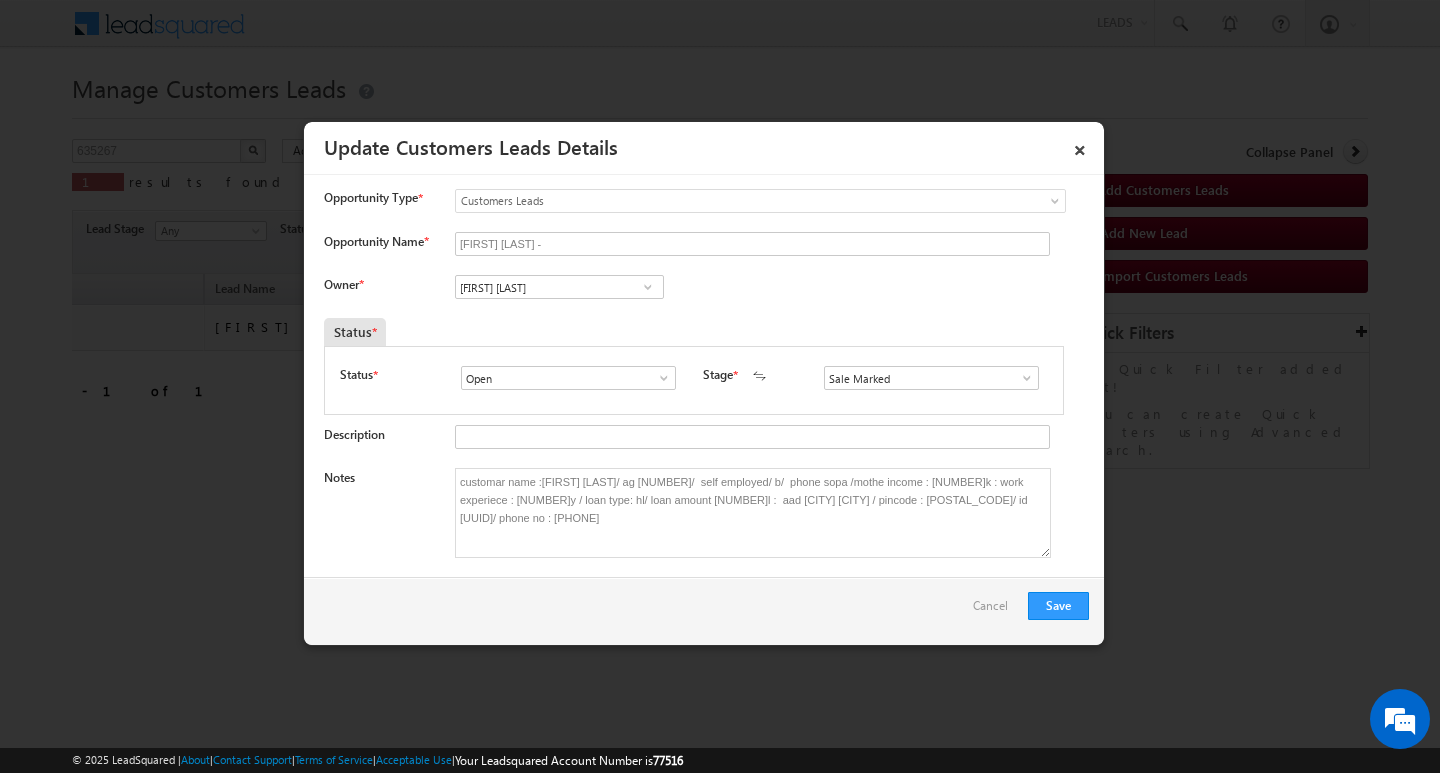 click at bounding box center (648, 287) 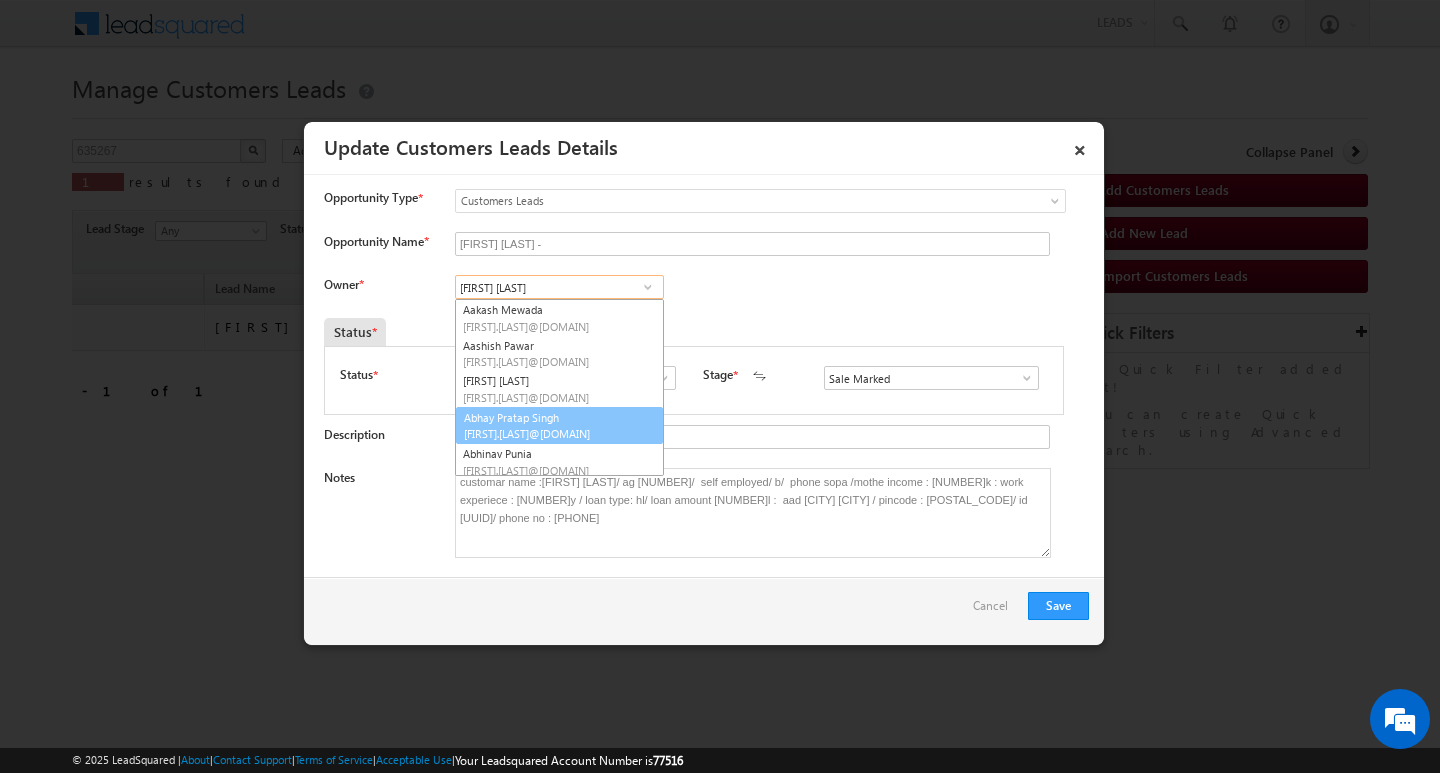 scroll, scrollTop: 5, scrollLeft: 0, axis: vertical 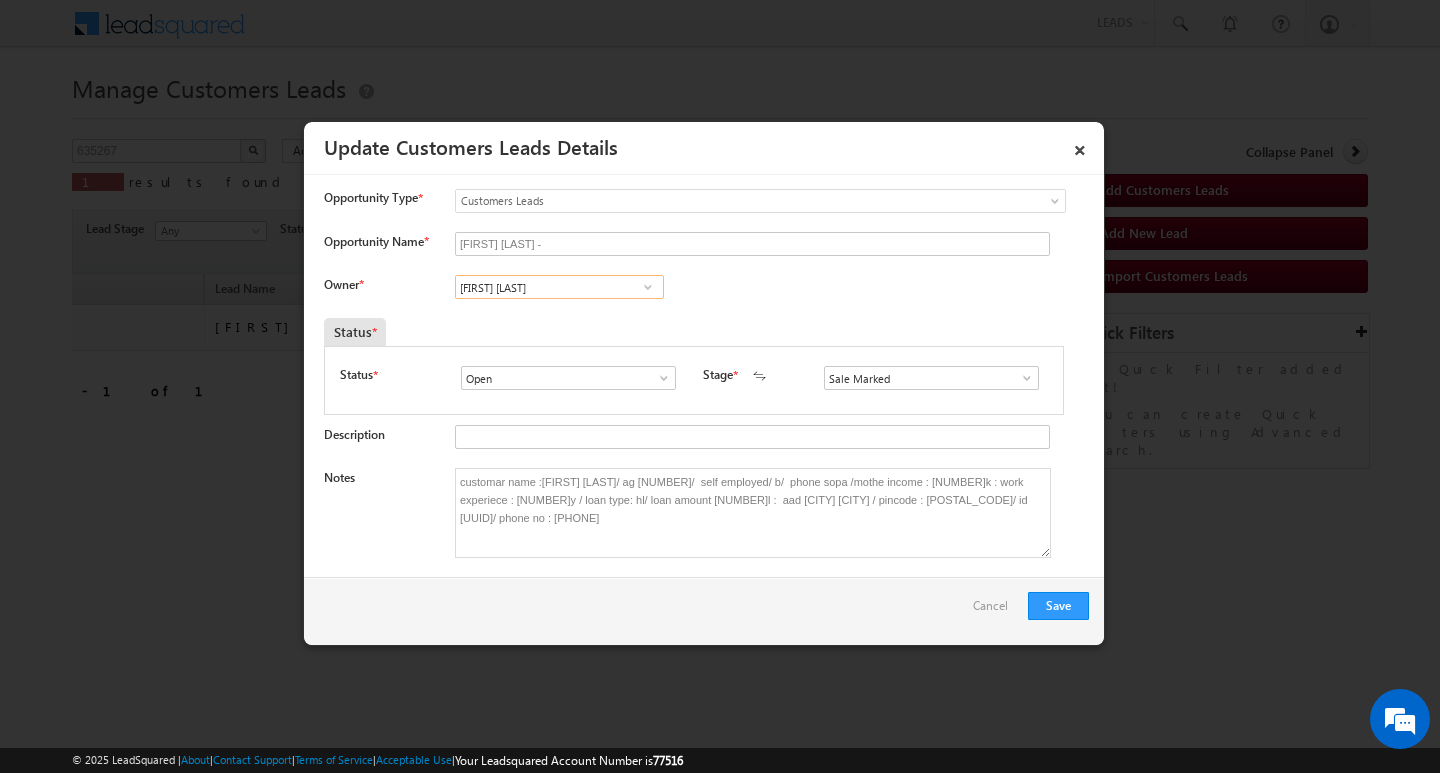 click on "[FIRST] [LAST]" at bounding box center [559, 287] 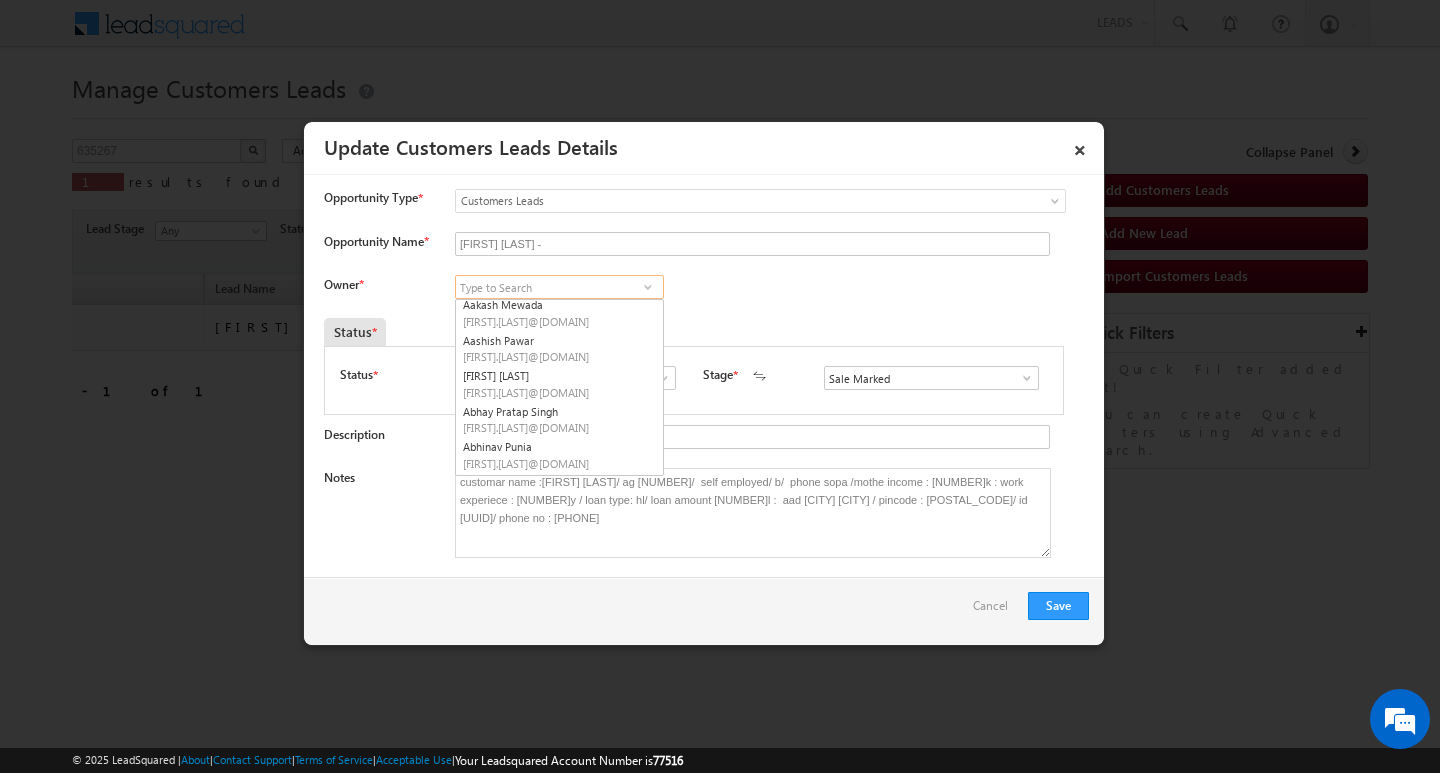 paste on "[FIRST].[LAST]@[DOMAIN]" 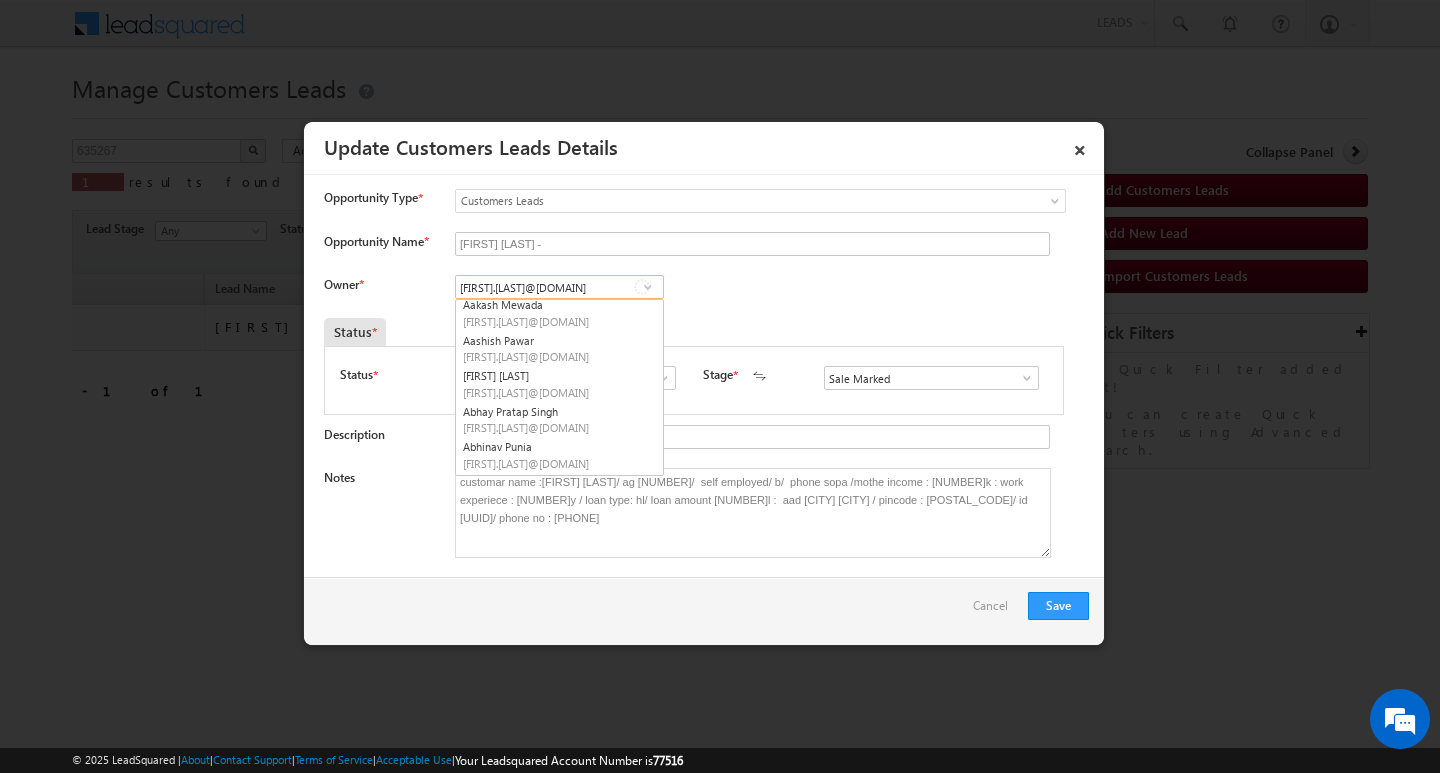scroll, scrollTop: 0, scrollLeft: 0, axis: both 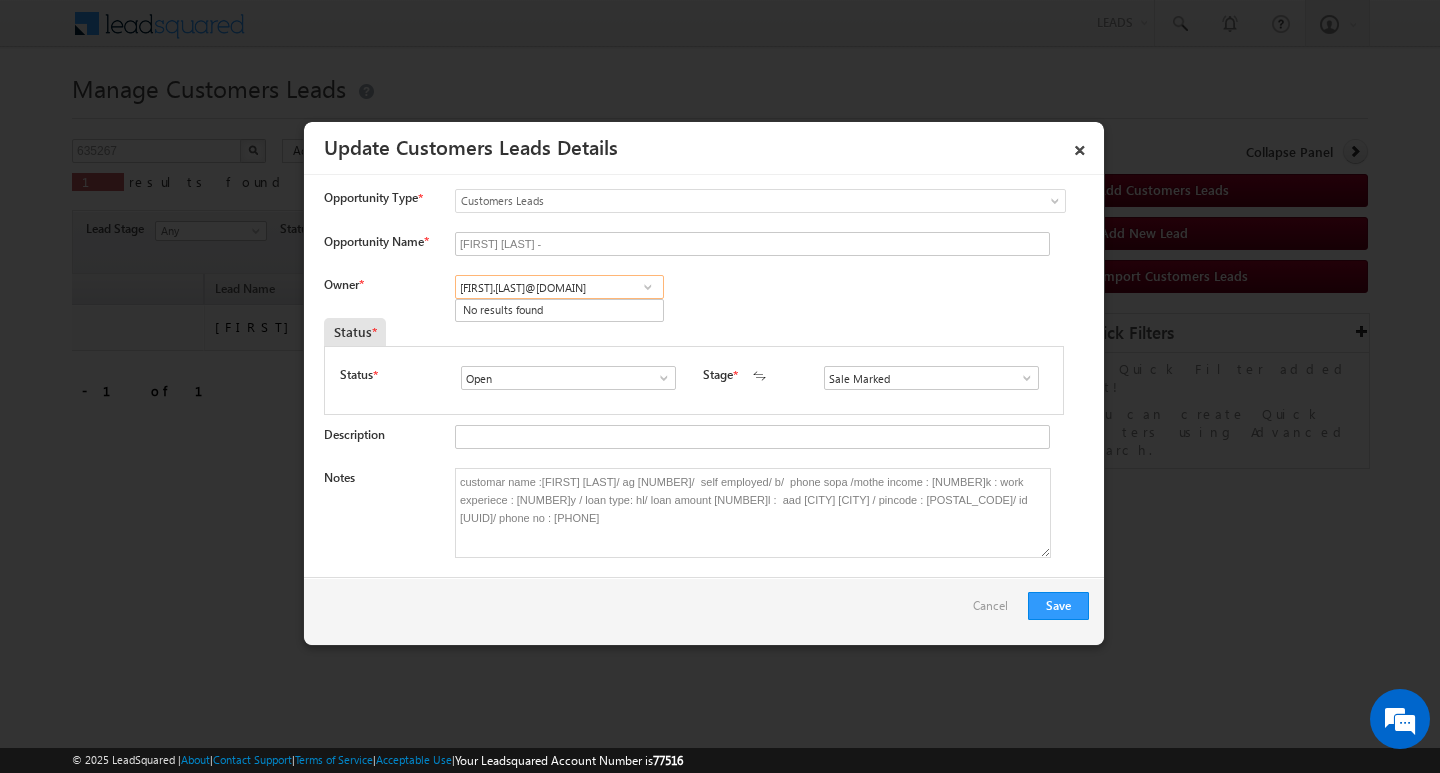 type on "[FIRST].[LAST]@[DOMAIN]" 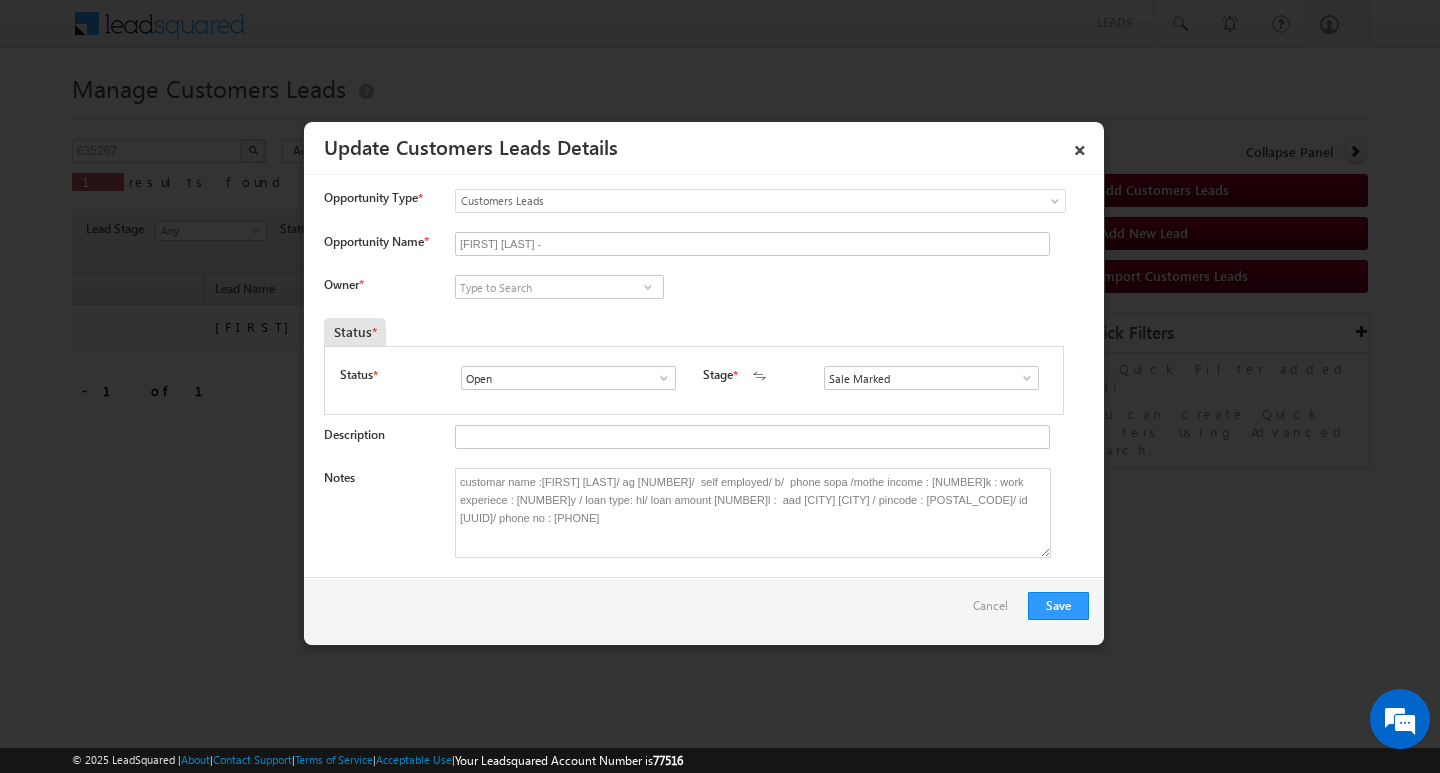 click on "Save
Cancel" at bounding box center (704, 611) 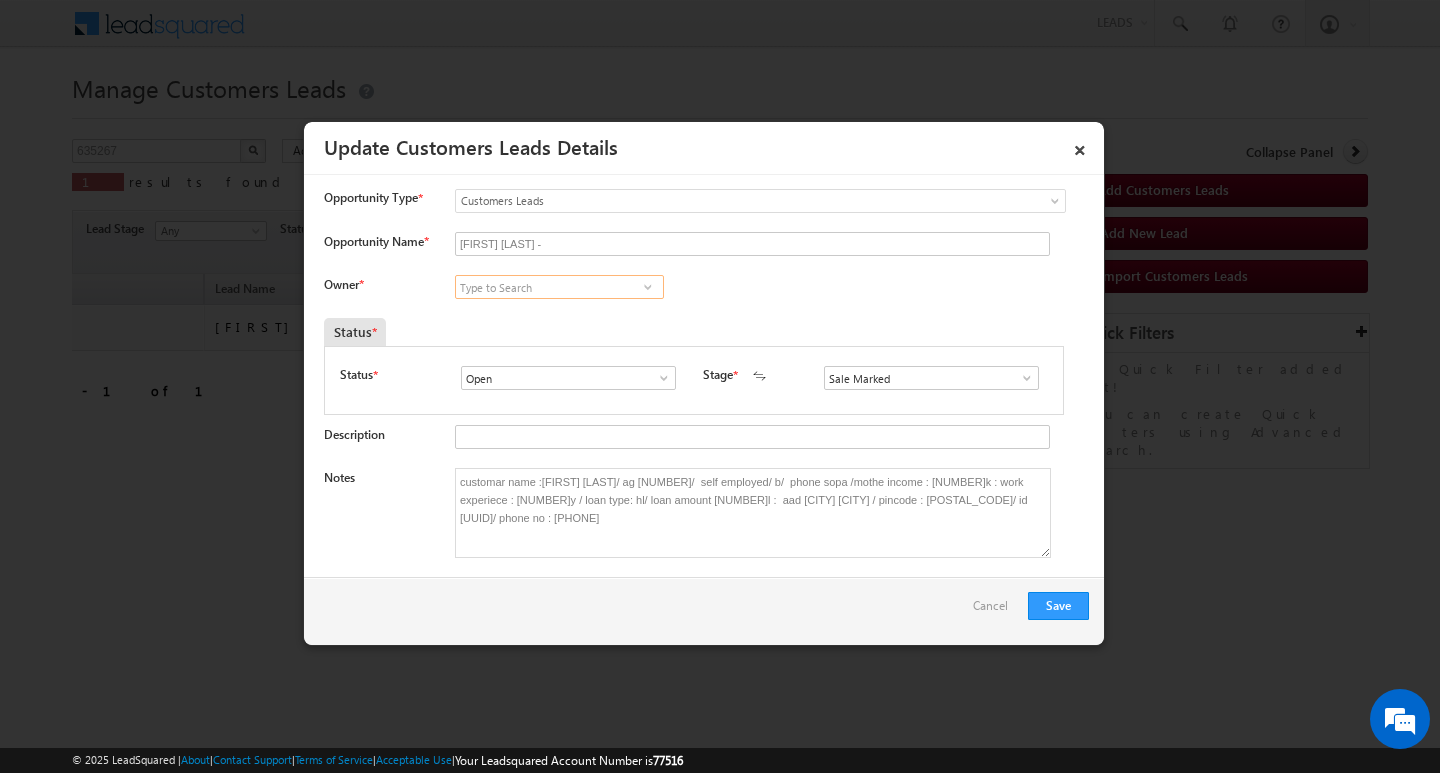 click at bounding box center [559, 287] 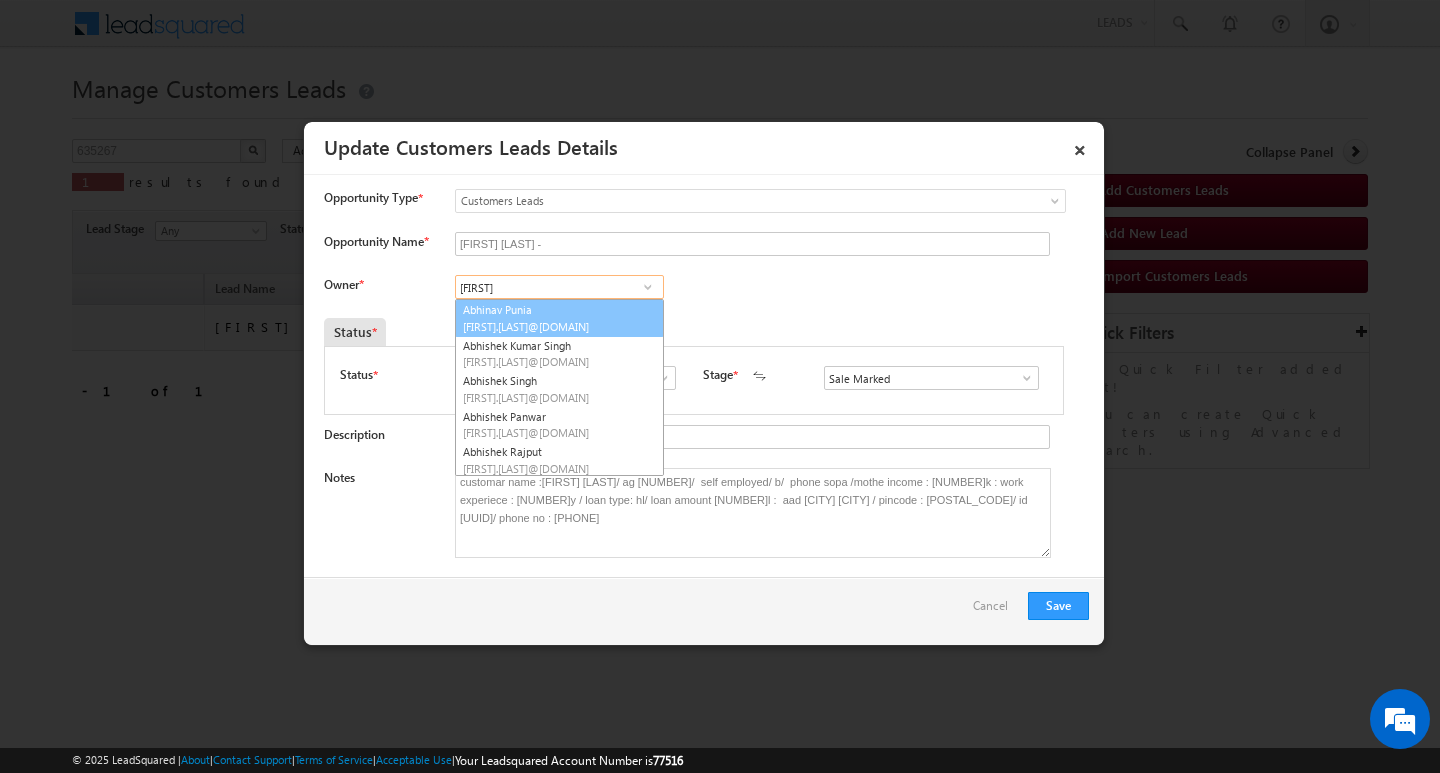 click on "[FIRST].[LAST]@[DOMAIN]" at bounding box center (553, 326) 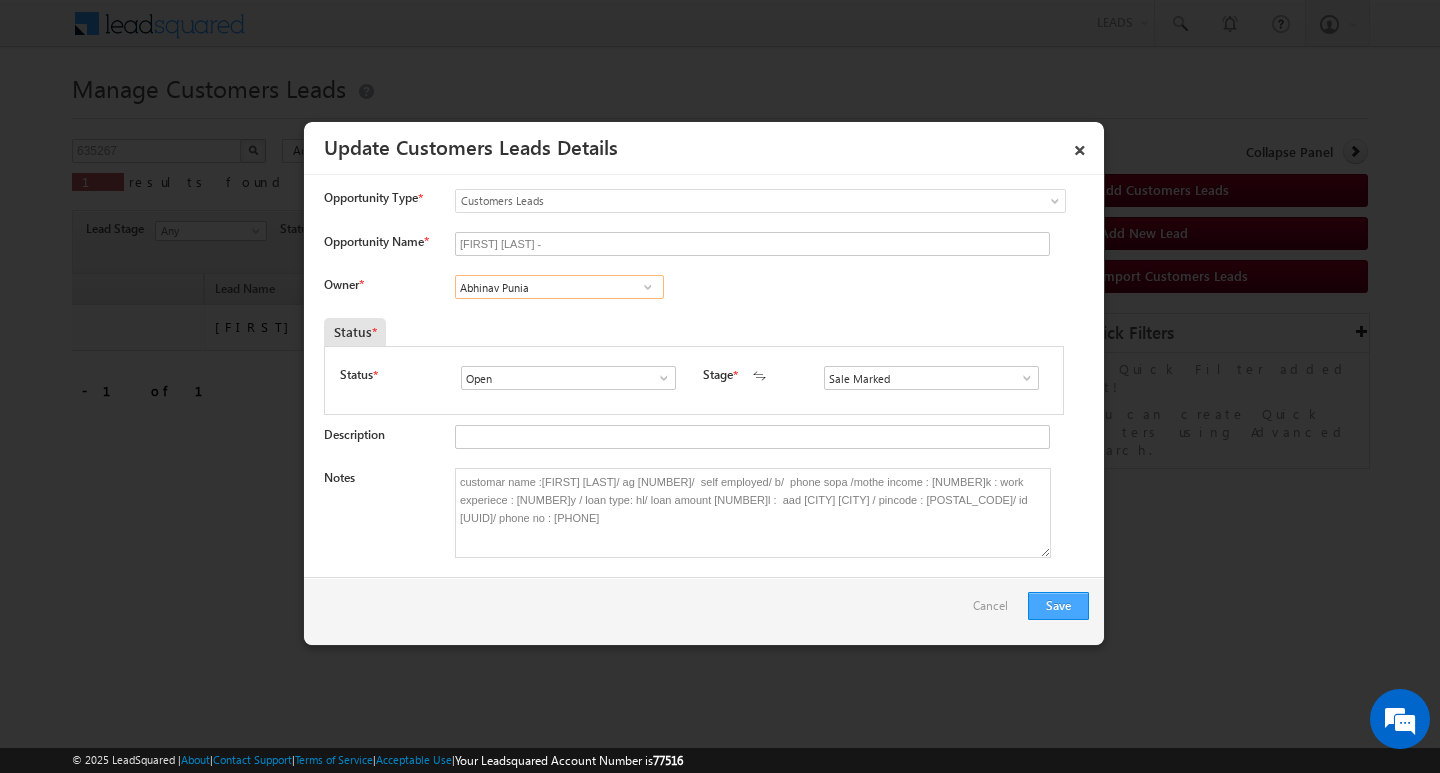 type on "Abhinav Punia" 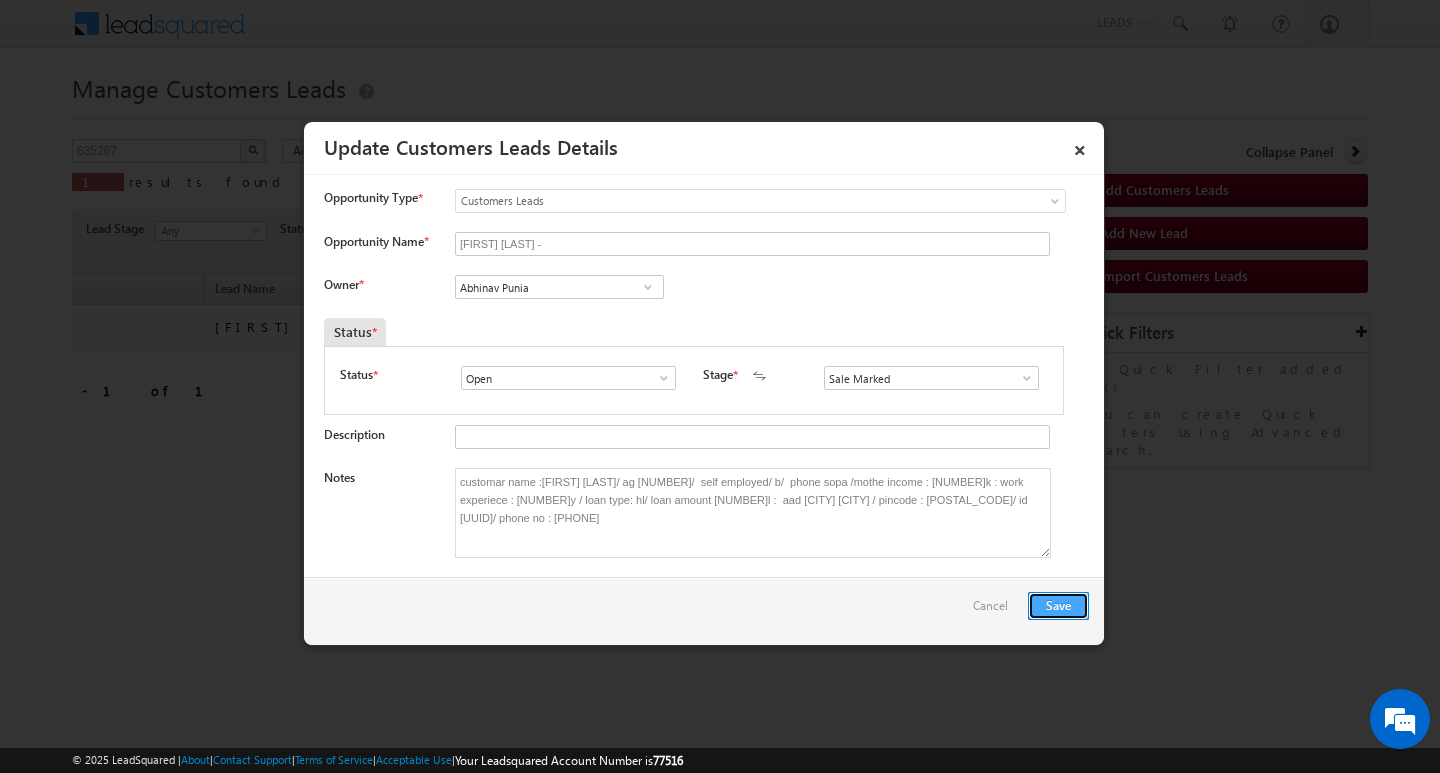 click on "Save" at bounding box center [1058, 606] 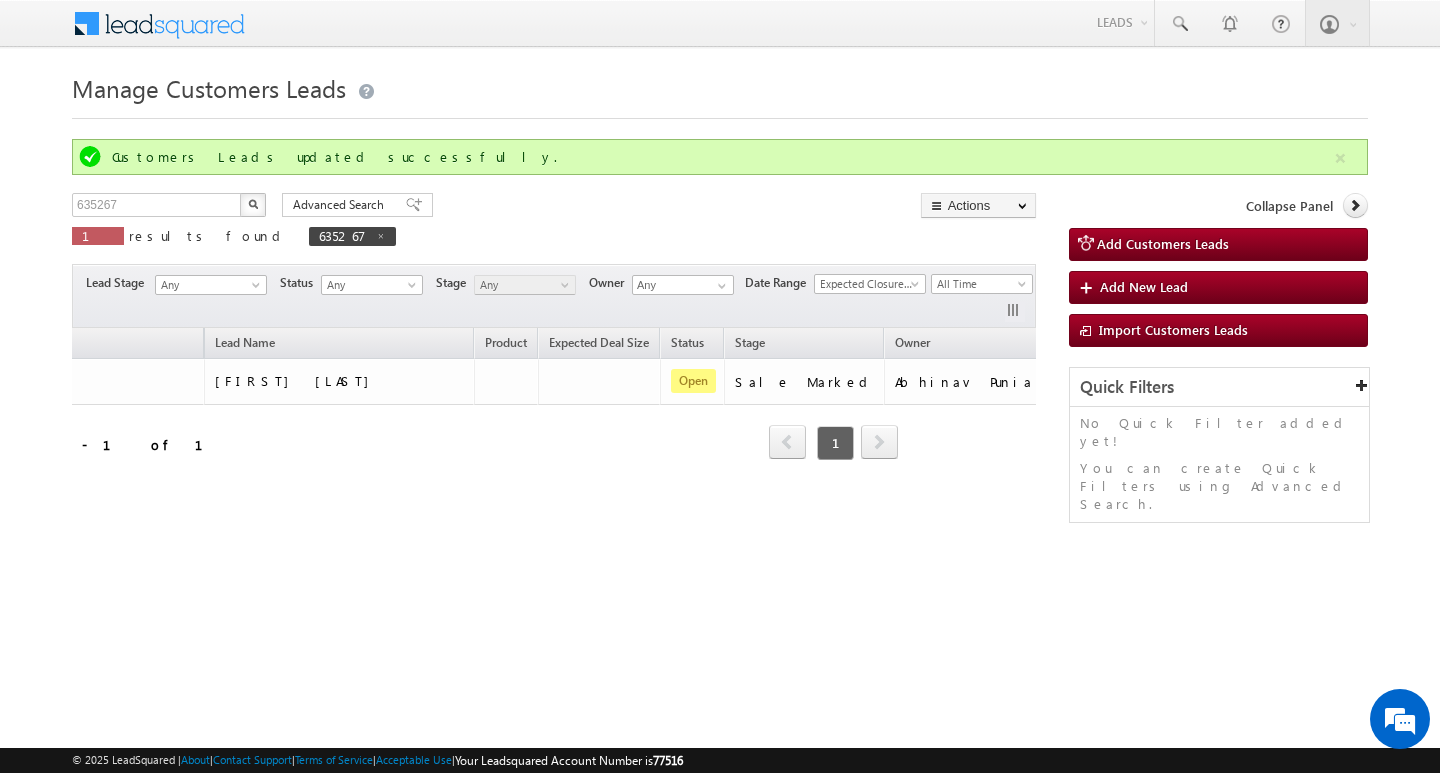 scroll, scrollTop: 0, scrollLeft: 106, axis: horizontal 